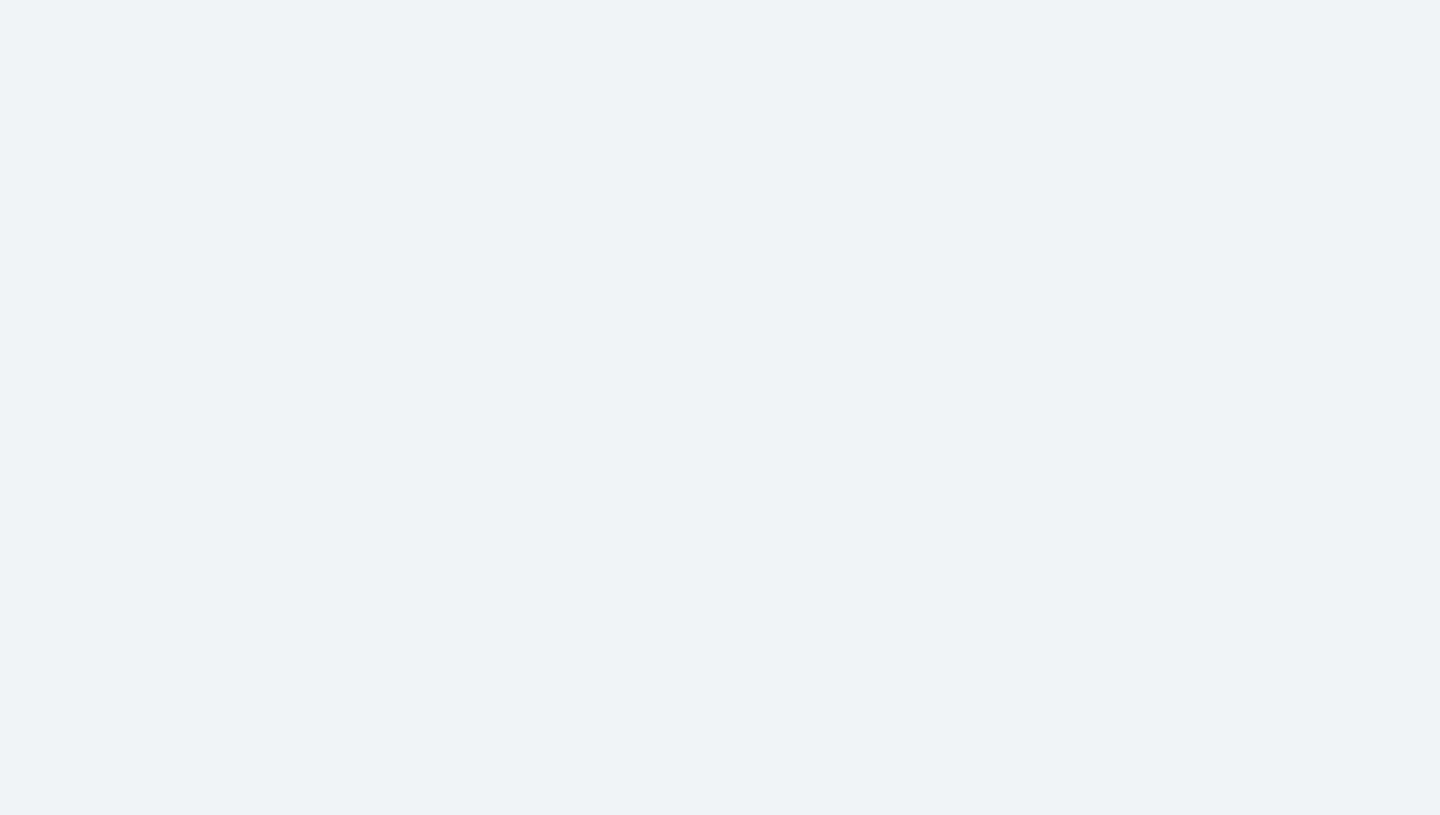 scroll, scrollTop: 0, scrollLeft: 0, axis: both 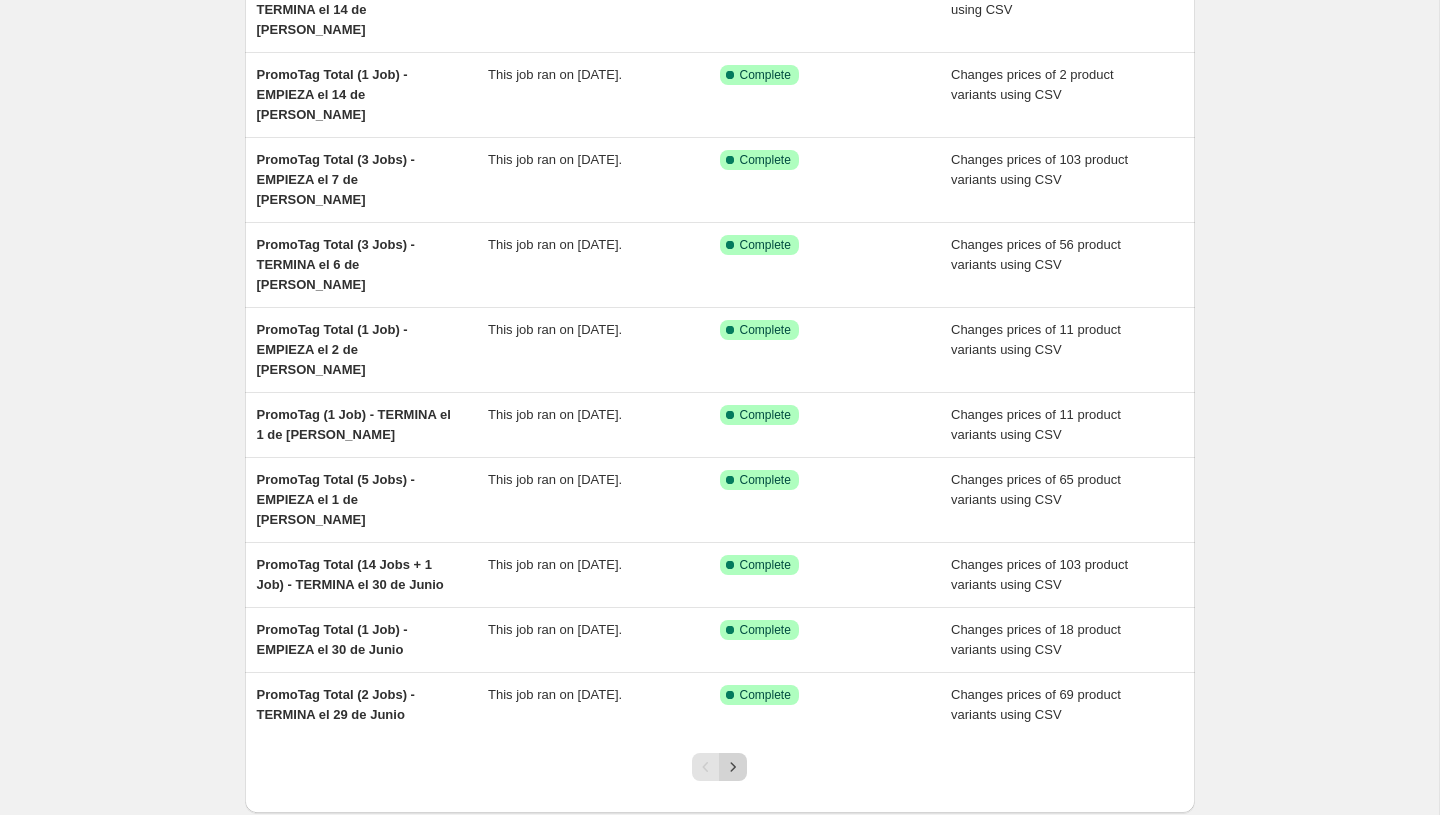 click 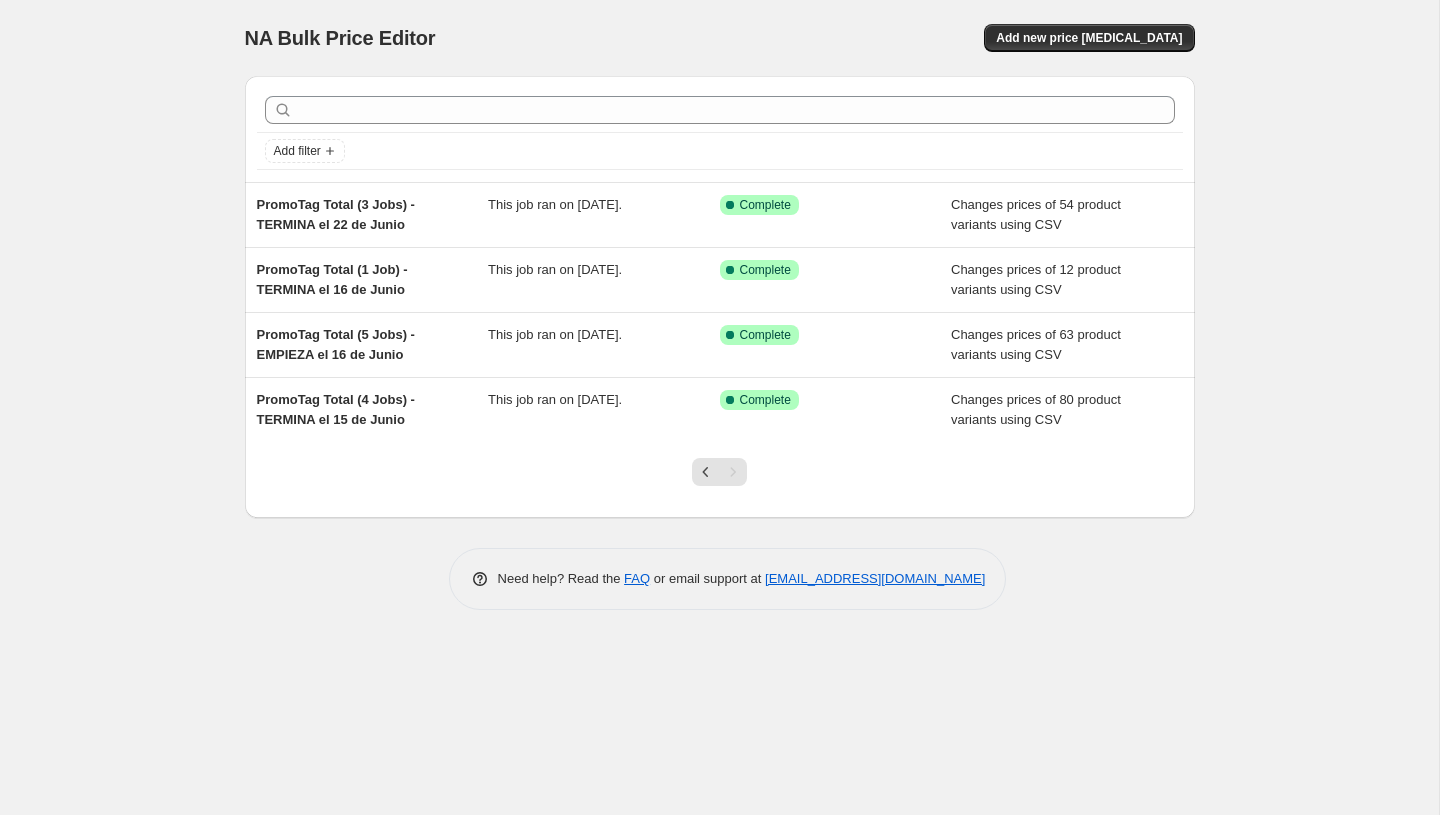 click at bounding box center [719, 480] 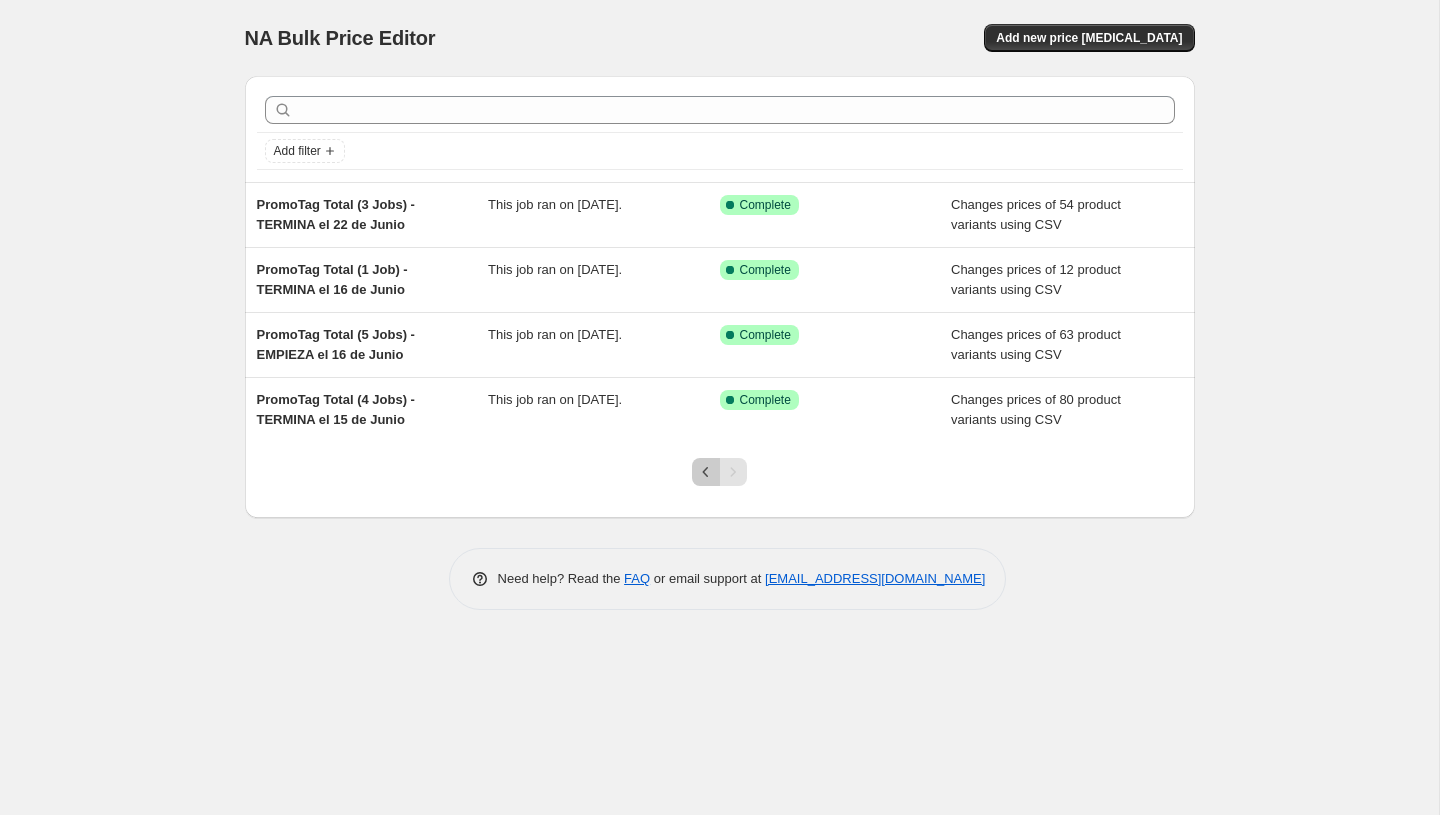click at bounding box center [706, 472] 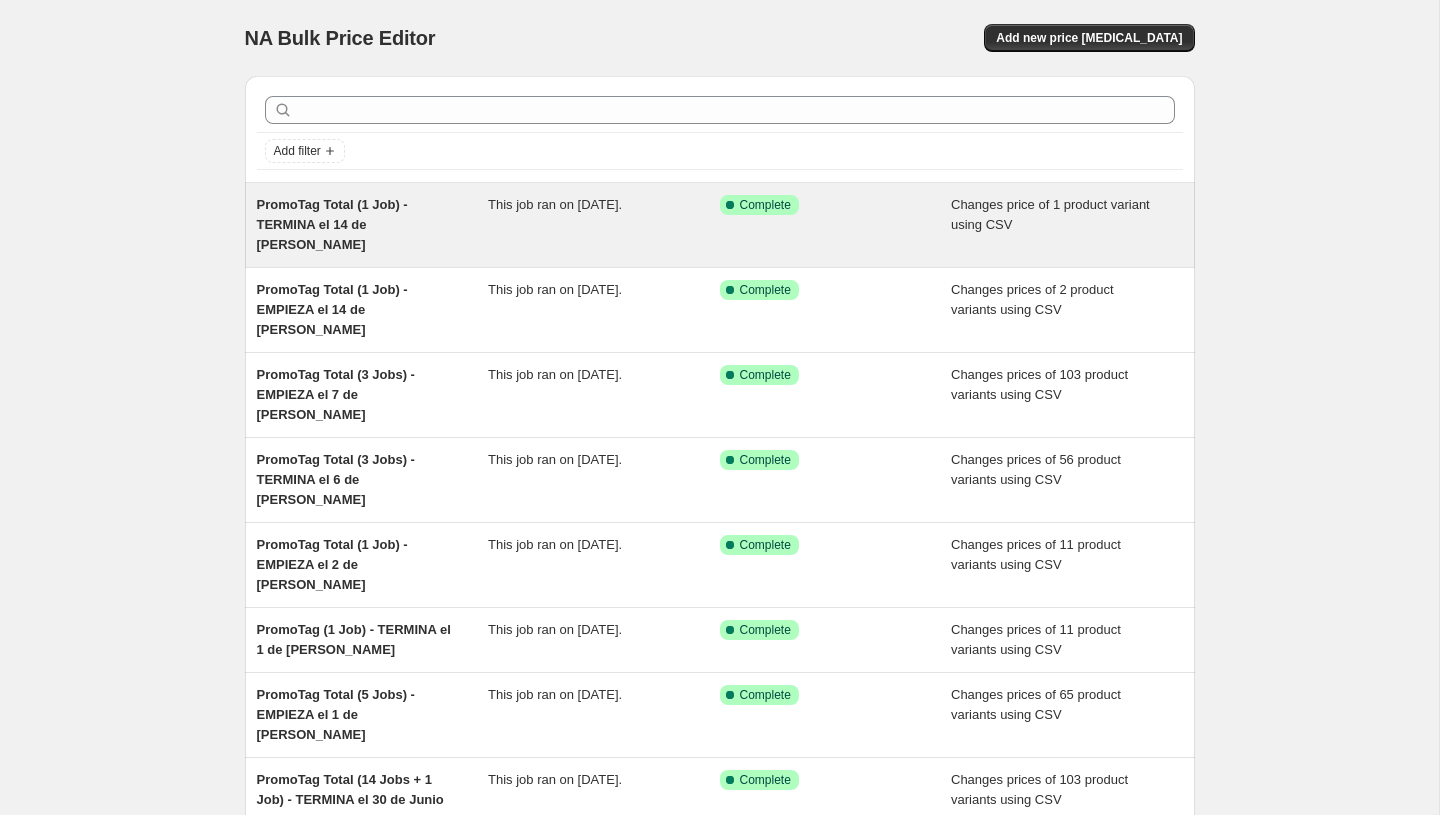 click on "This job ran on [DATE]." at bounding box center (604, 225) 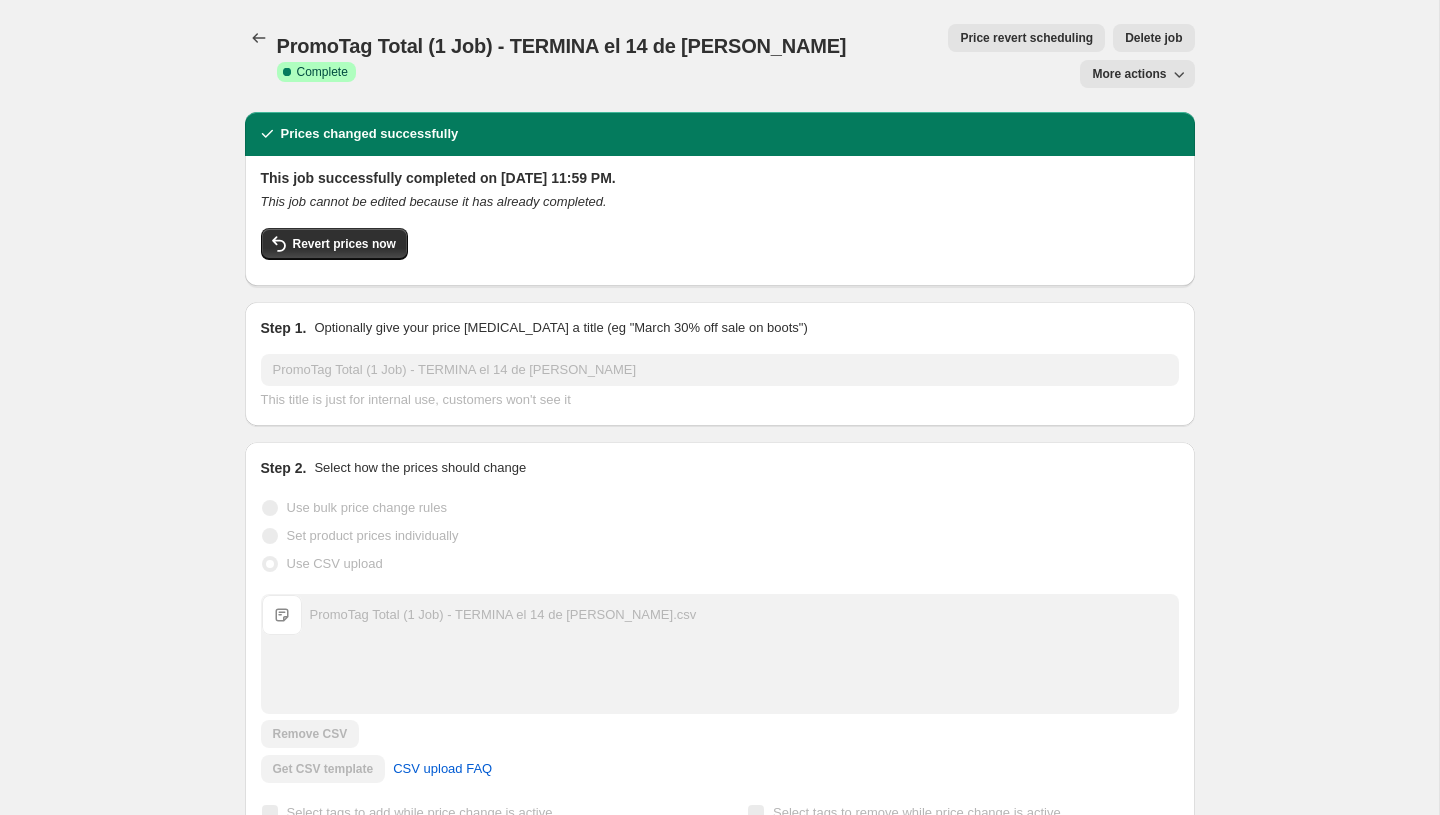 click on "Delete job" at bounding box center [1153, 38] 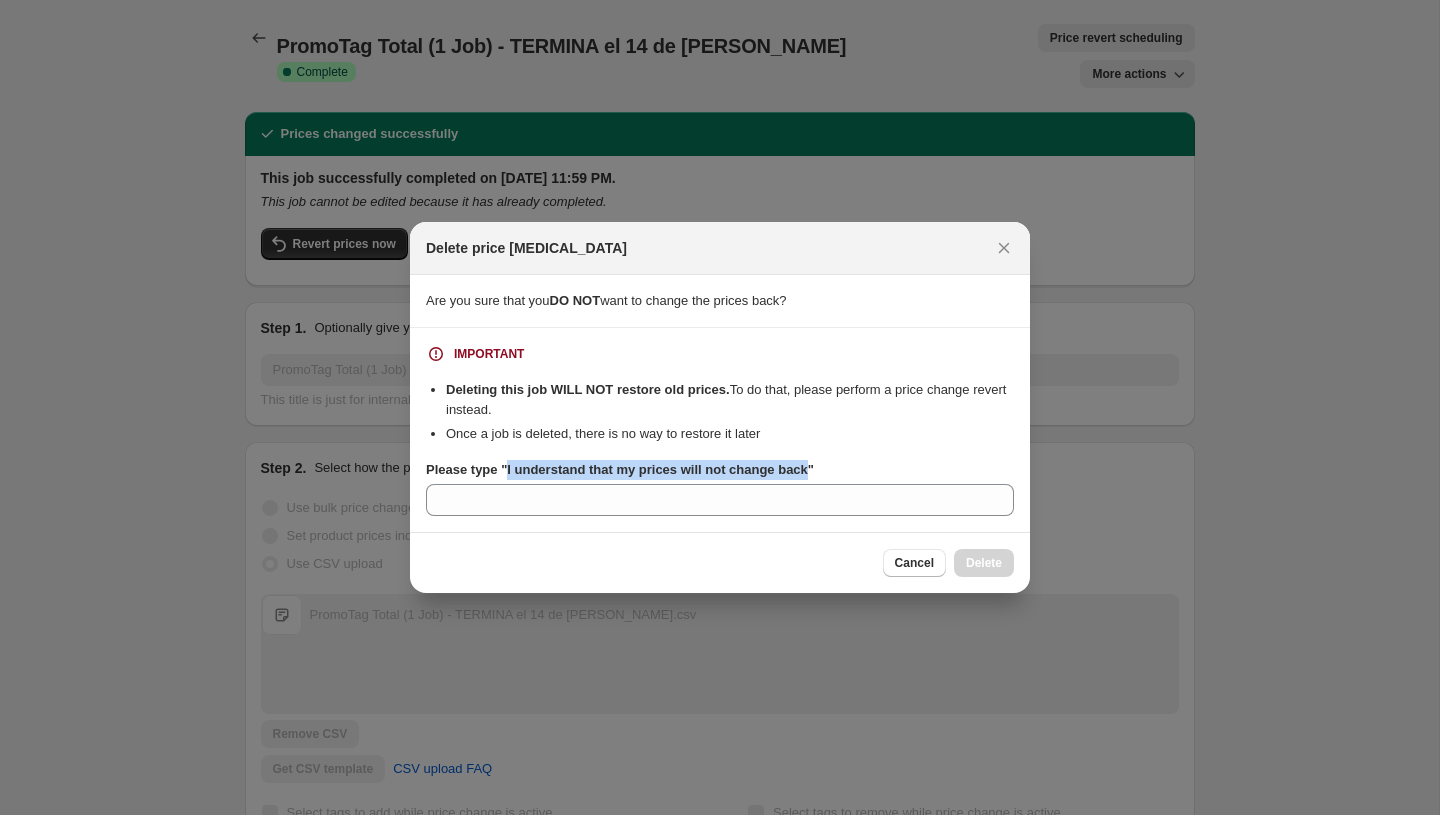 copy on "I understand that my prices will not change back" 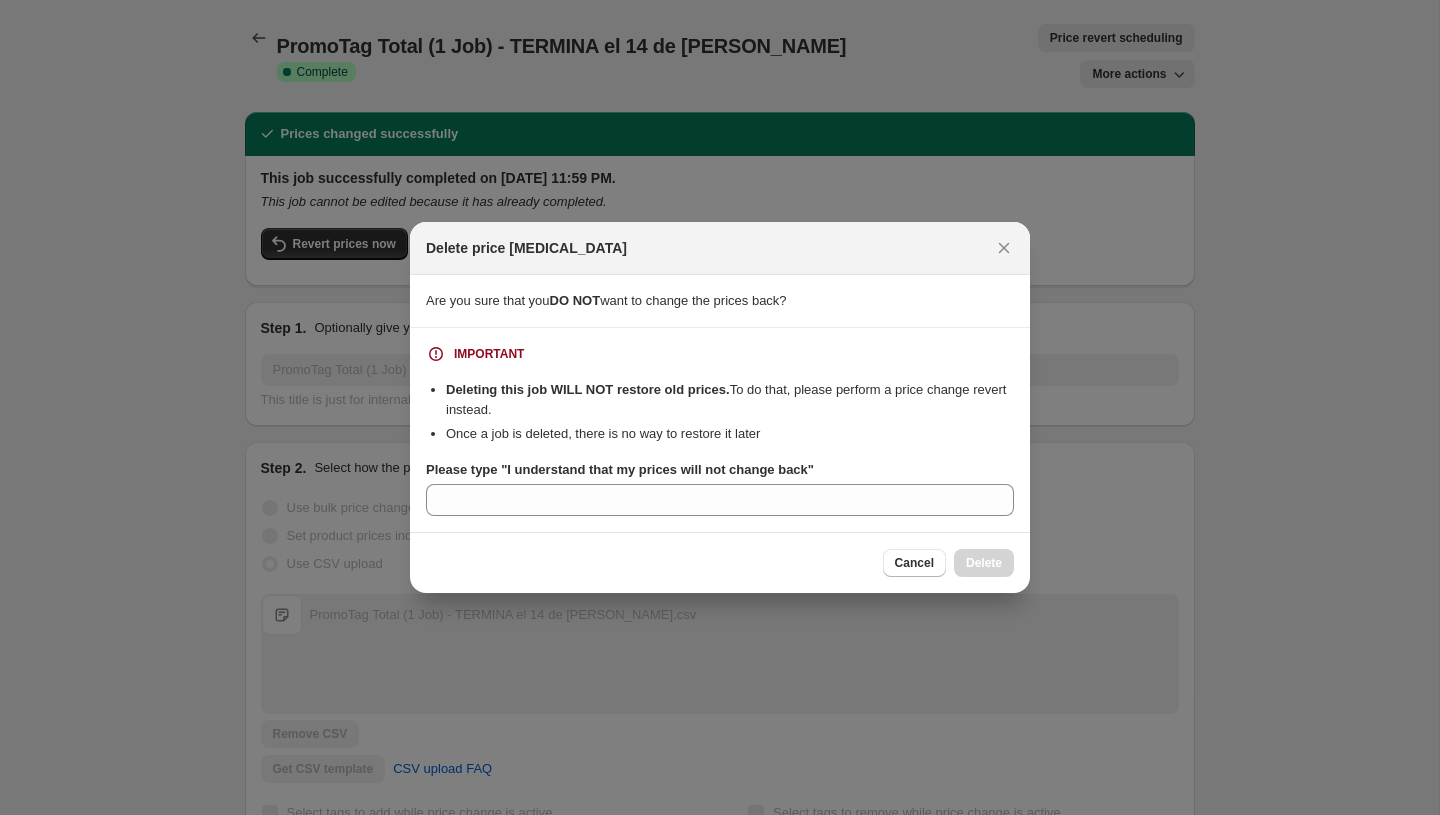 click on "IMPORTANT Deleting this job WILL NOT restore old prices.  To do that, please perform a price change revert instead. Once a job is deleted, there is no way to restore it later Please type "I understand that my prices will not change back"" at bounding box center [720, 430] 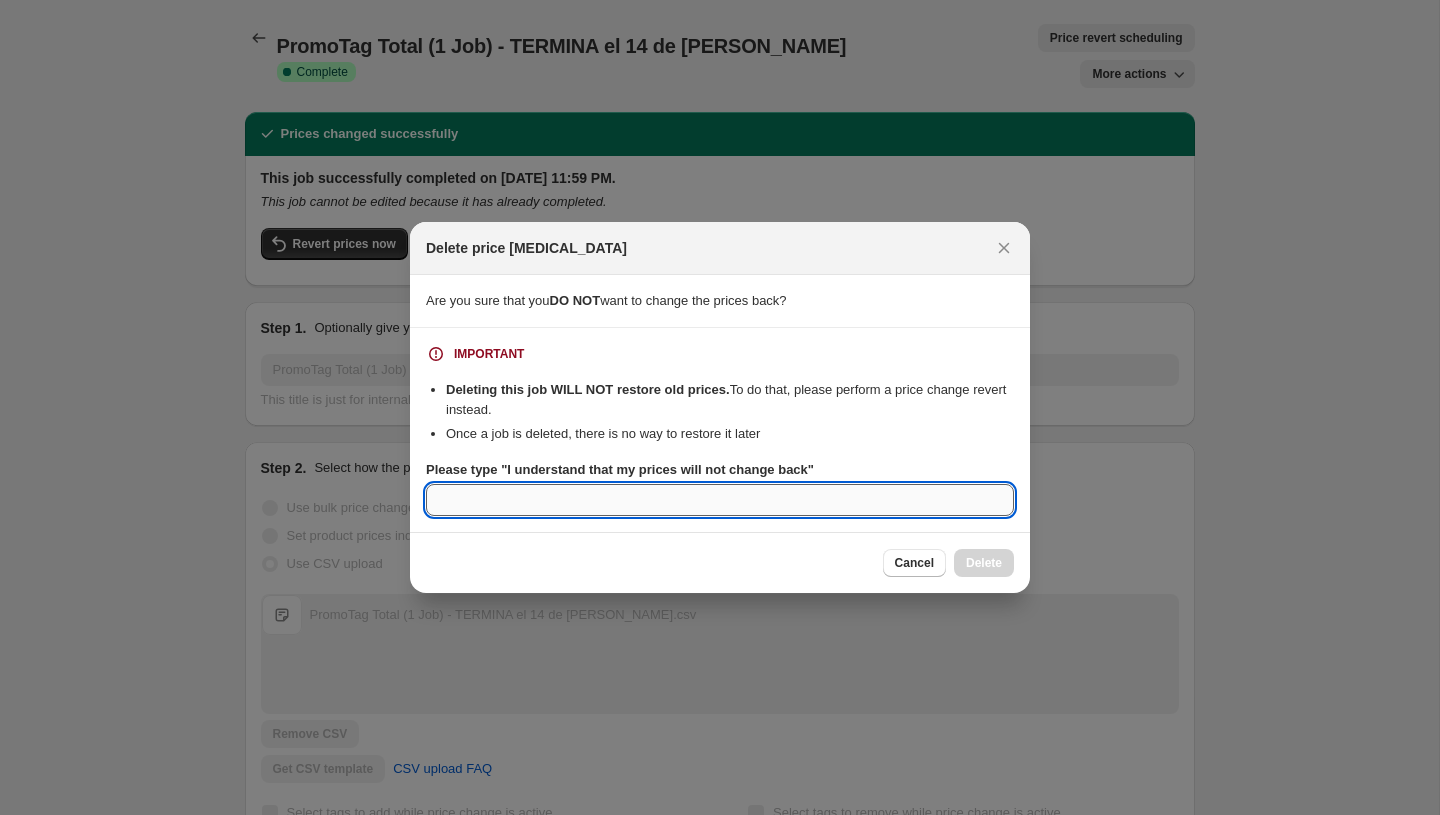 click on "Please type "I understand that my prices will not change back"" at bounding box center [720, 500] 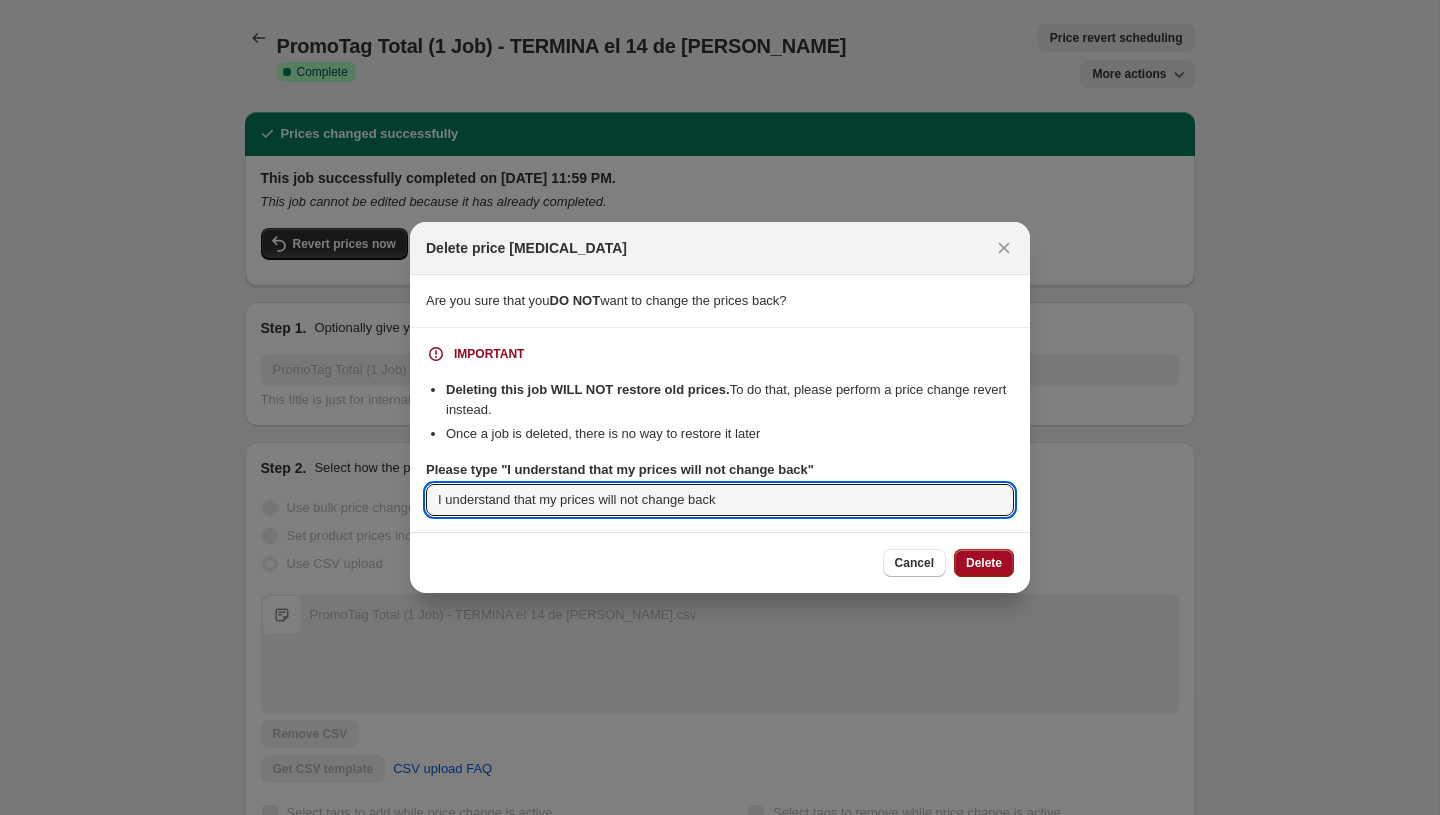 type on "I understand that my prices will not change back" 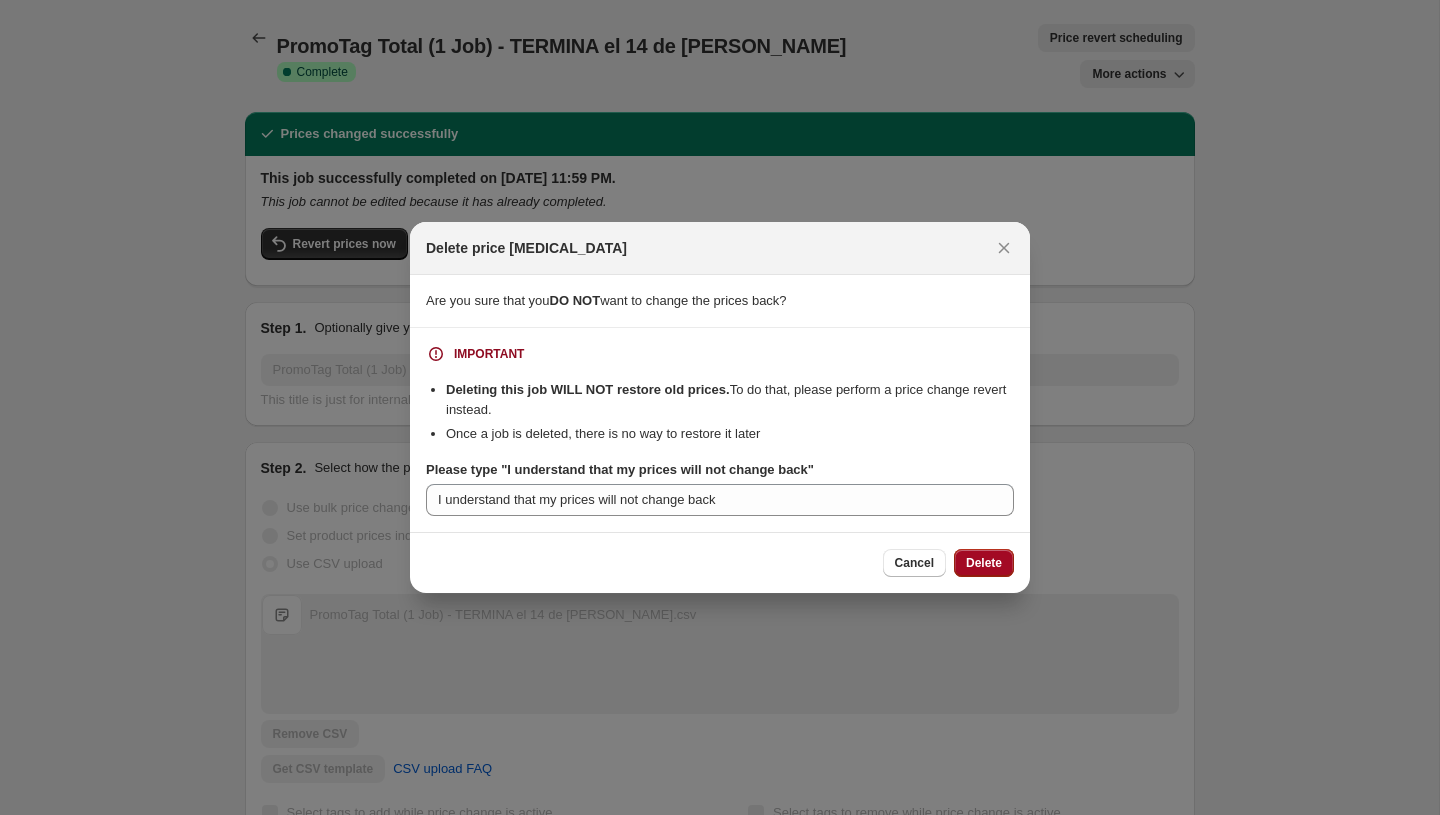 click on "Cancel Delete" at bounding box center (720, 562) 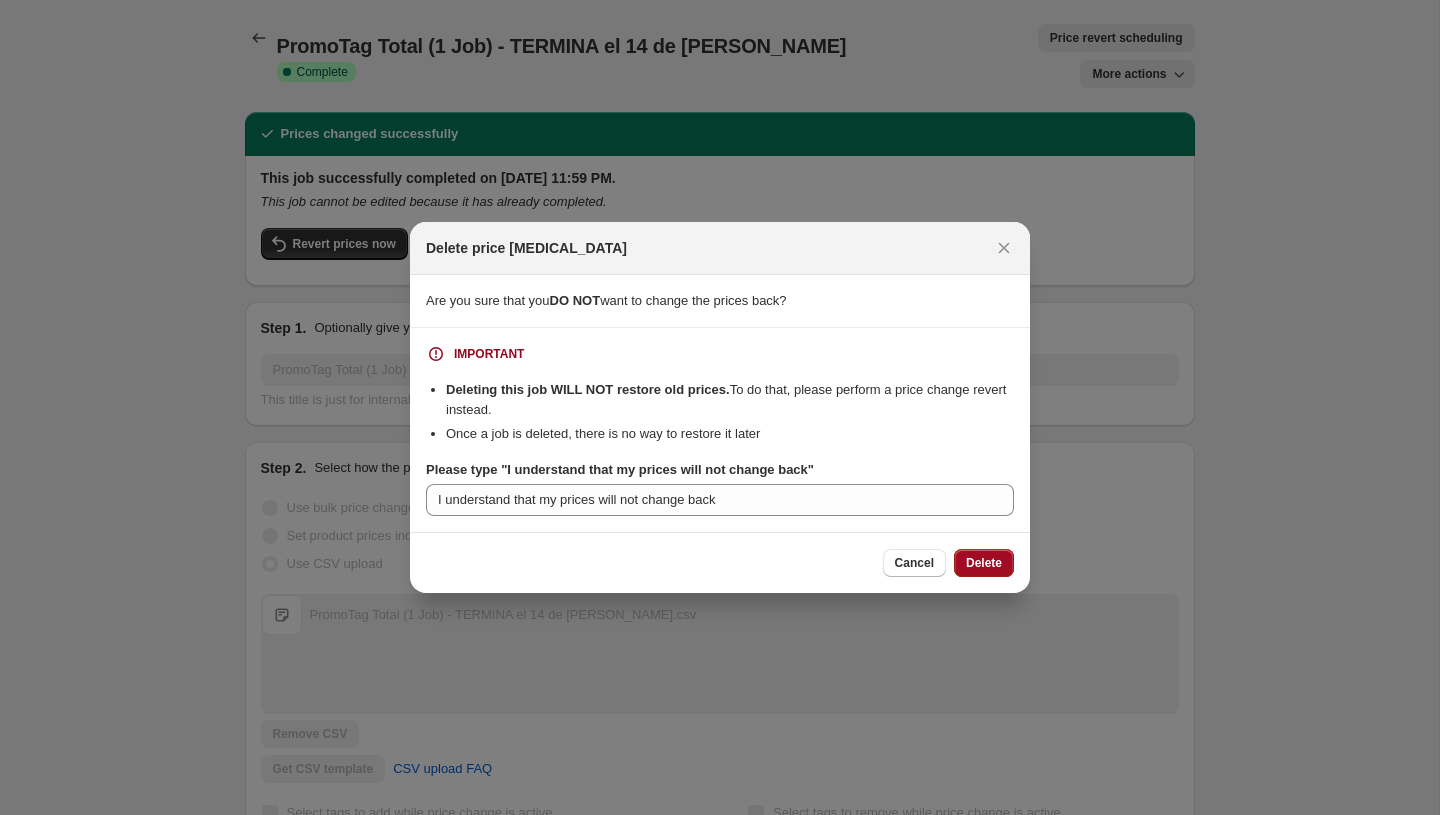 click on "Delete" at bounding box center [984, 563] 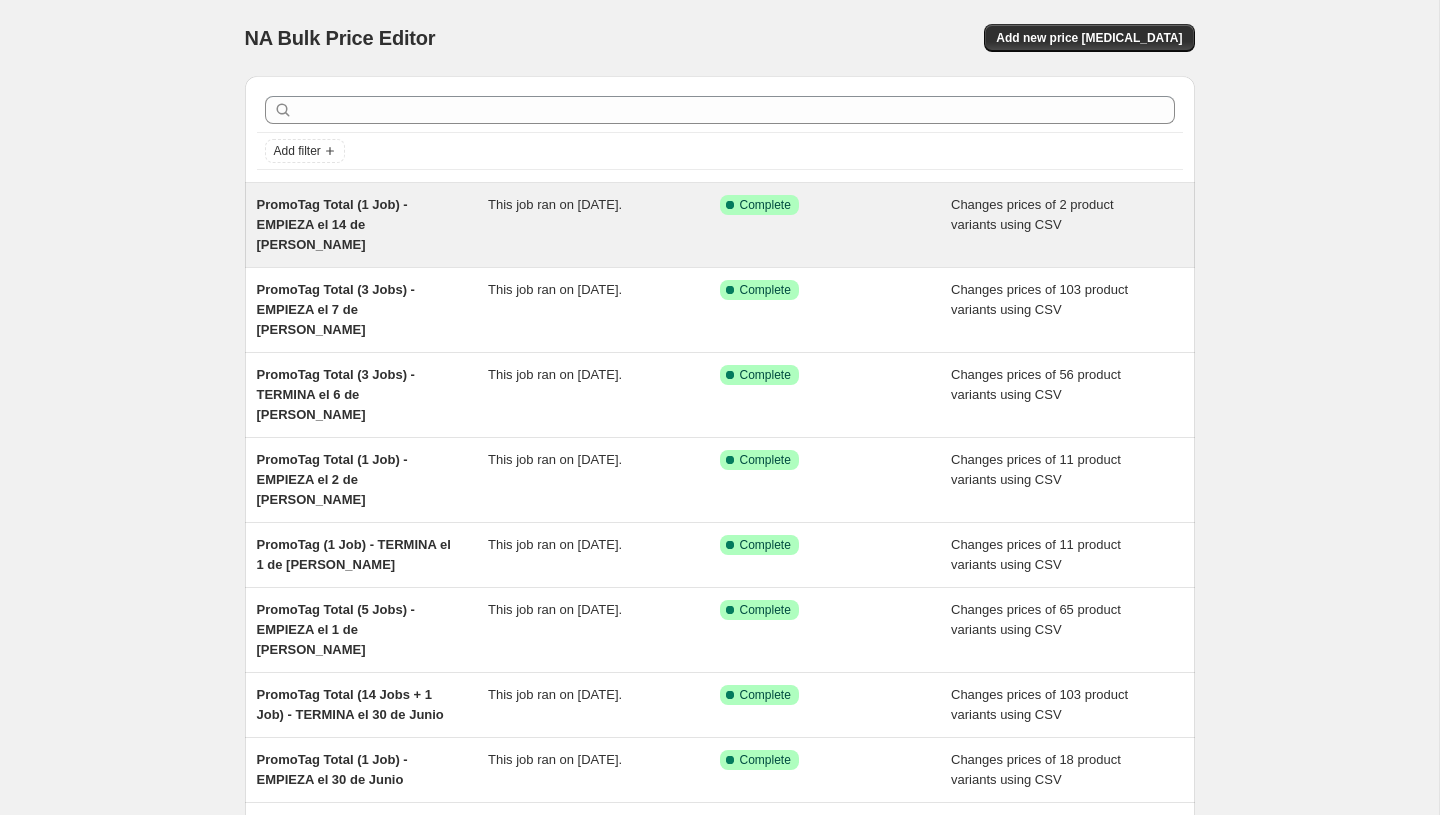 click on "Success Complete Complete" at bounding box center (821, 205) 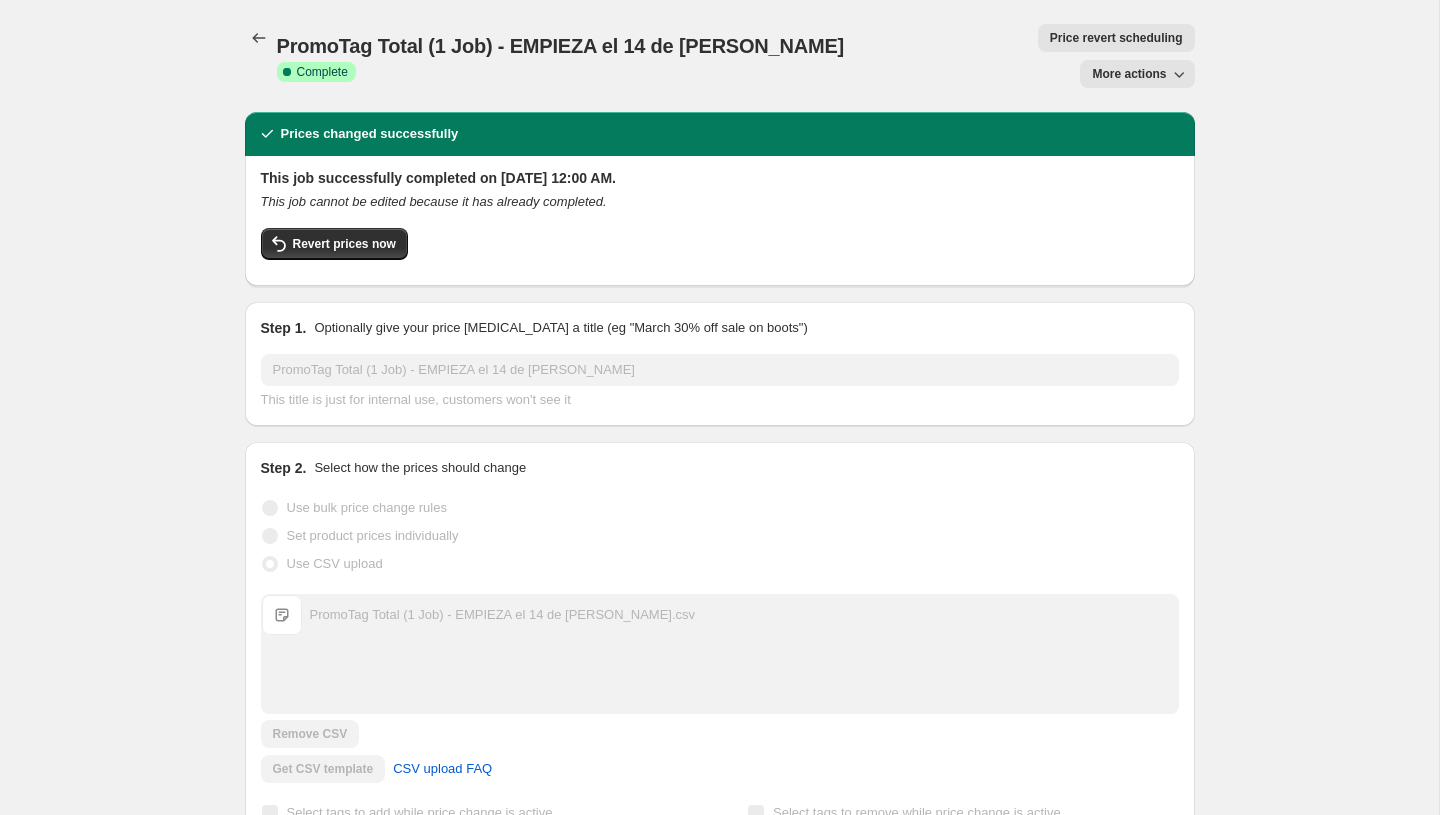 click on "More actions" at bounding box center (1129, 74) 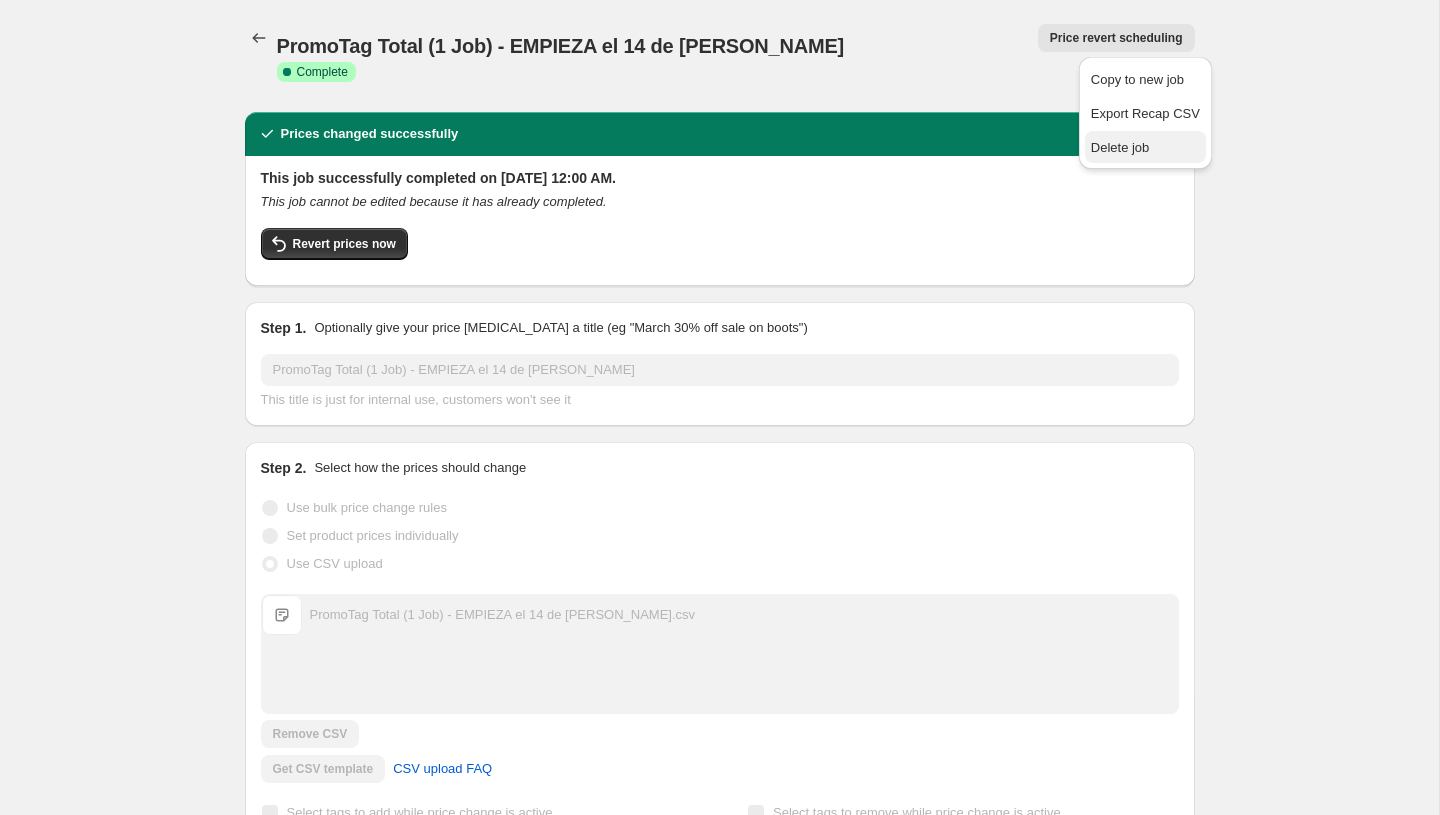 click on "Delete job" at bounding box center (1120, 147) 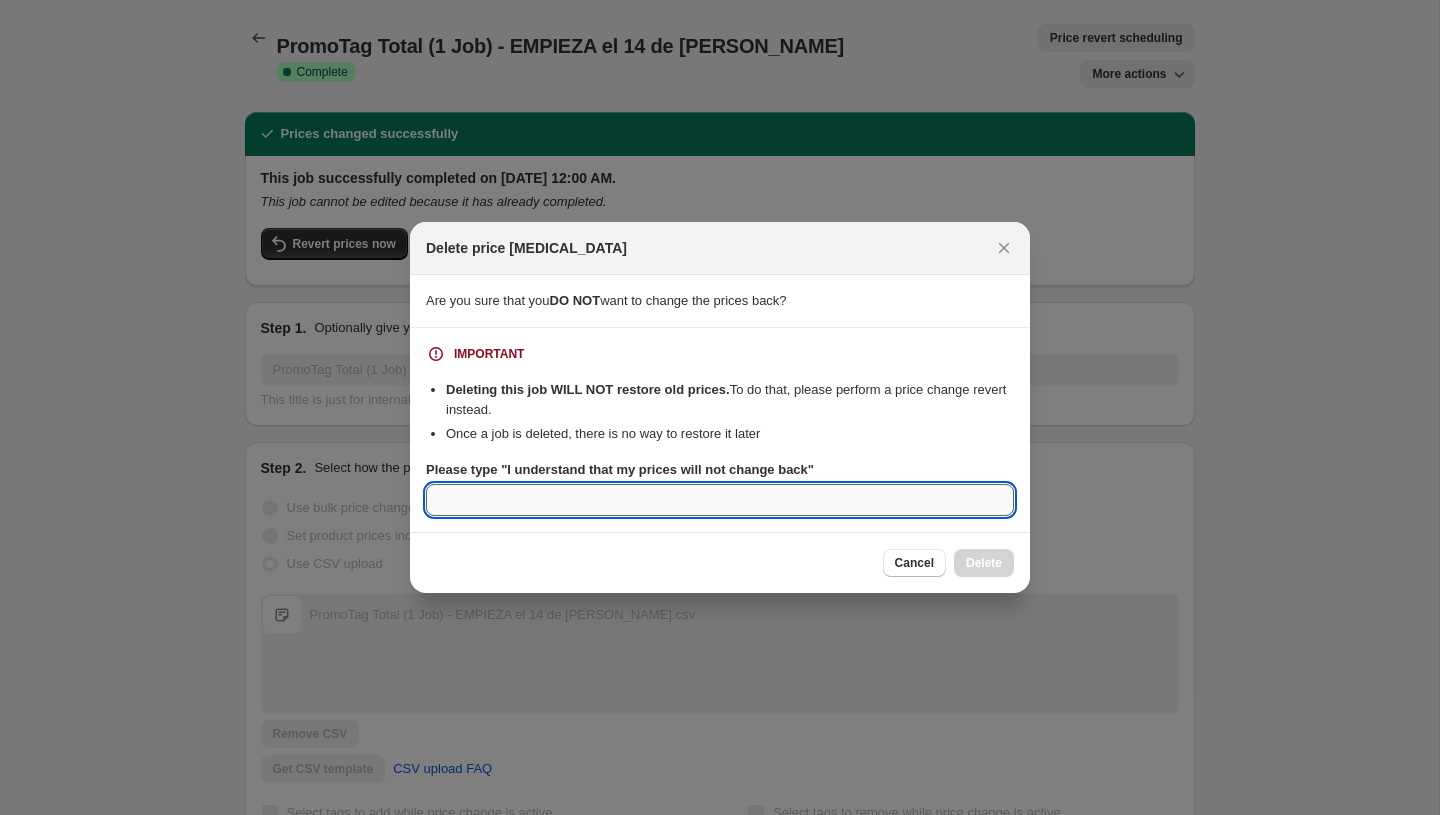 click on "Please type "I understand that my prices will not change back"" at bounding box center [720, 500] 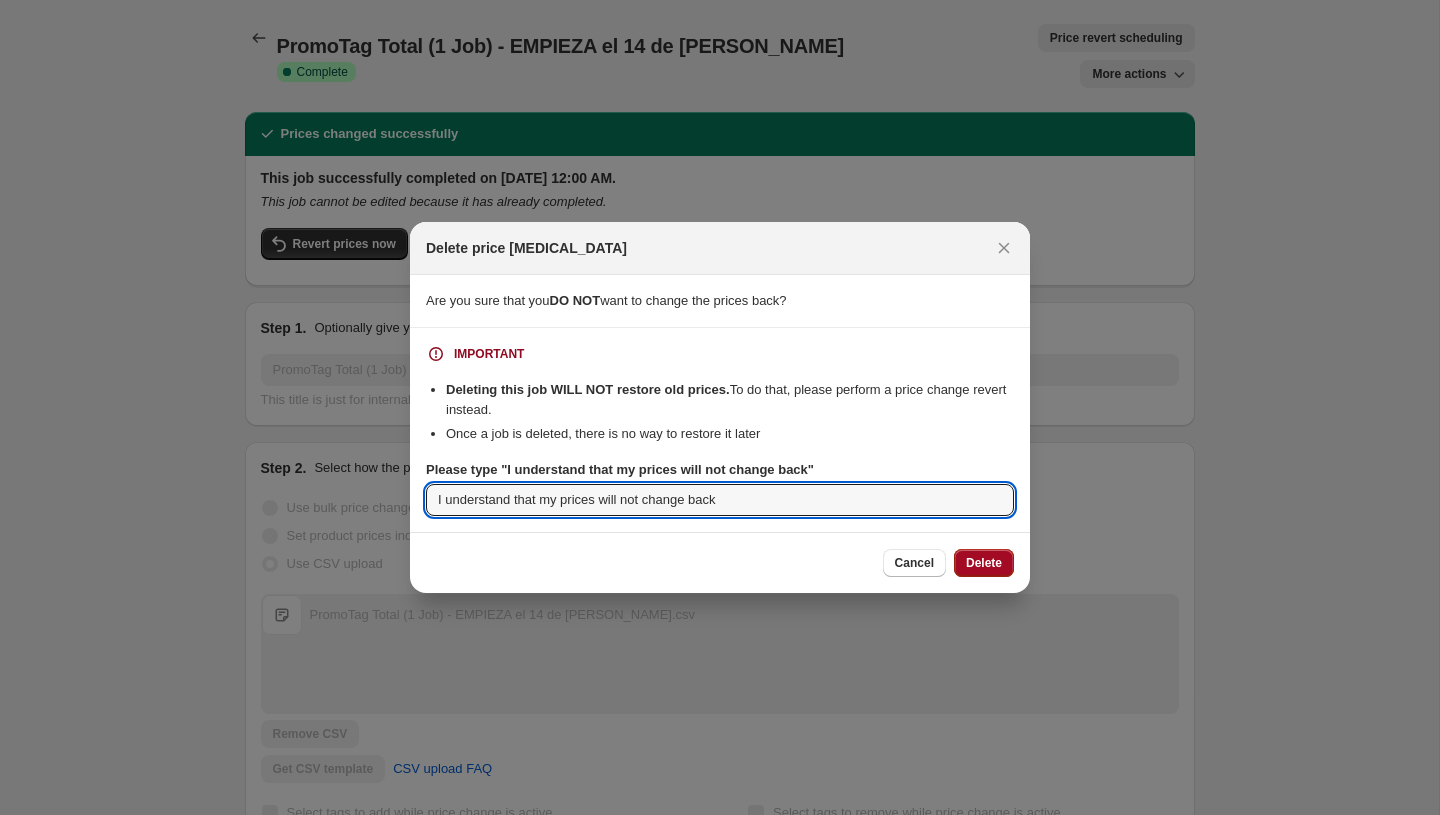 type on "I understand that my prices will not change back" 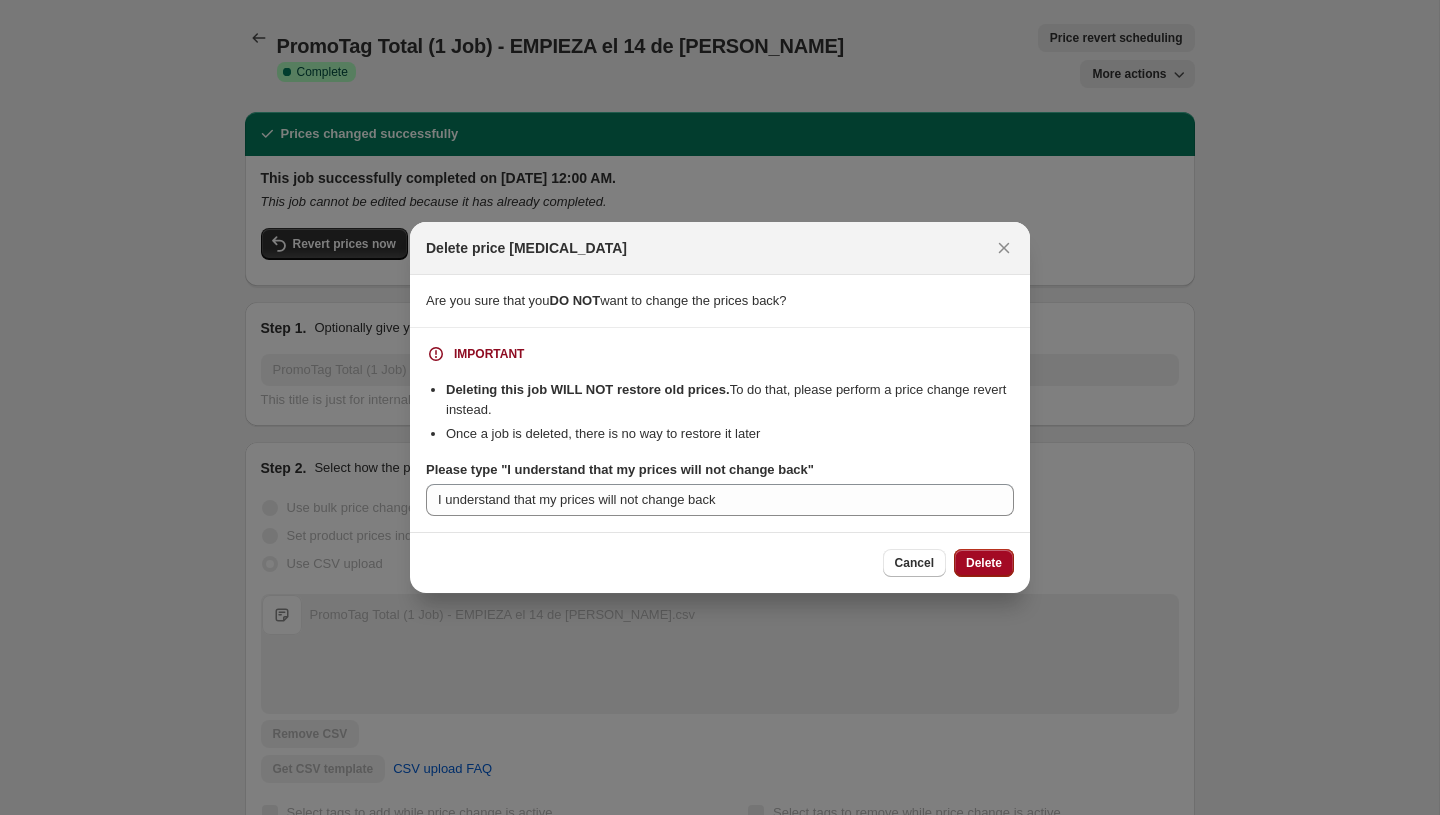 click on "Delete" at bounding box center [984, 563] 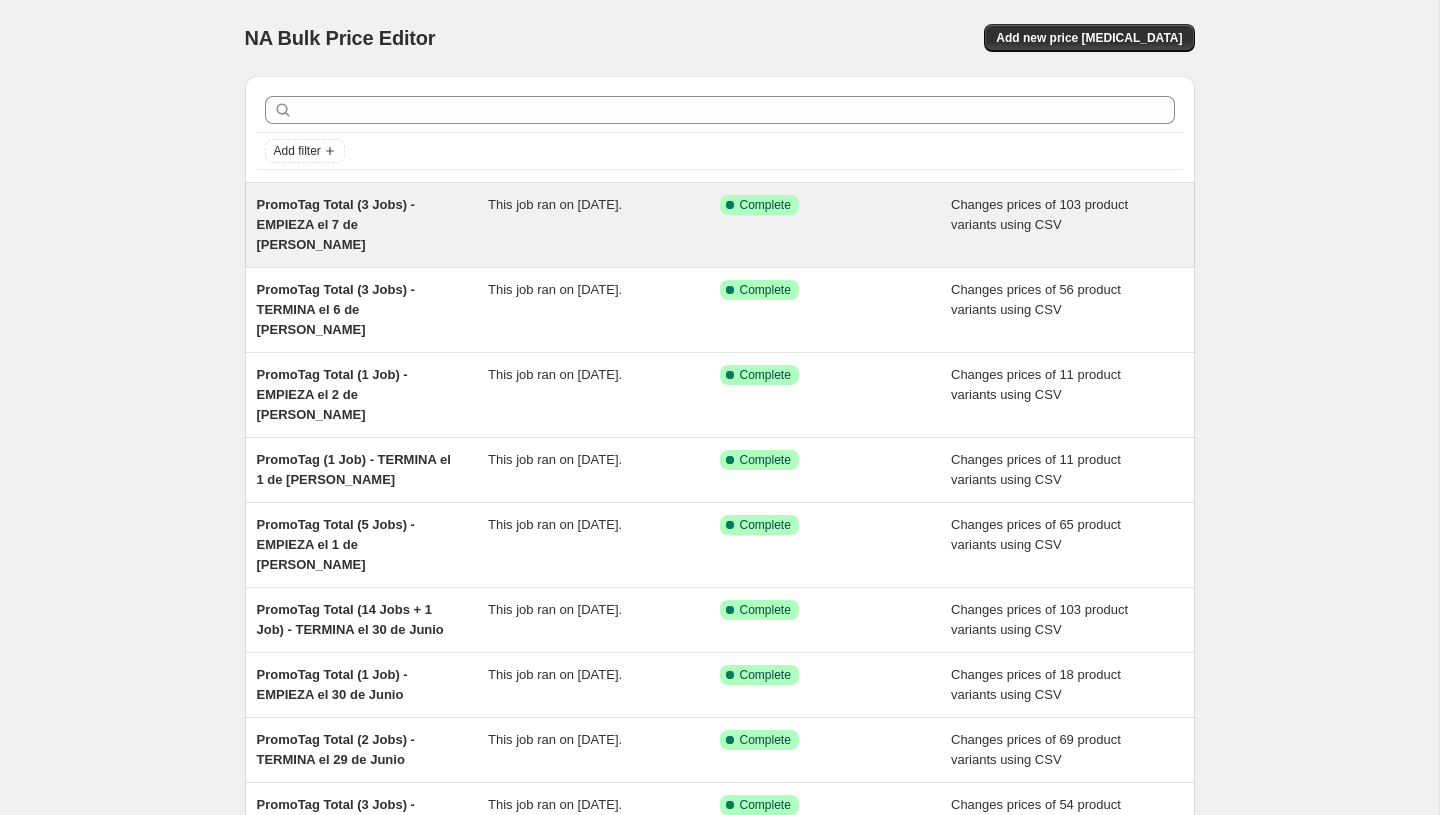 click on "Changes prices of 103 product variants using CSV" at bounding box center [1039, 214] 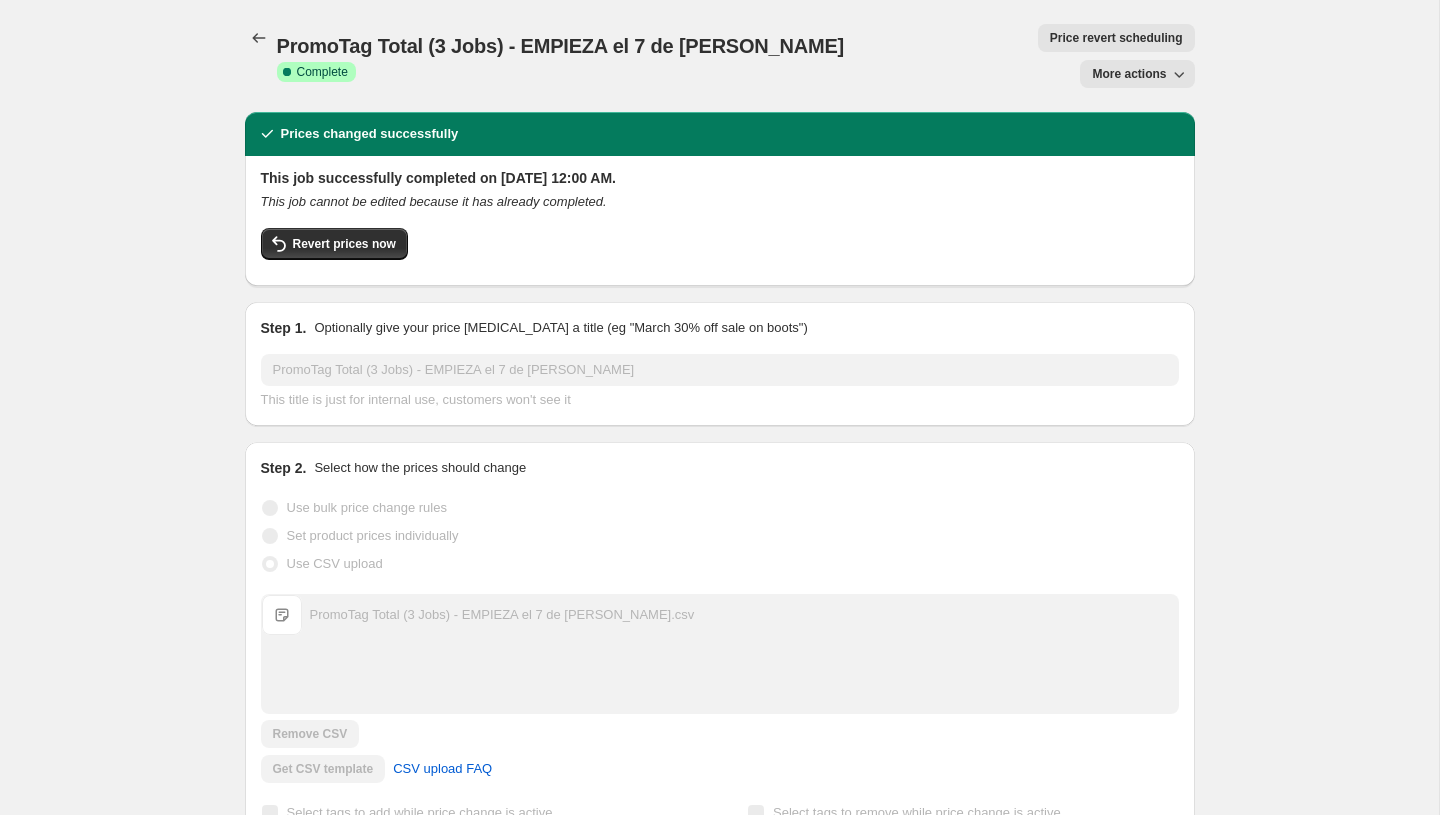 click on "More actions" at bounding box center [1129, 74] 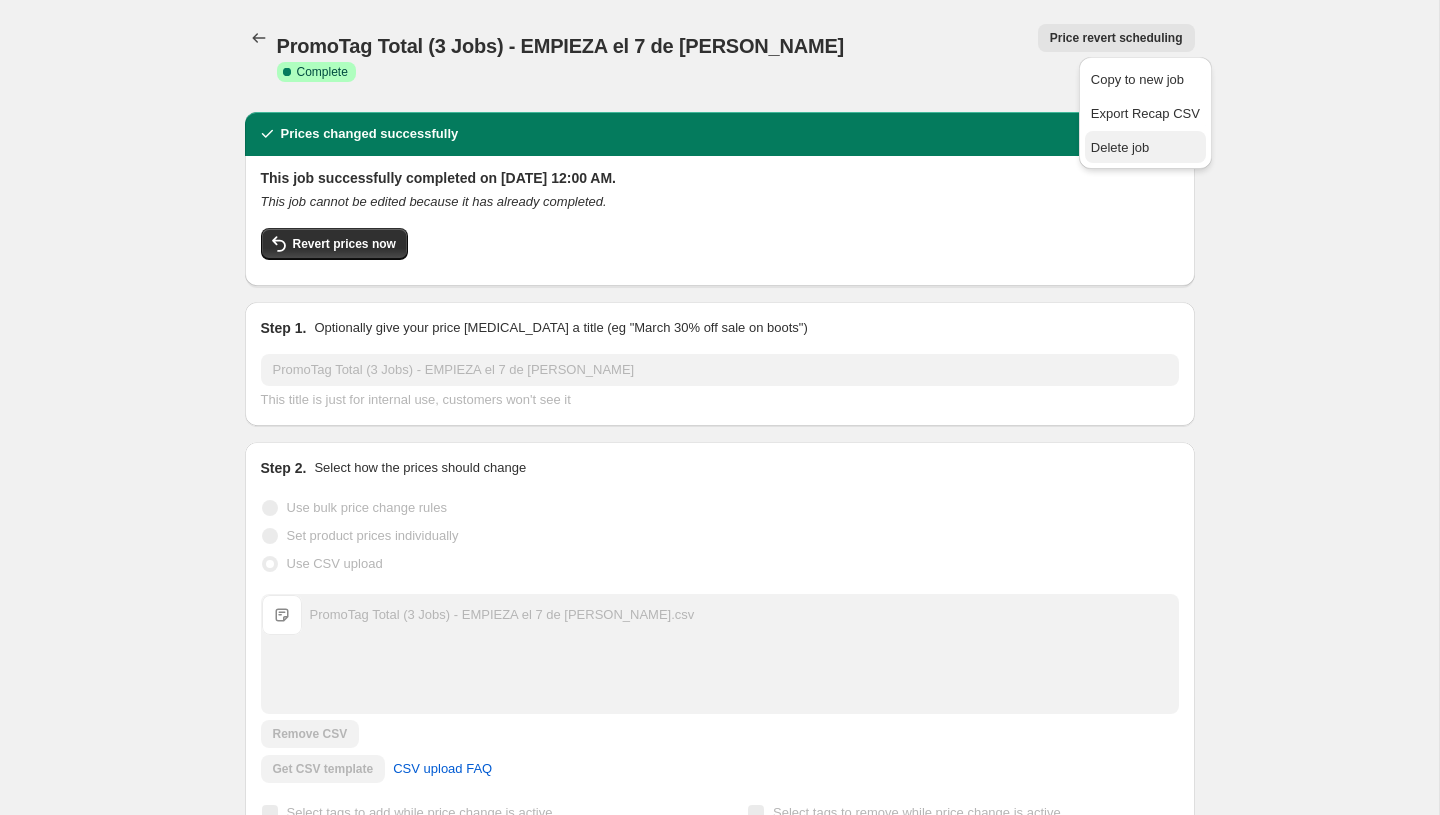 click on "Delete job" at bounding box center [1145, 147] 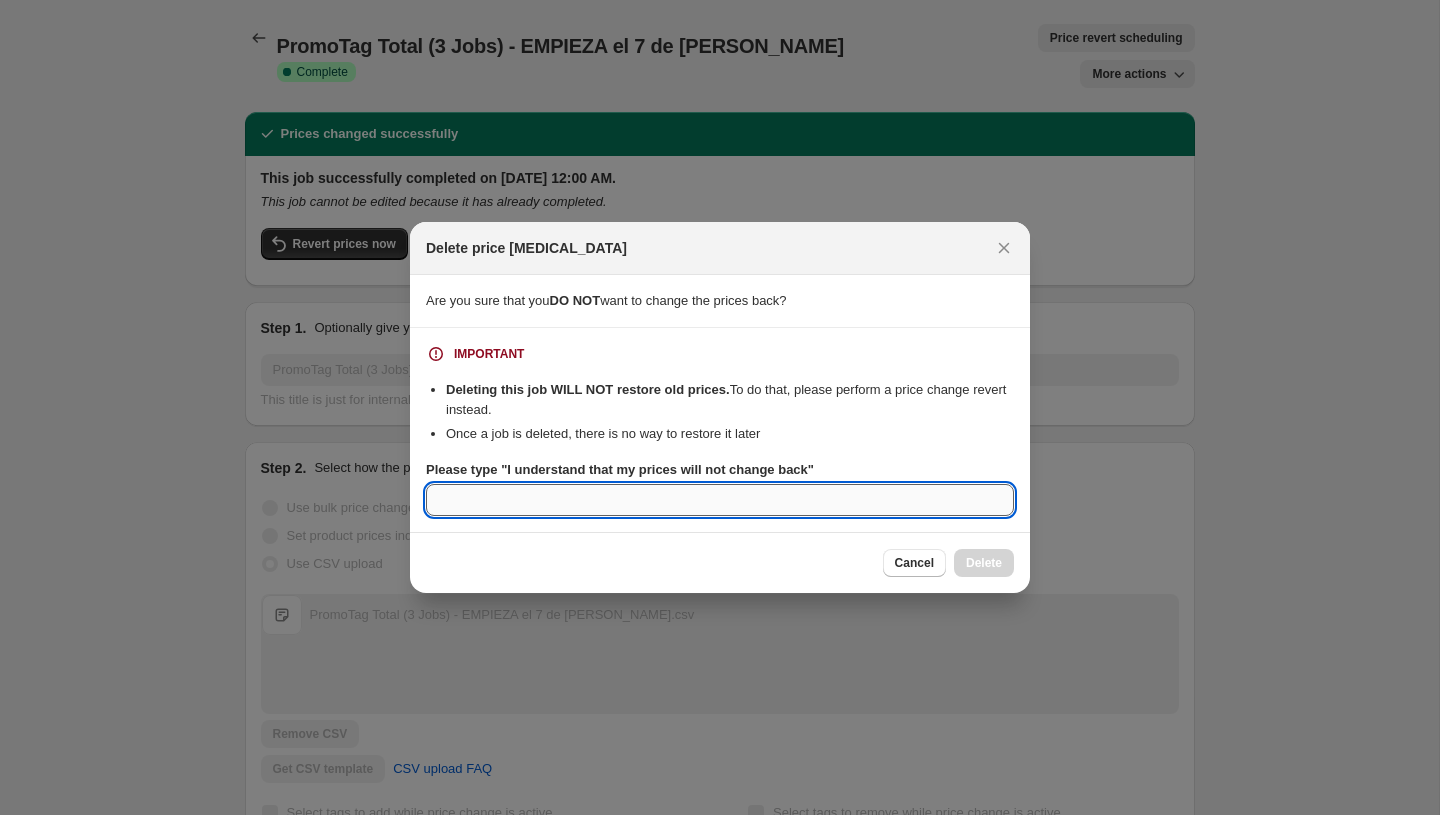 click on "Please type "I understand that my prices will not change back"" at bounding box center (720, 500) 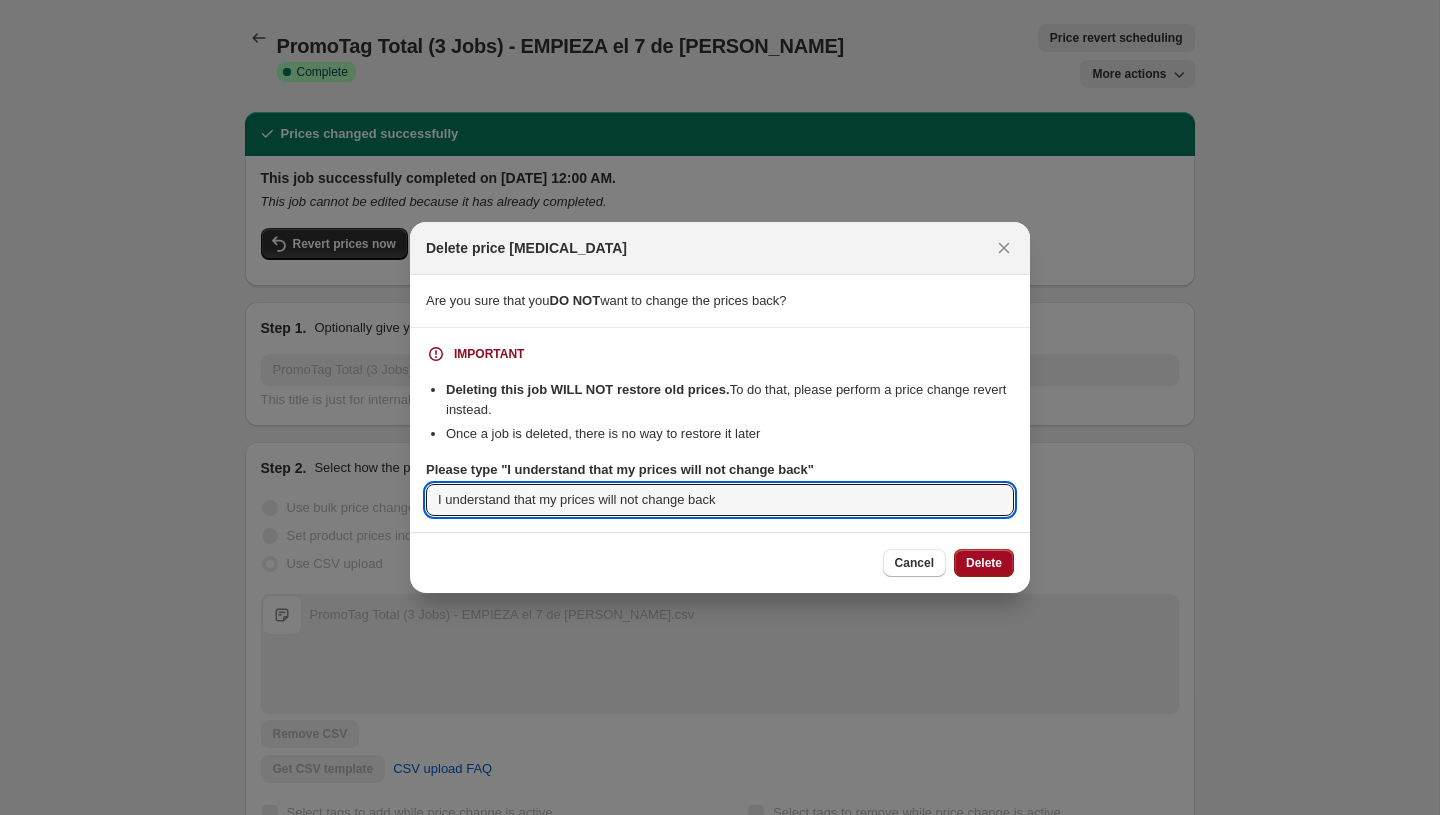 type on "I understand that my prices will not change back" 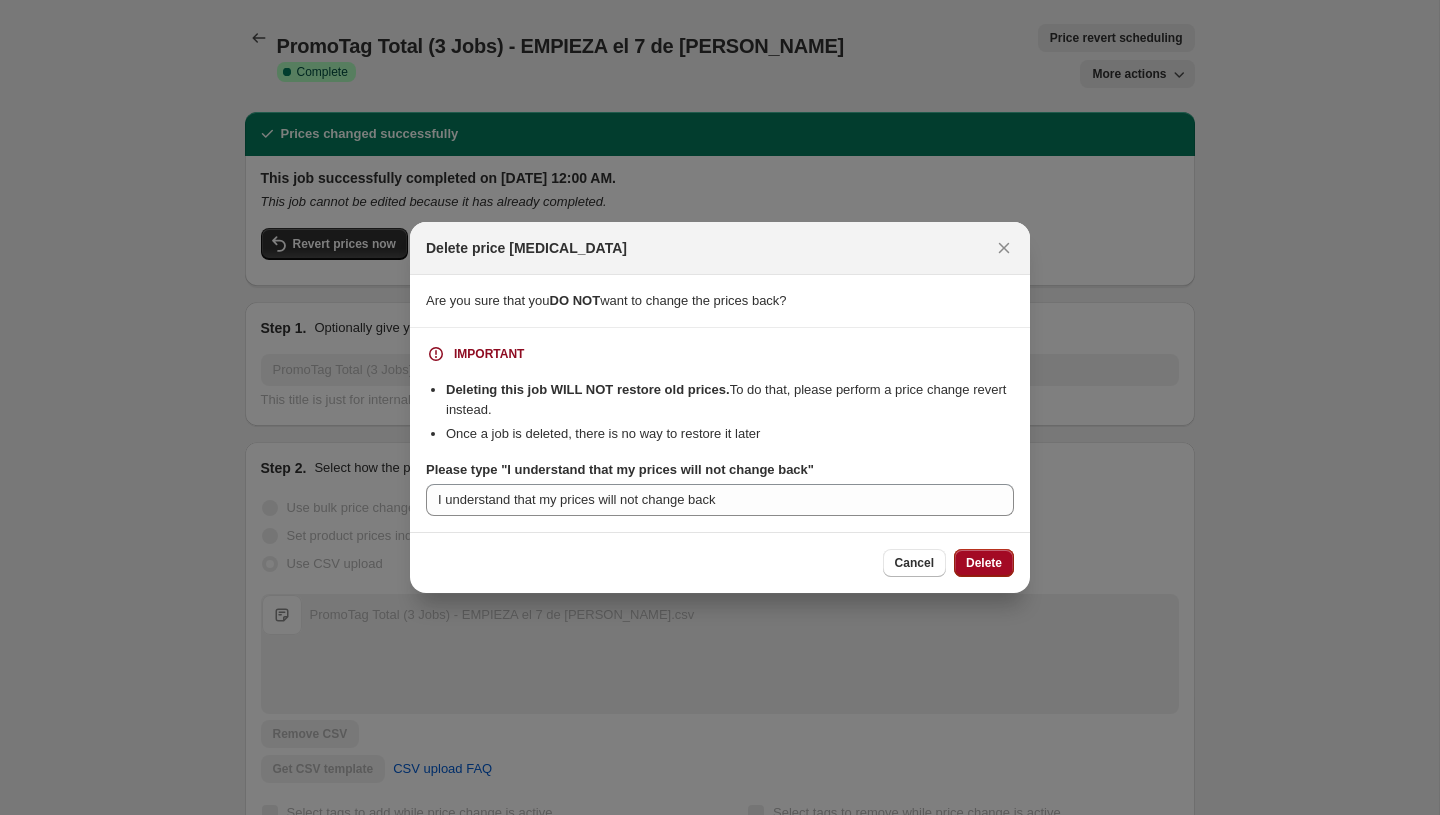 click on "Delete" at bounding box center (984, 563) 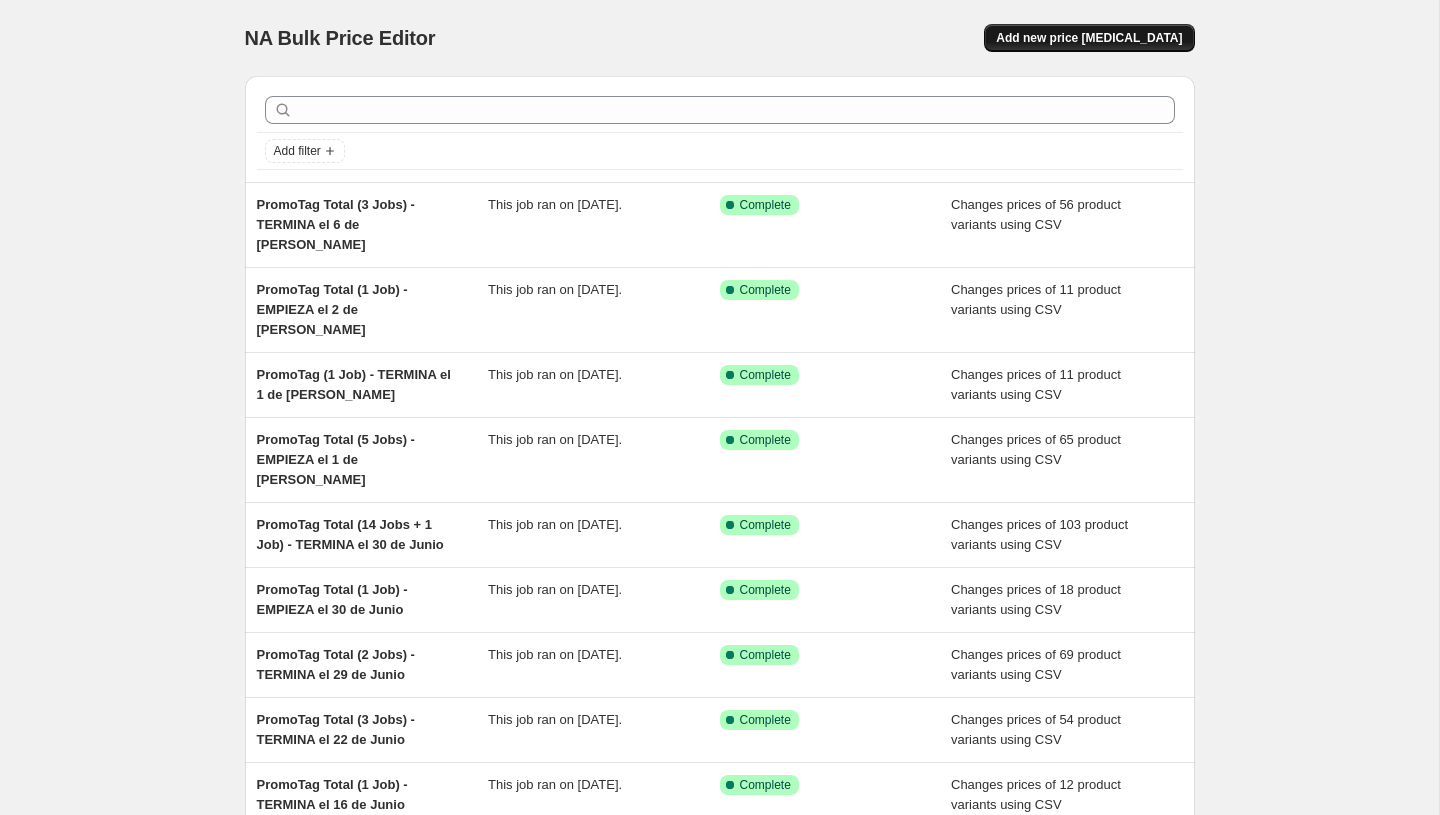 click on "Add new price [MEDICAL_DATA]" at bounding box center [1089, 38] 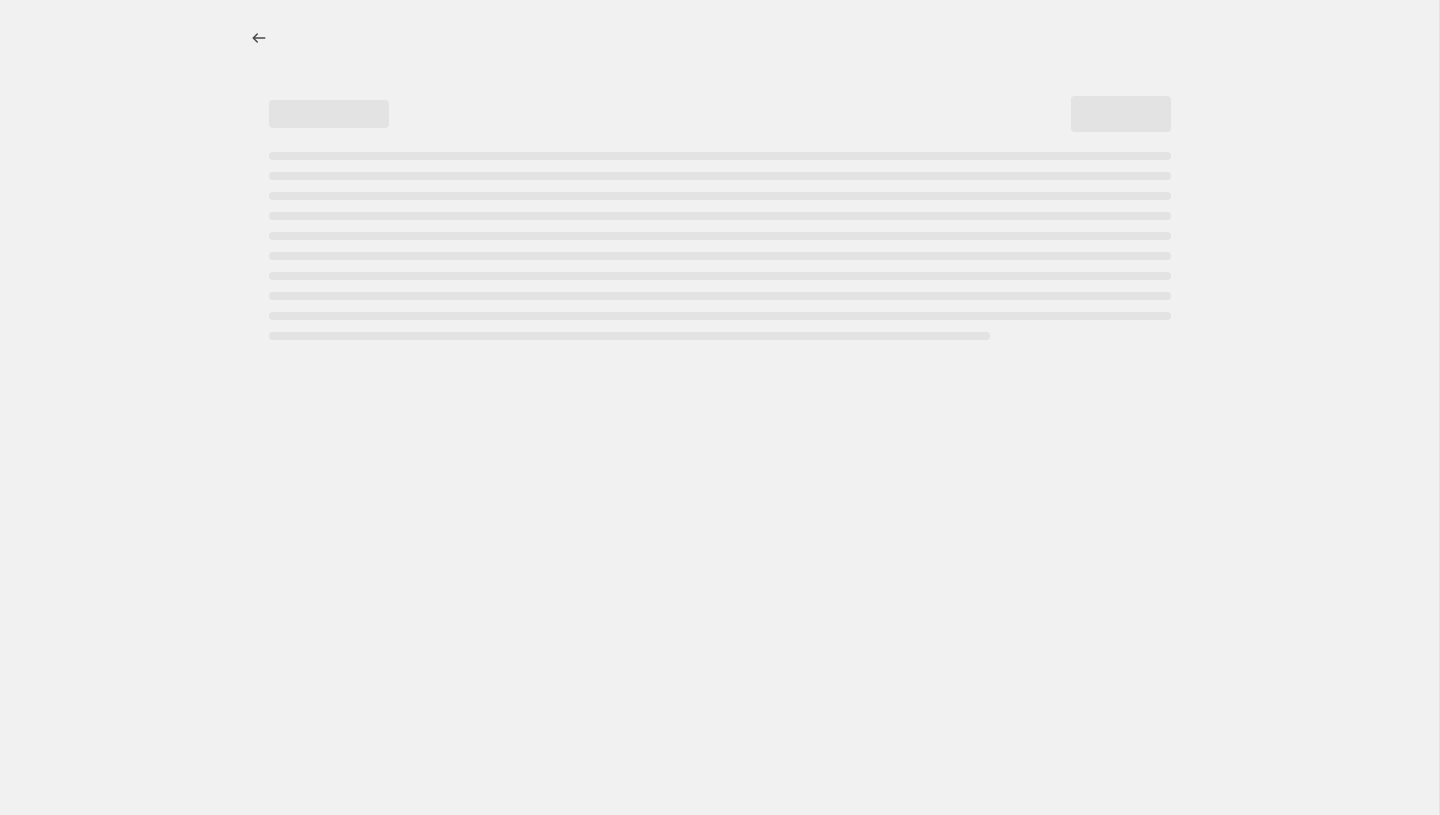 select on "percentage" 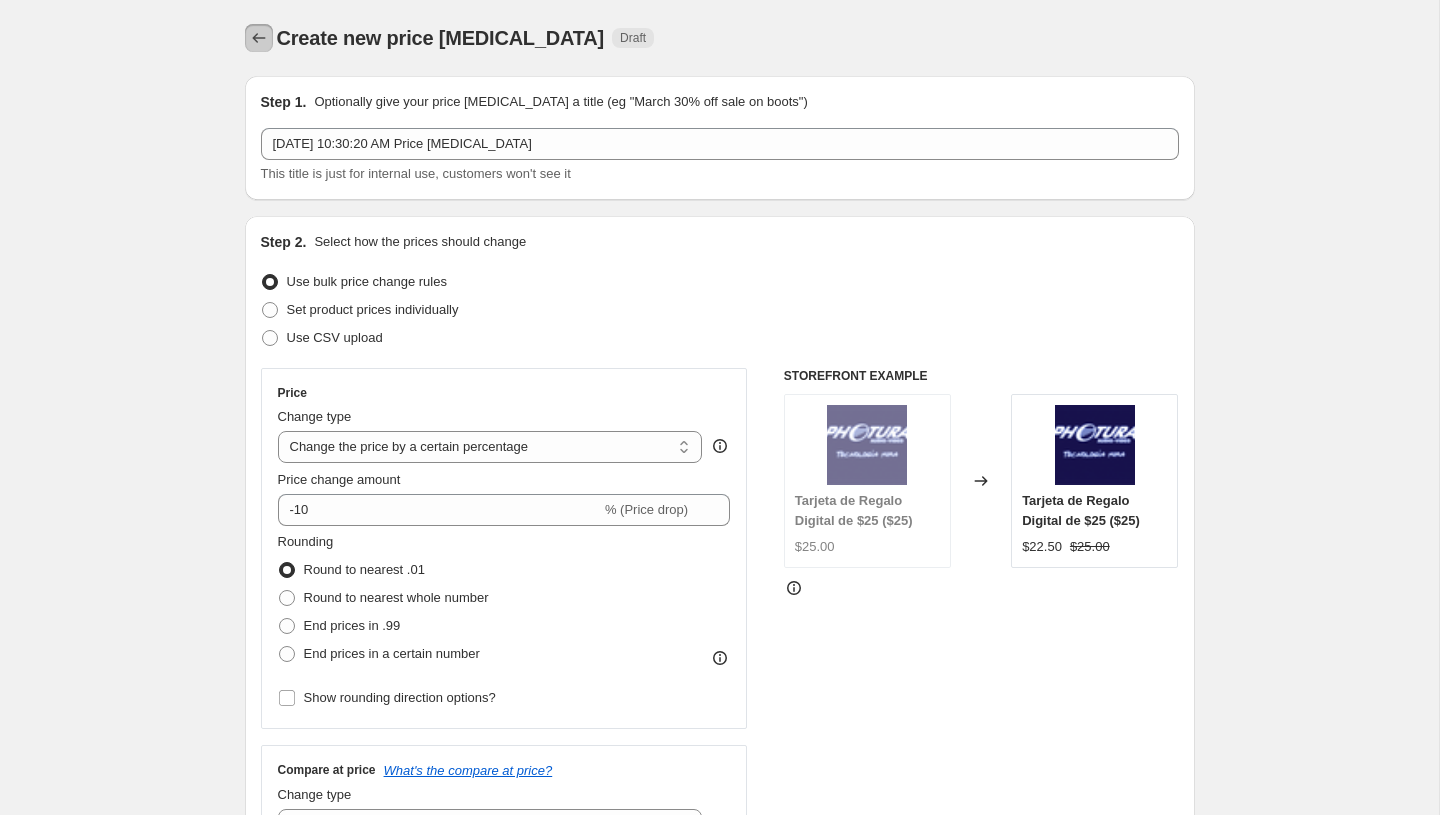 click 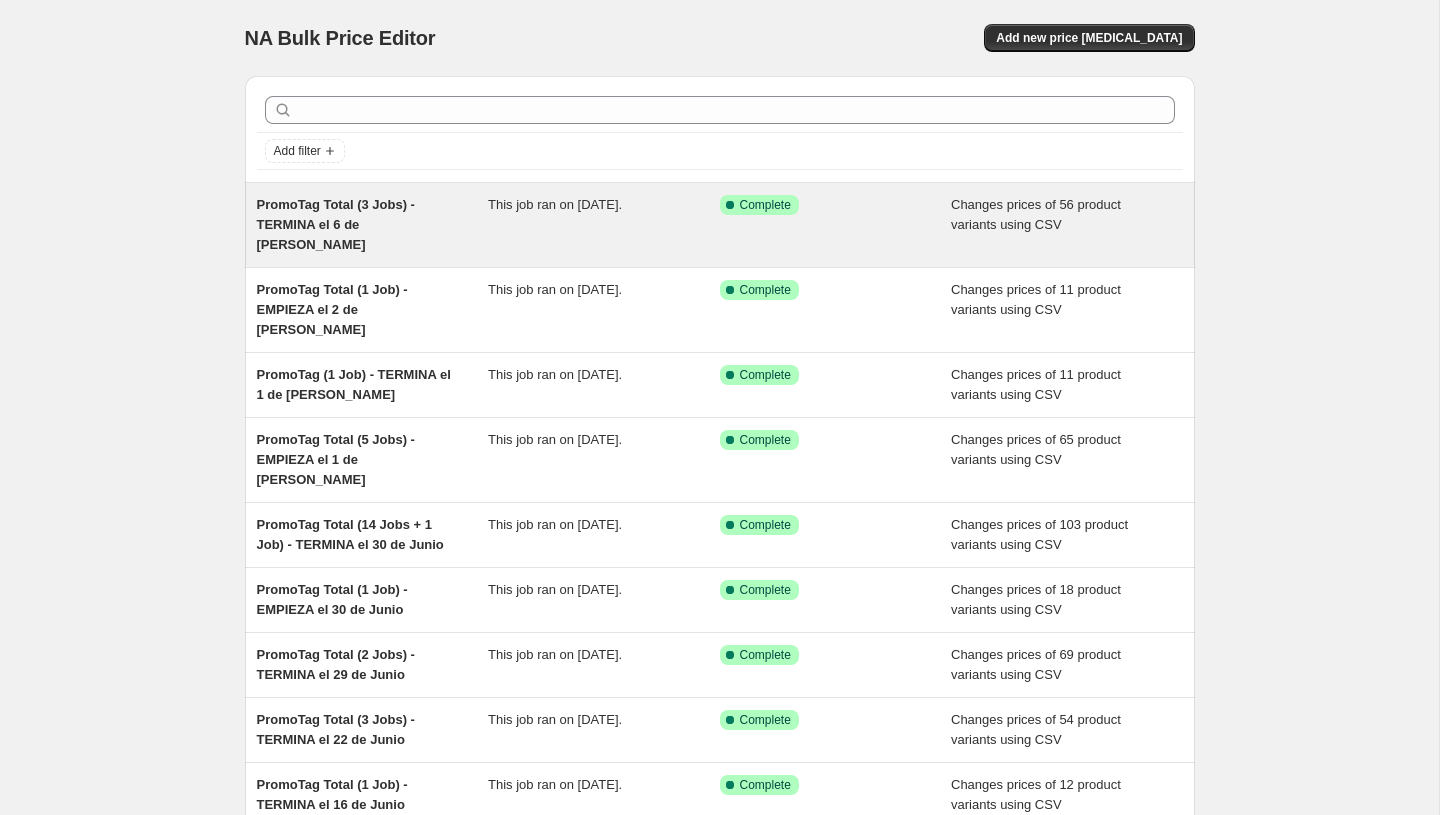 click on "Success Complete Complete" at bounding box center (836, 225) 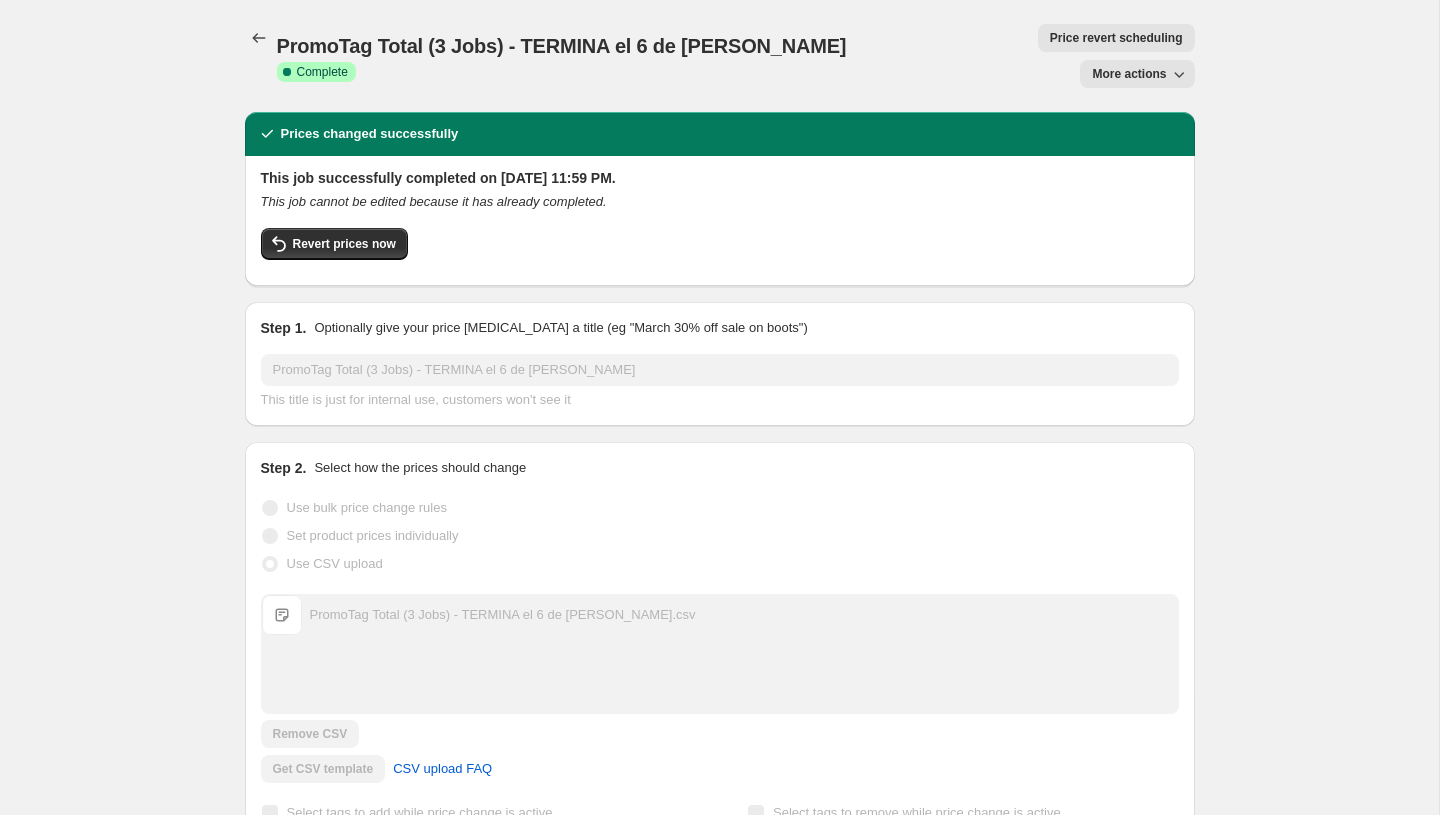 click on "More actions" at bounding box center [1129, 74] 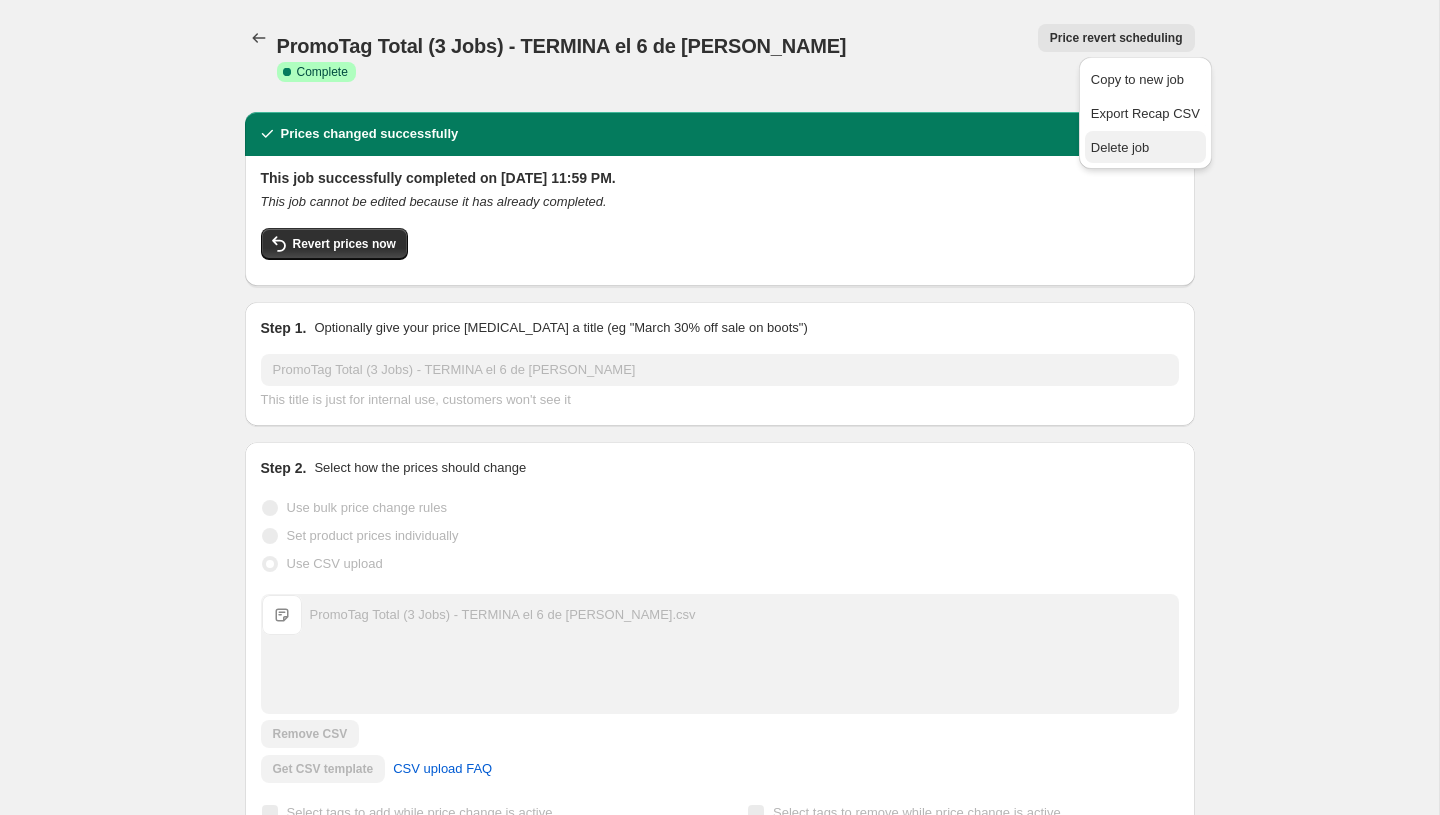 click on "Delete job" at bounding box center [1145, 147] 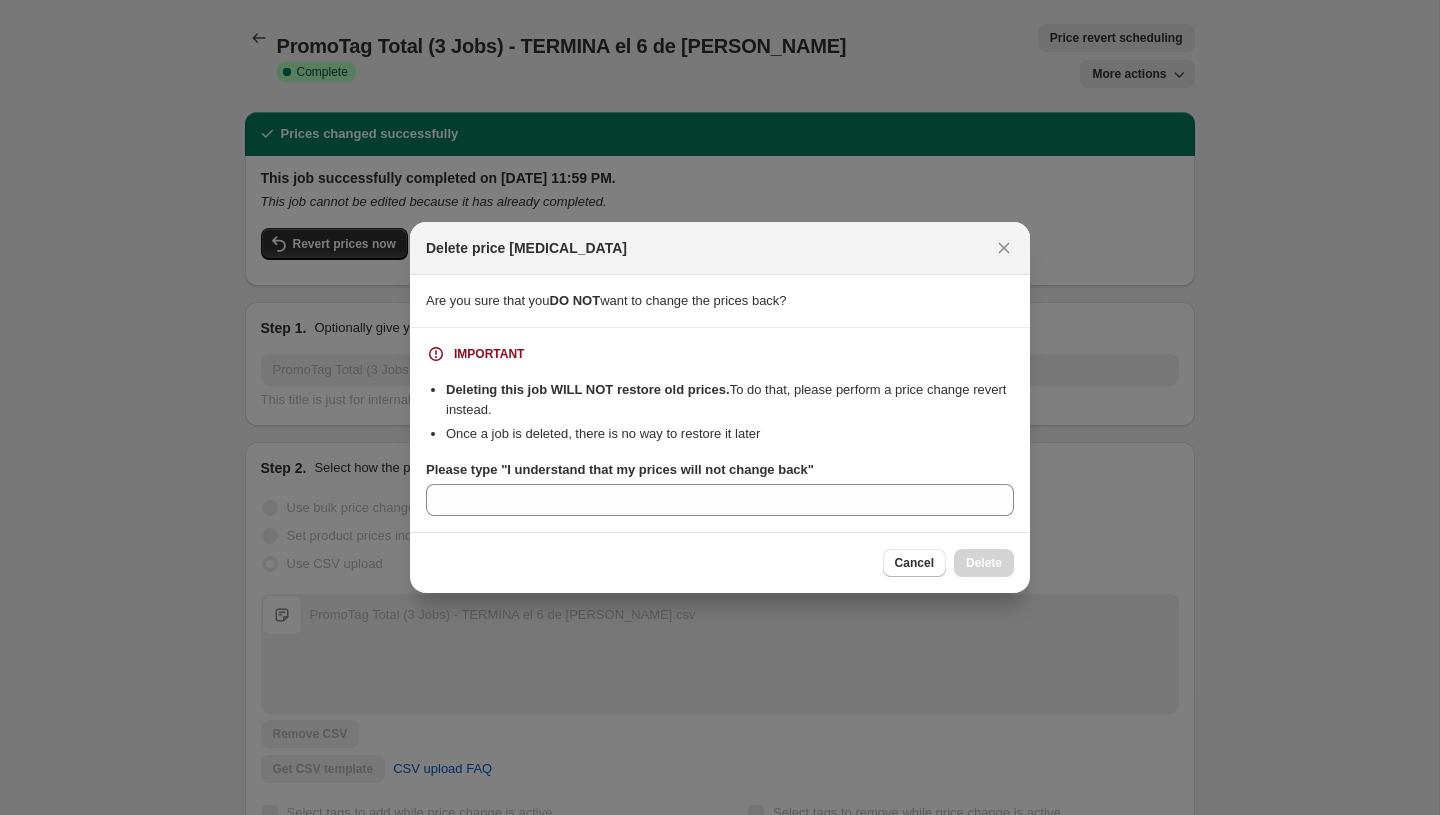 click on "Please type "I understand that my prices will not change back"" at bounding box center (620, 470) 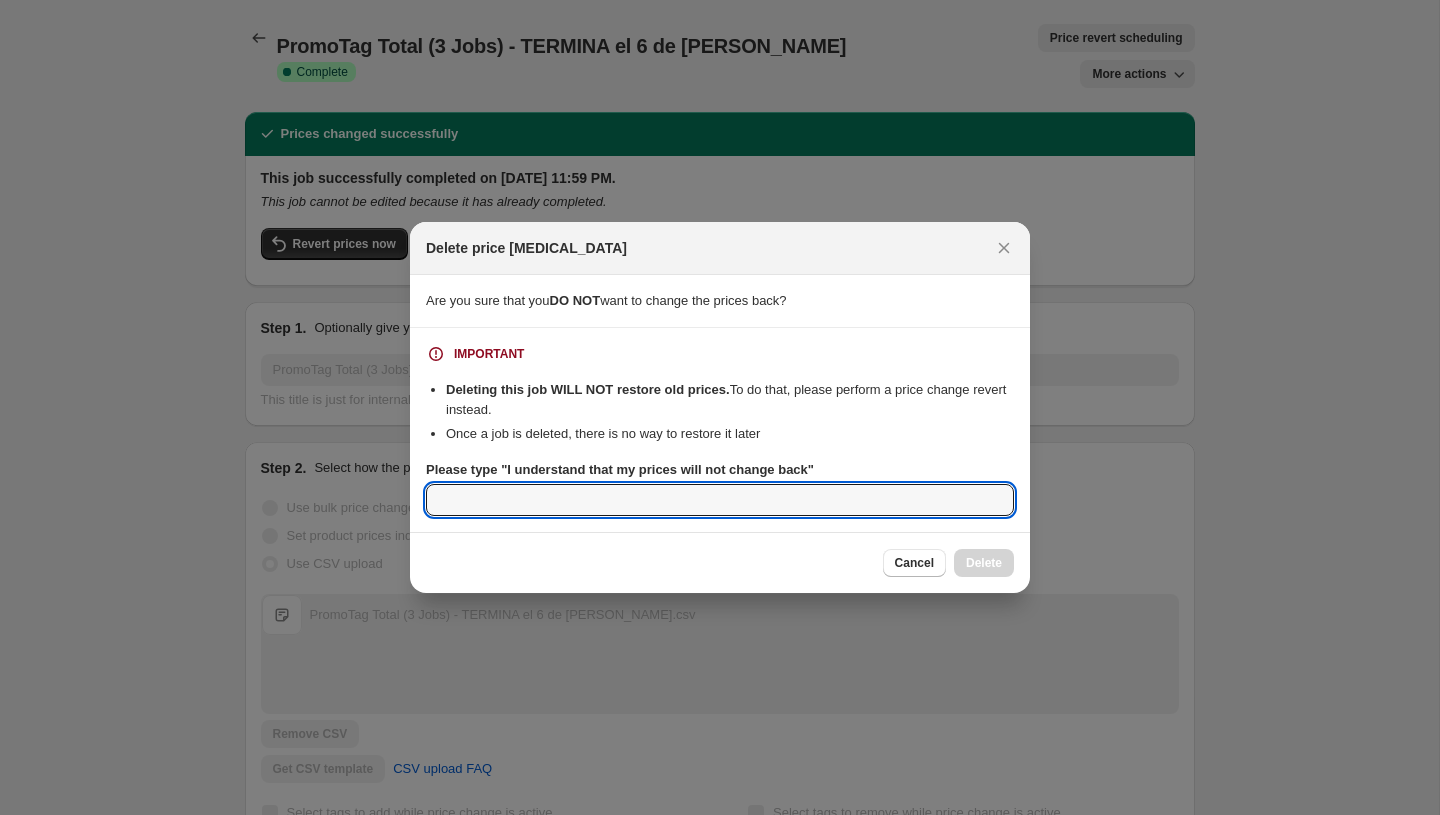 click on "Please type "I understand that my prices will not change back"" at bounding box center [720, 500] 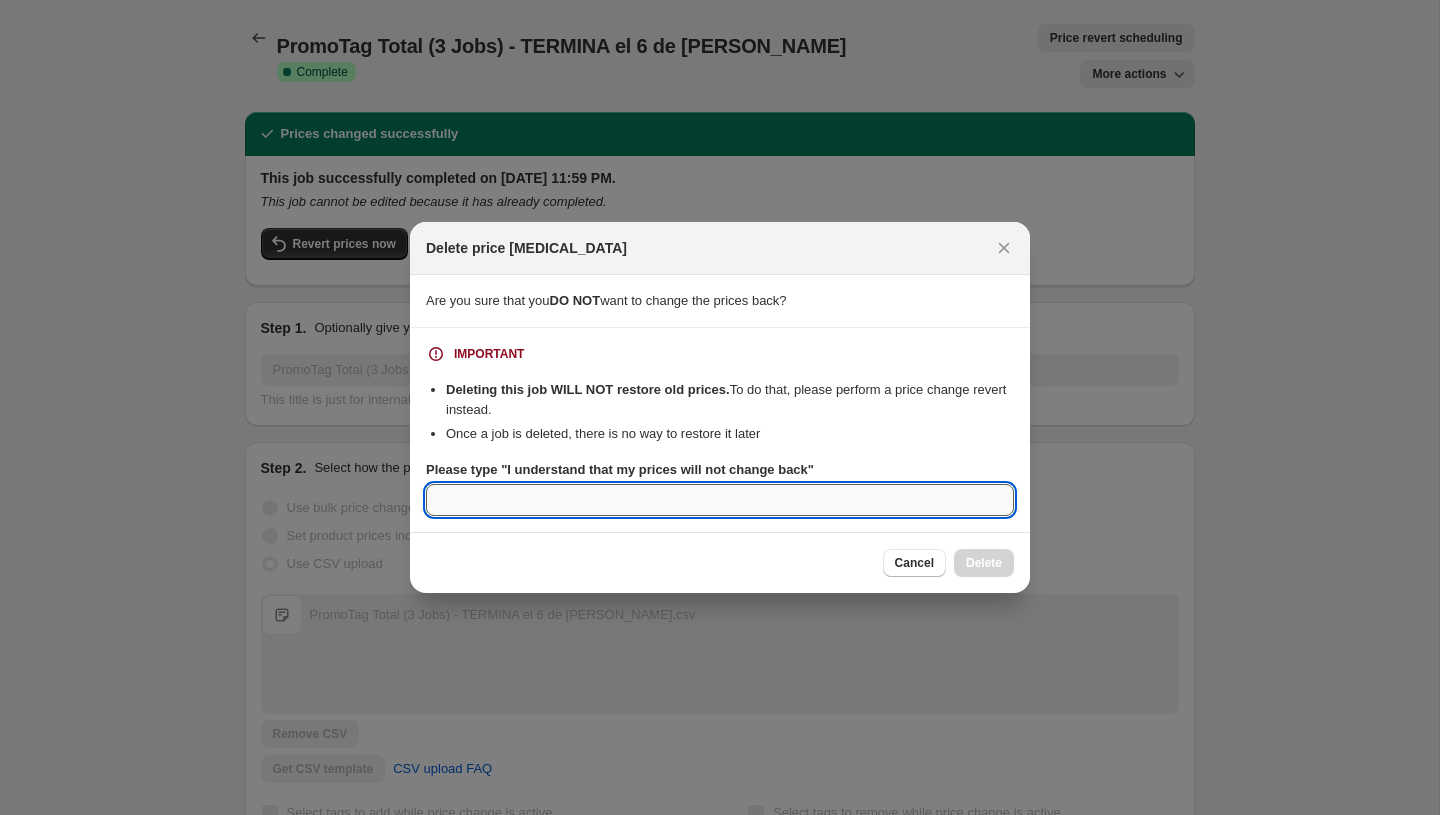 click on "Please type "I understand that my prices will not change back"" at bounding box center [720, 500] 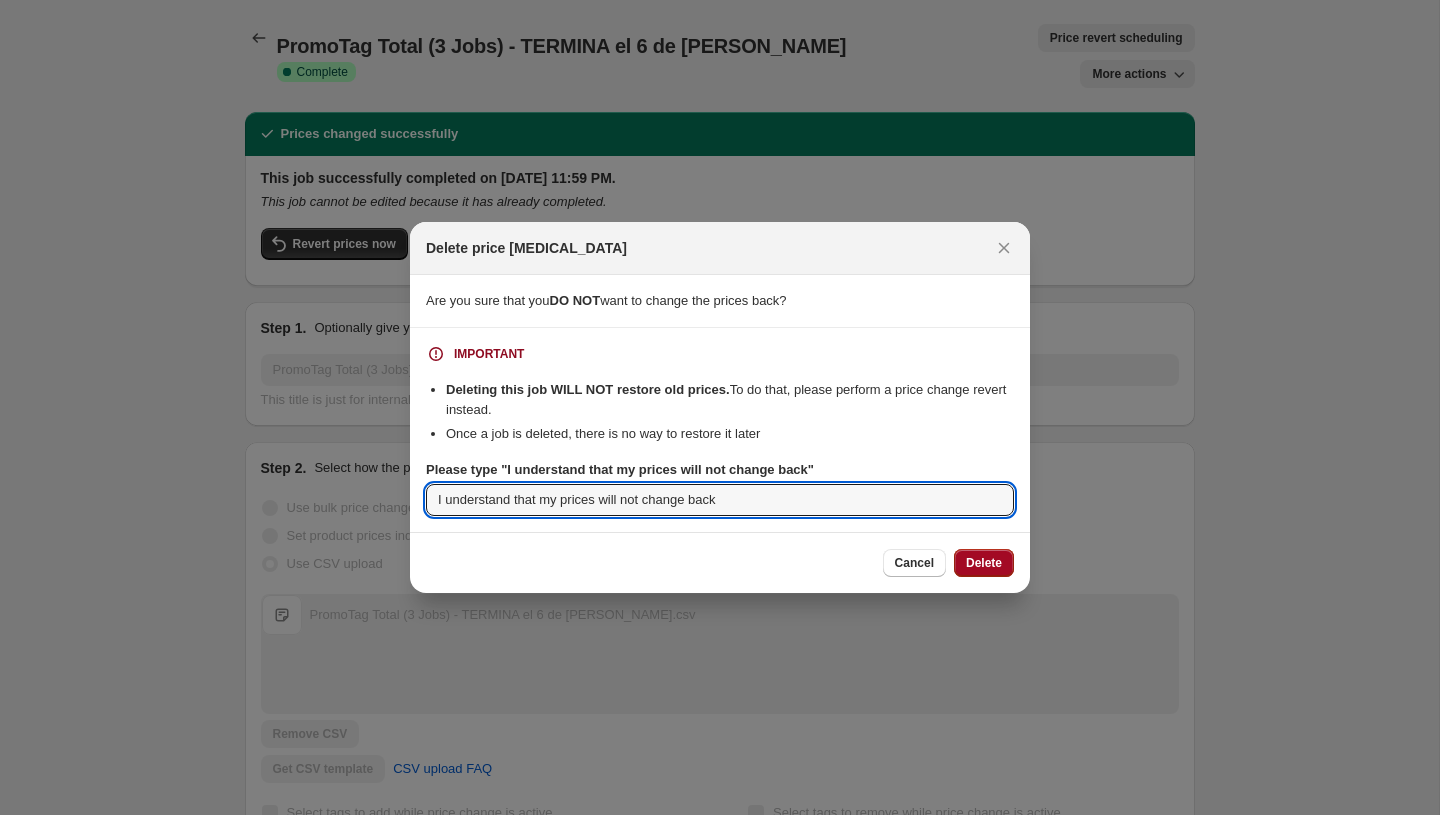 type on "I understand that my prices will not change back" 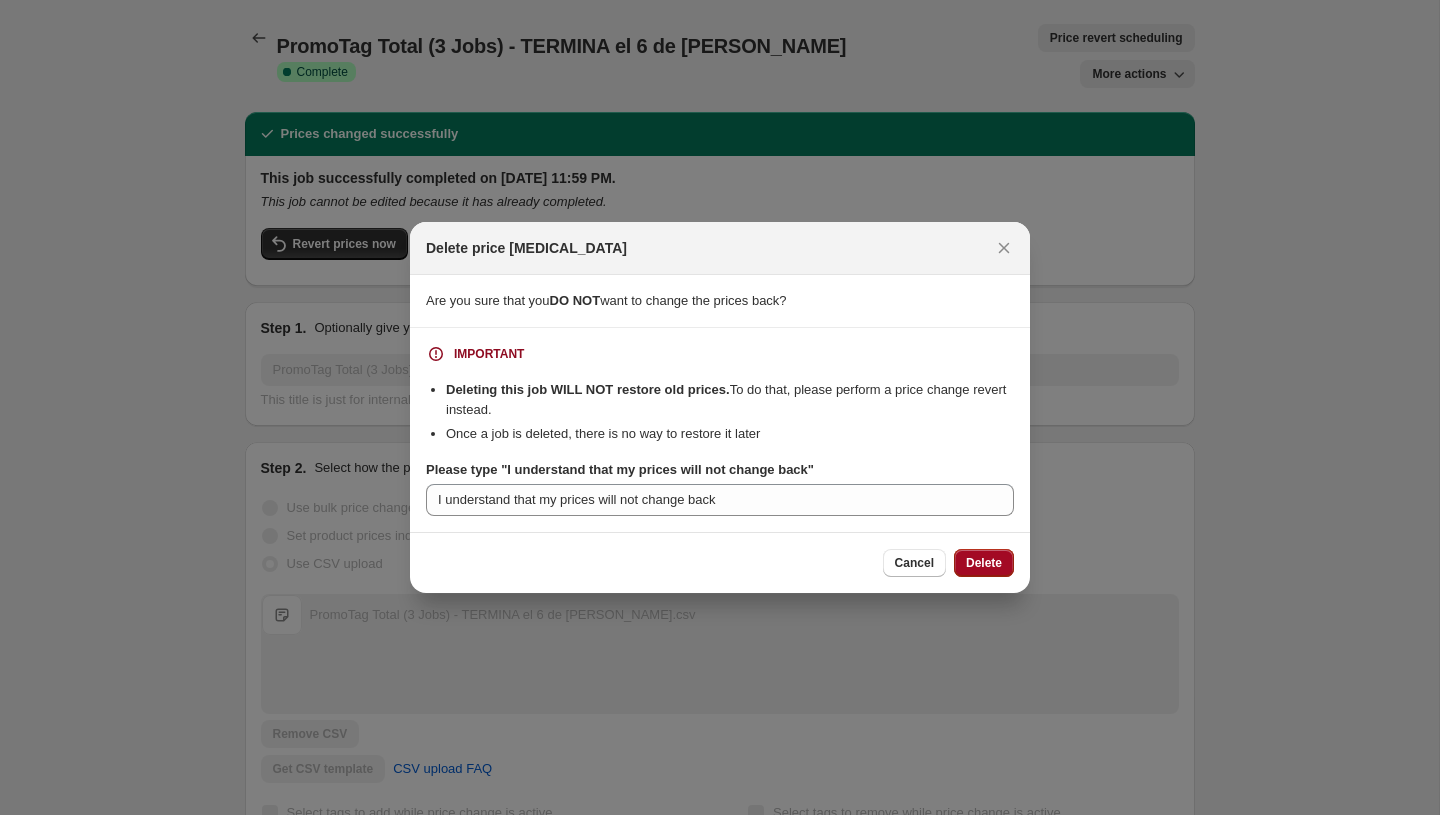 click on "Delete" at bounding box center [984, 563] 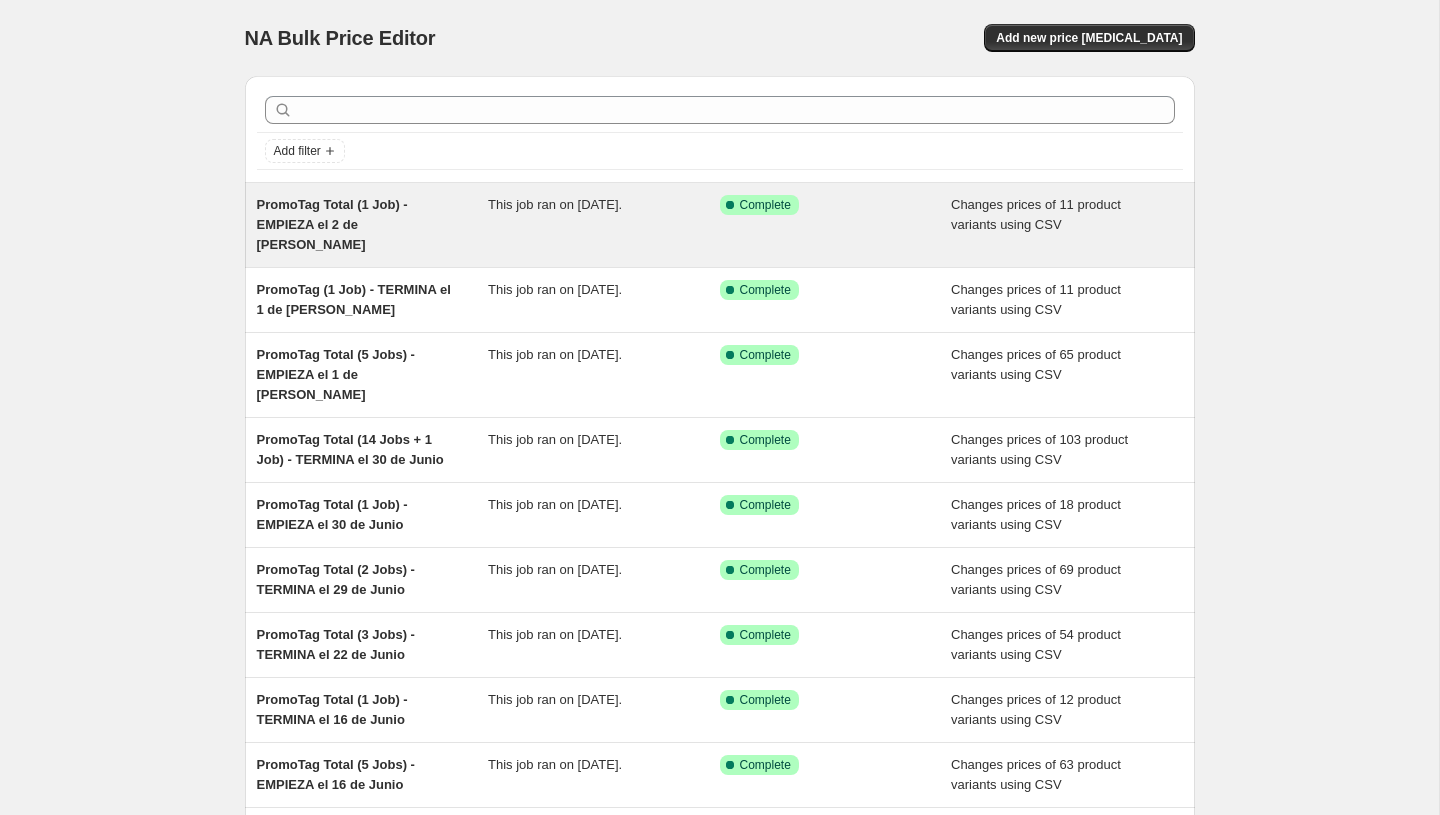 click on "This job ran on [DATE]." at bounding box center [555, 204] 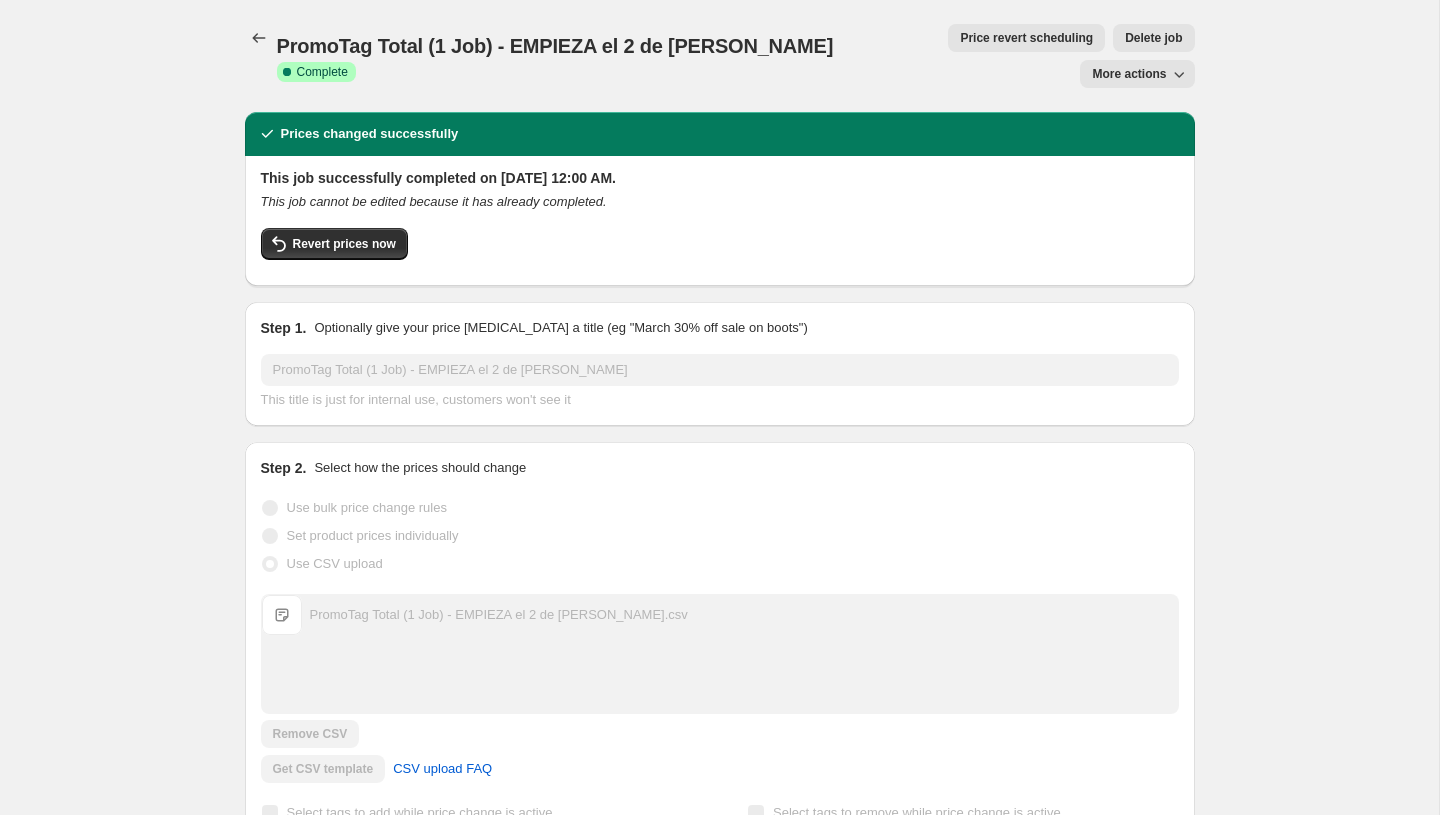 click on "More actions" at bounding box center [1129, 74] 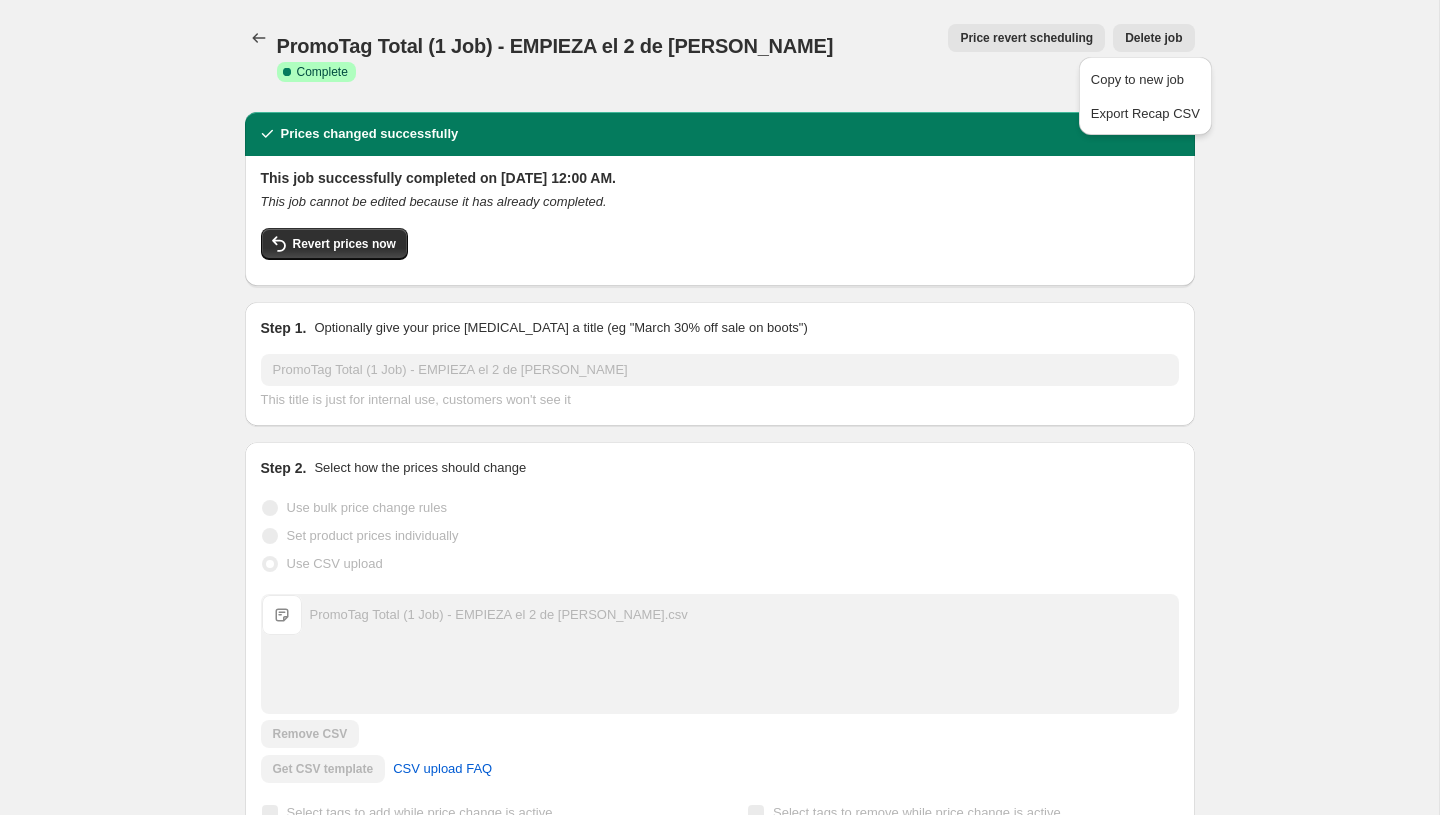 click on "Delete job" at bounding box center [1153, 38] 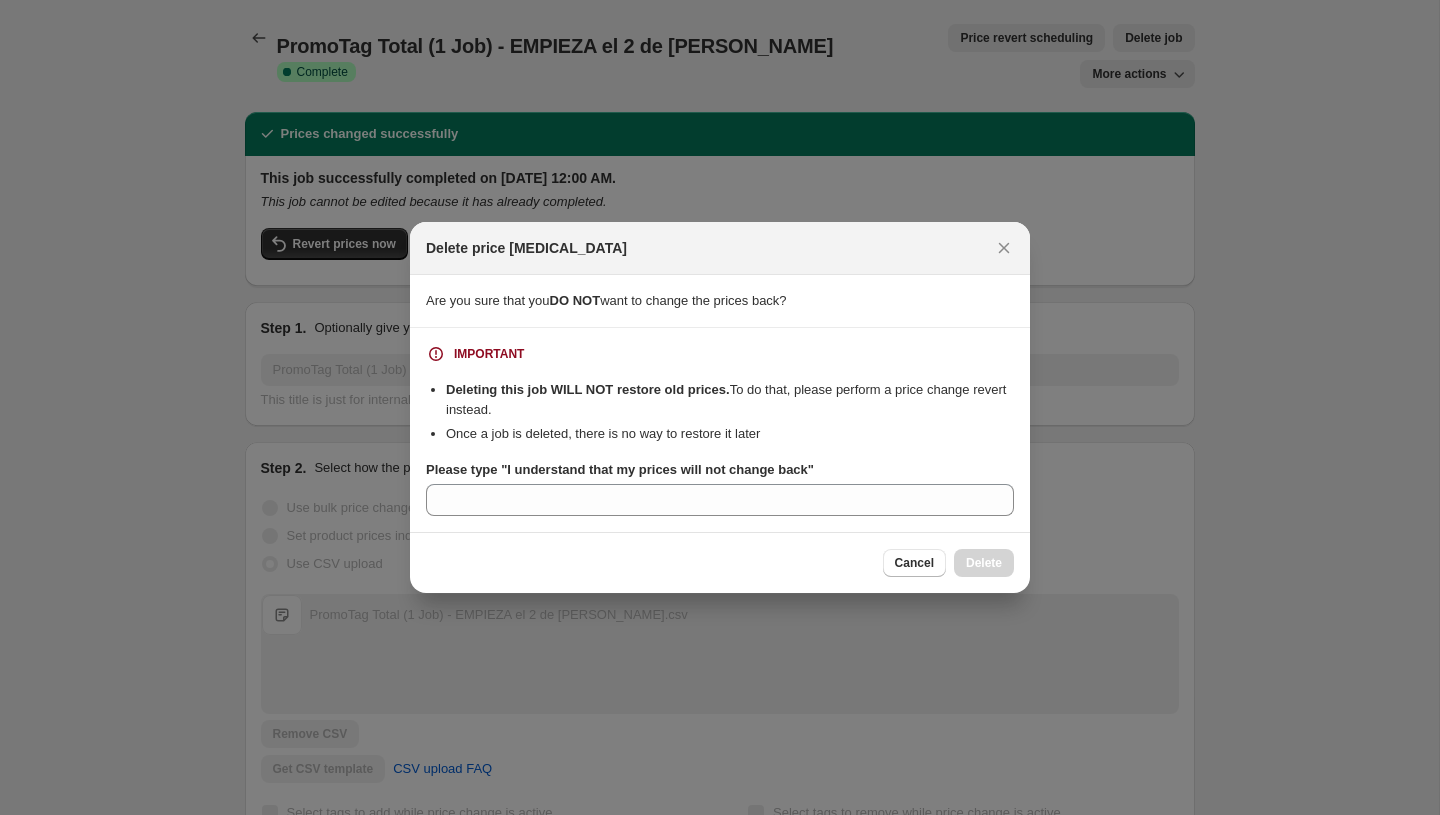 click on "Please type "I understand that my prices will not change back"" at bounding box center [720, 470] 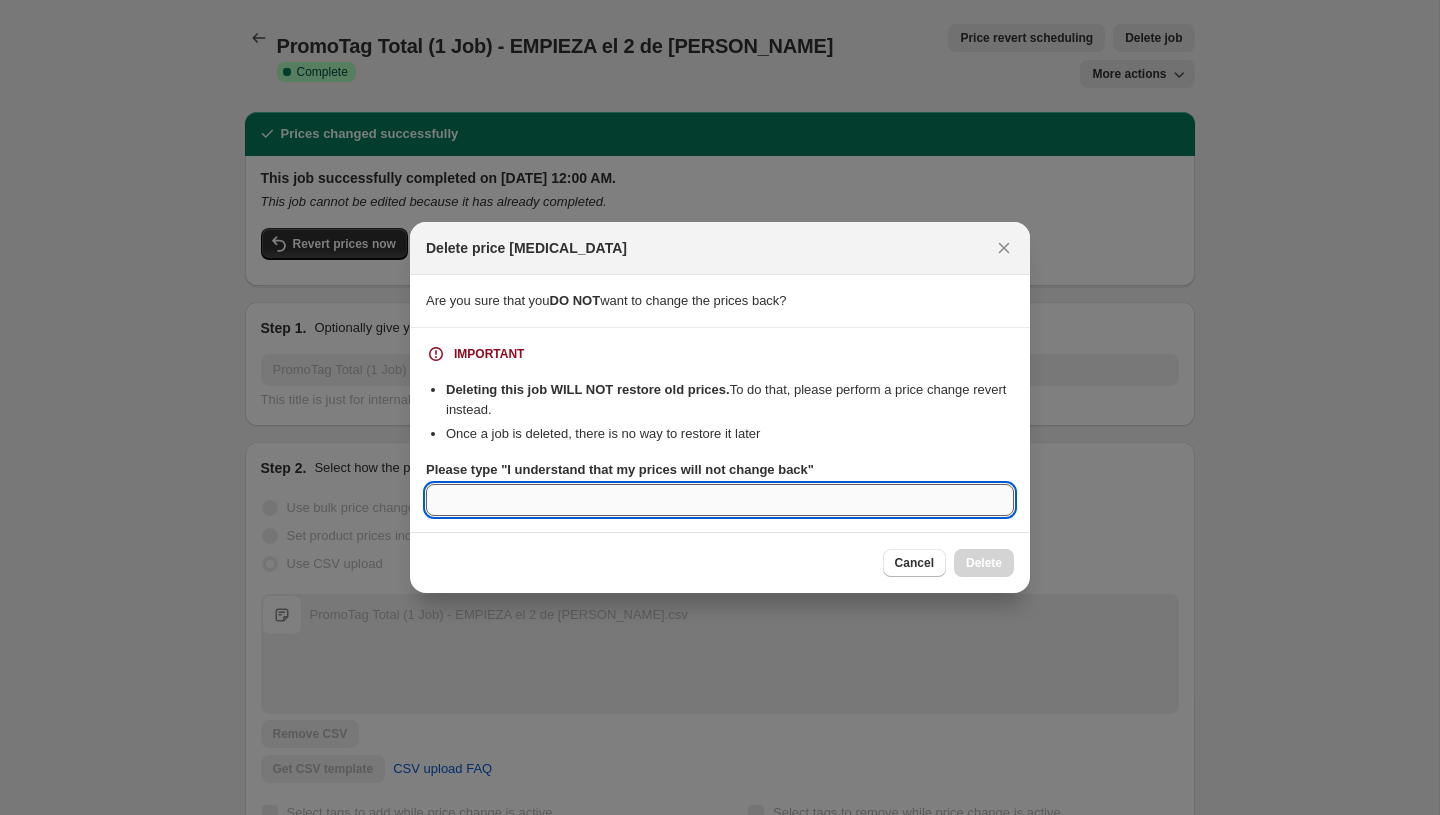 click on "Please type "I understand that my prices will not change back"" at bounding box center [720, 500] 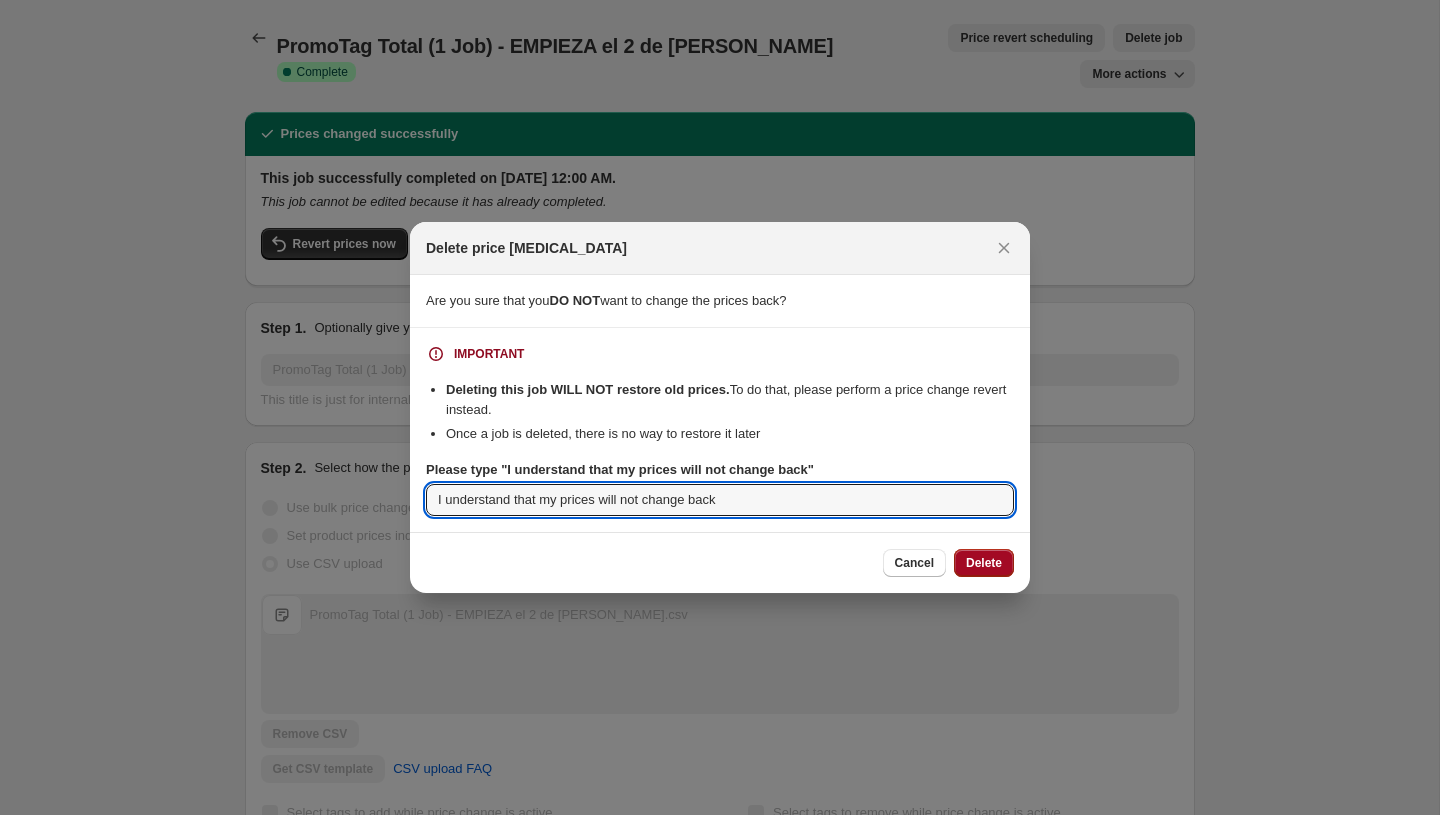 type on "I understand that my prices will not change back" 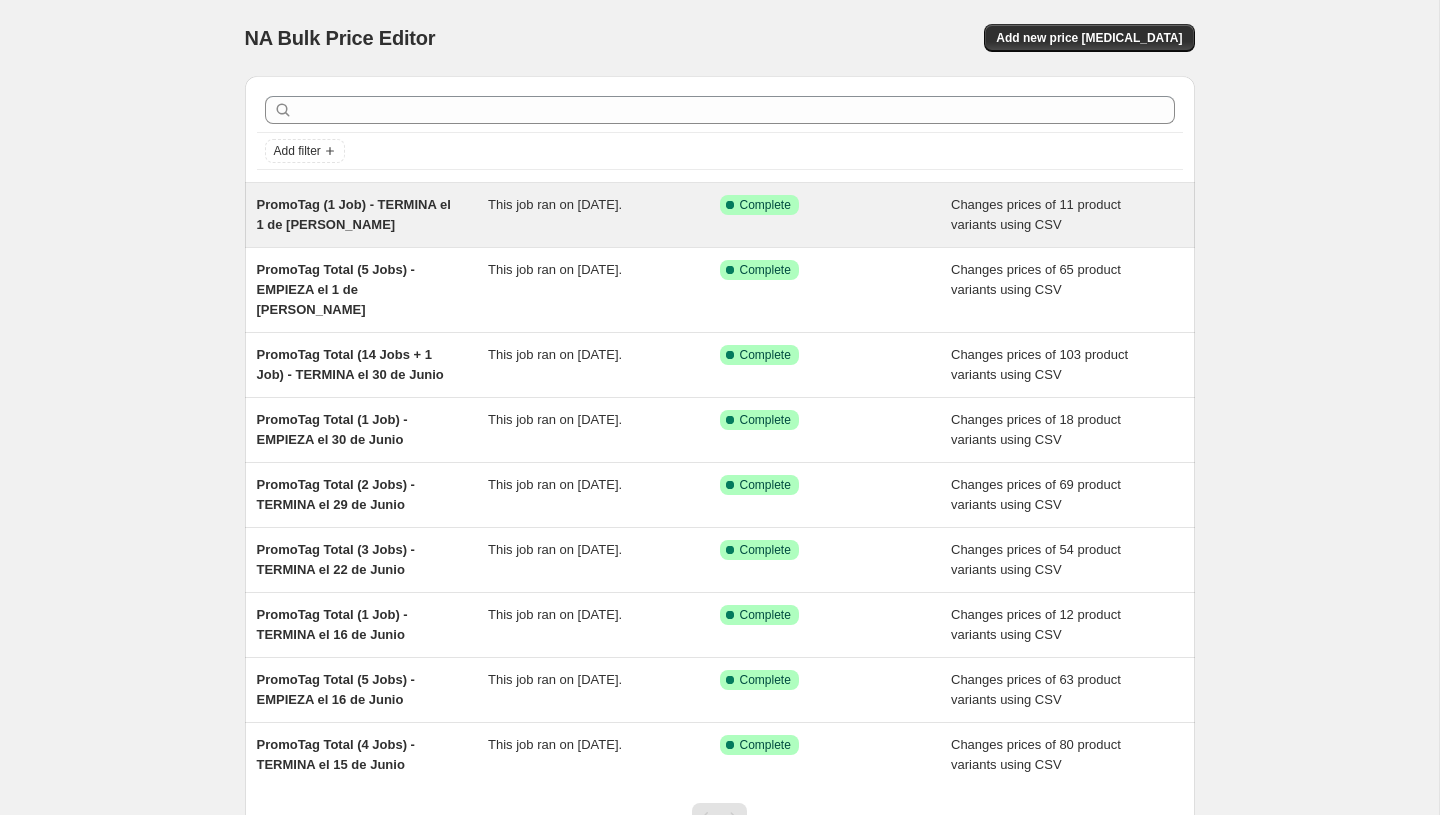 click on "Changes prices of 11 product variants using CSV" at bounding box center (1067, 215) 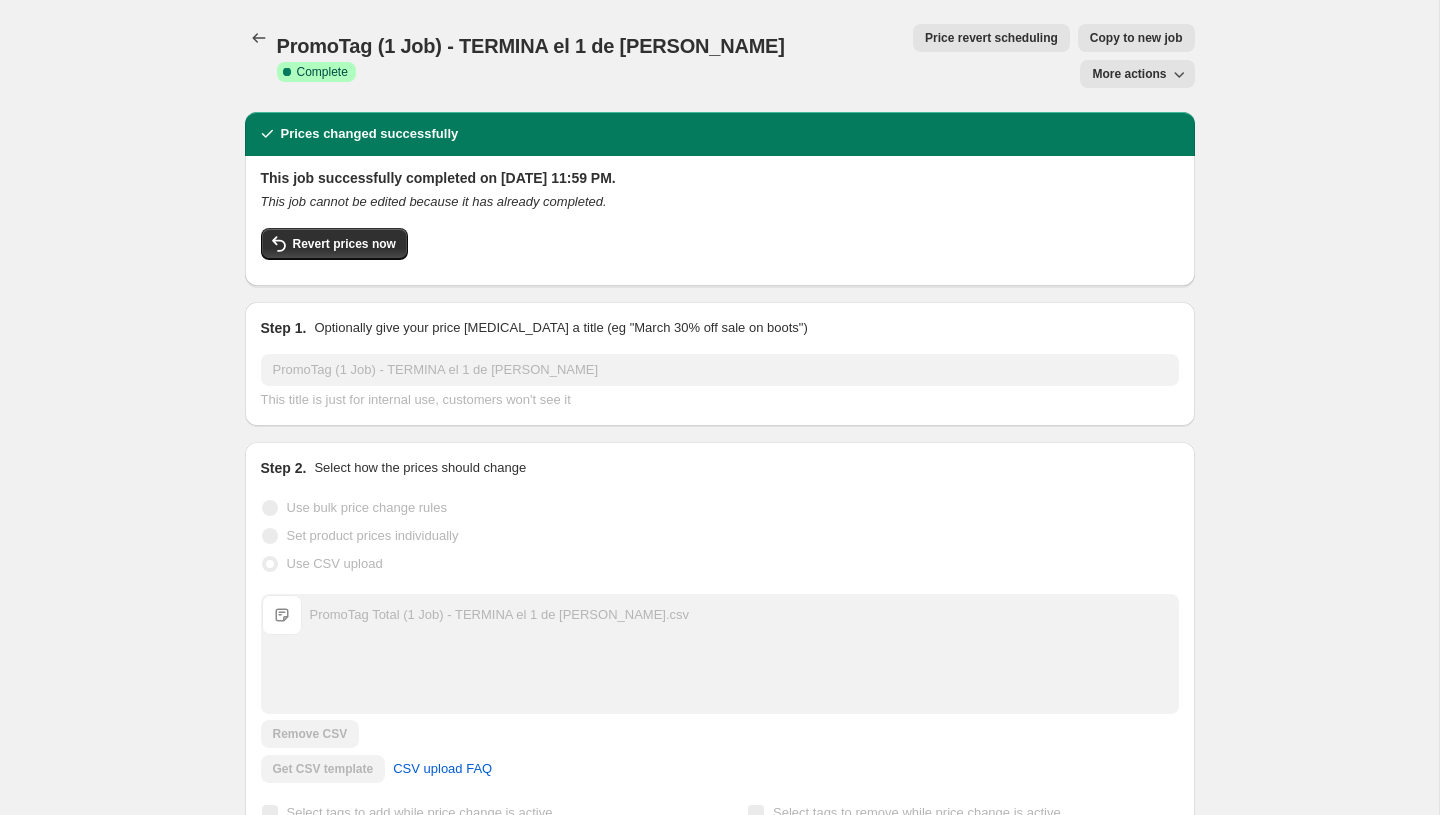 click on "More actions" at bounding box center [1129, 74] 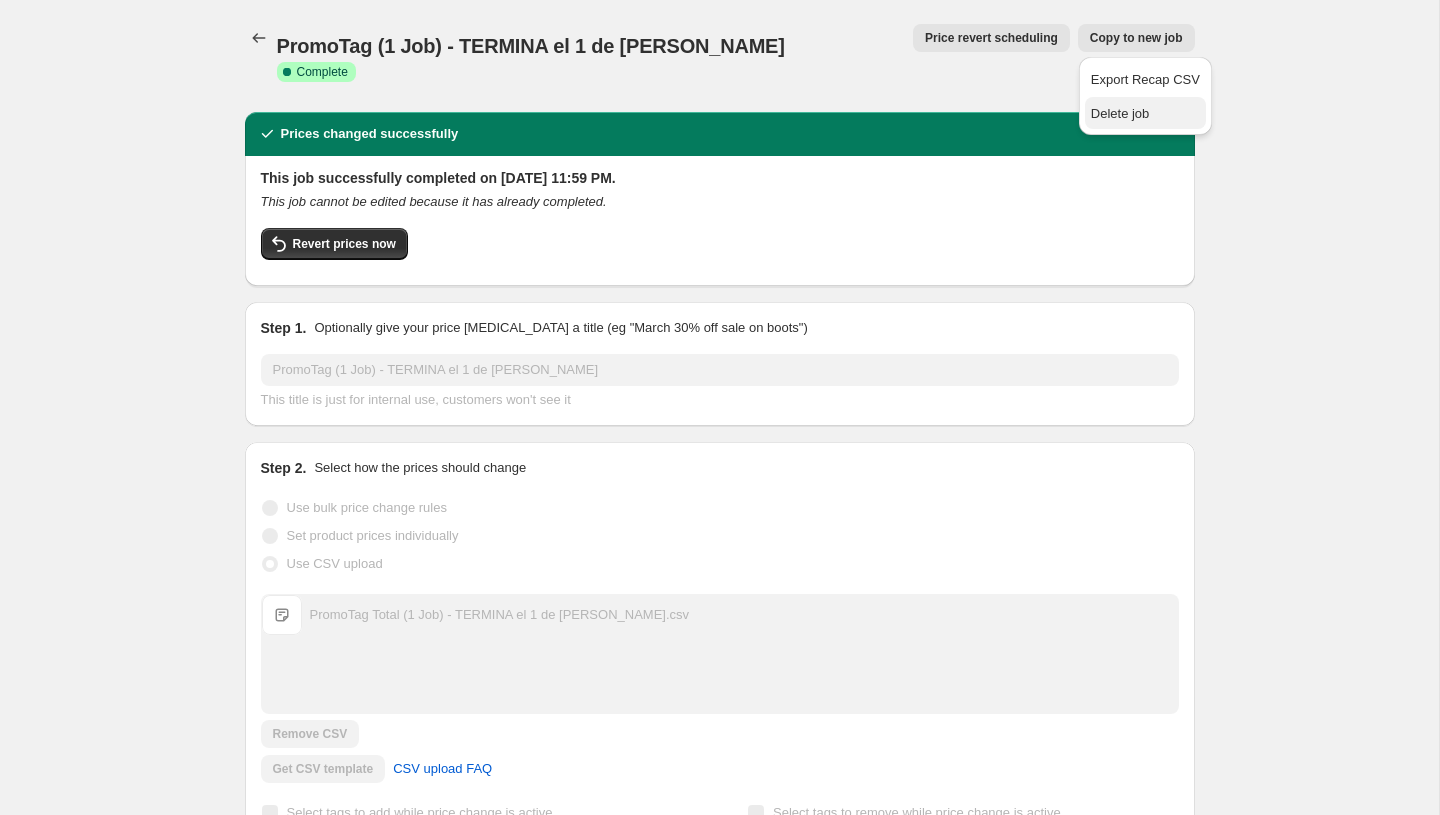 click on "Delete job" at bounding box center [1120, 113] 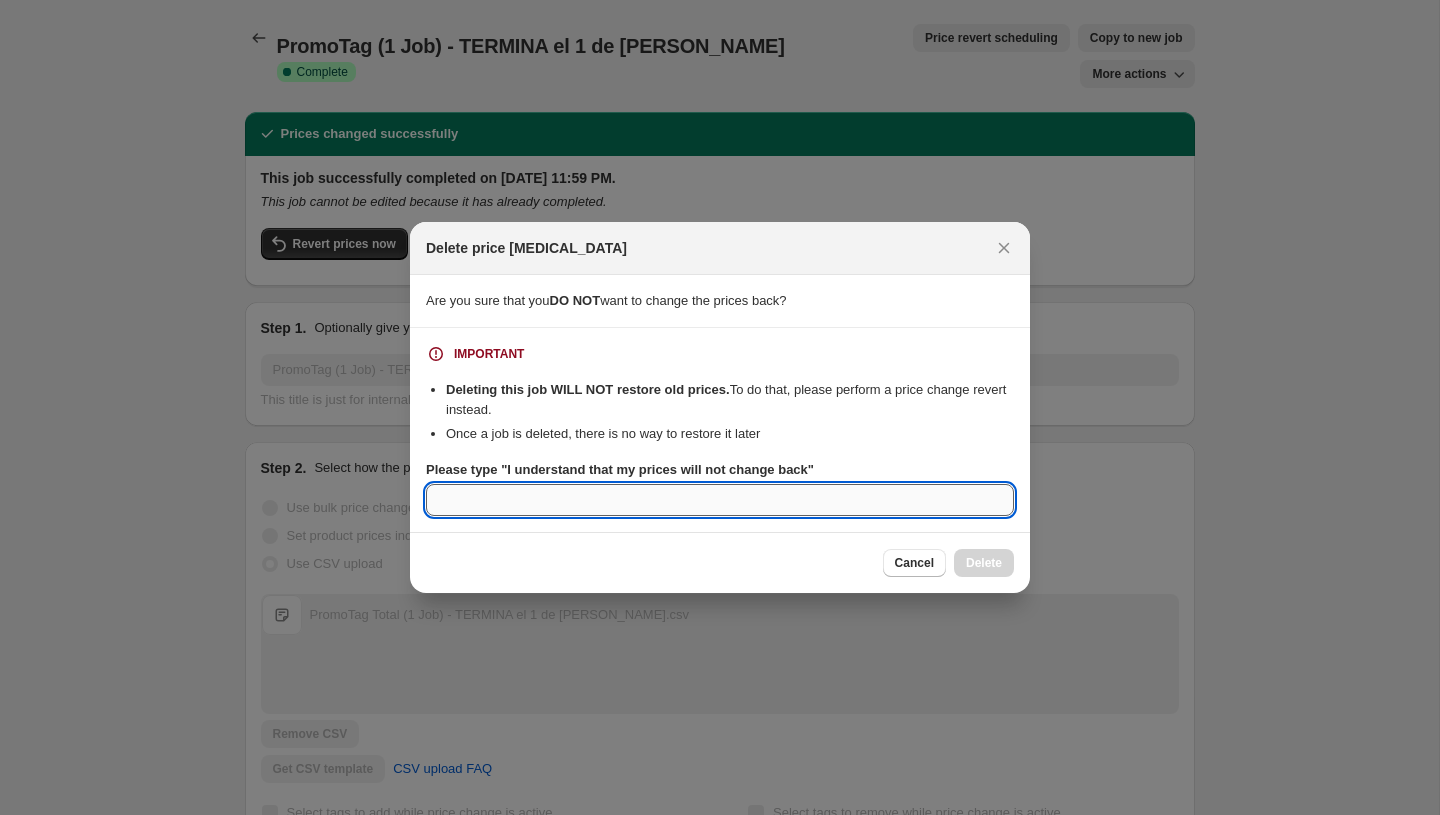 click on "Please type "I understand that my prices will not change back"" at bounding box center [720, 500] 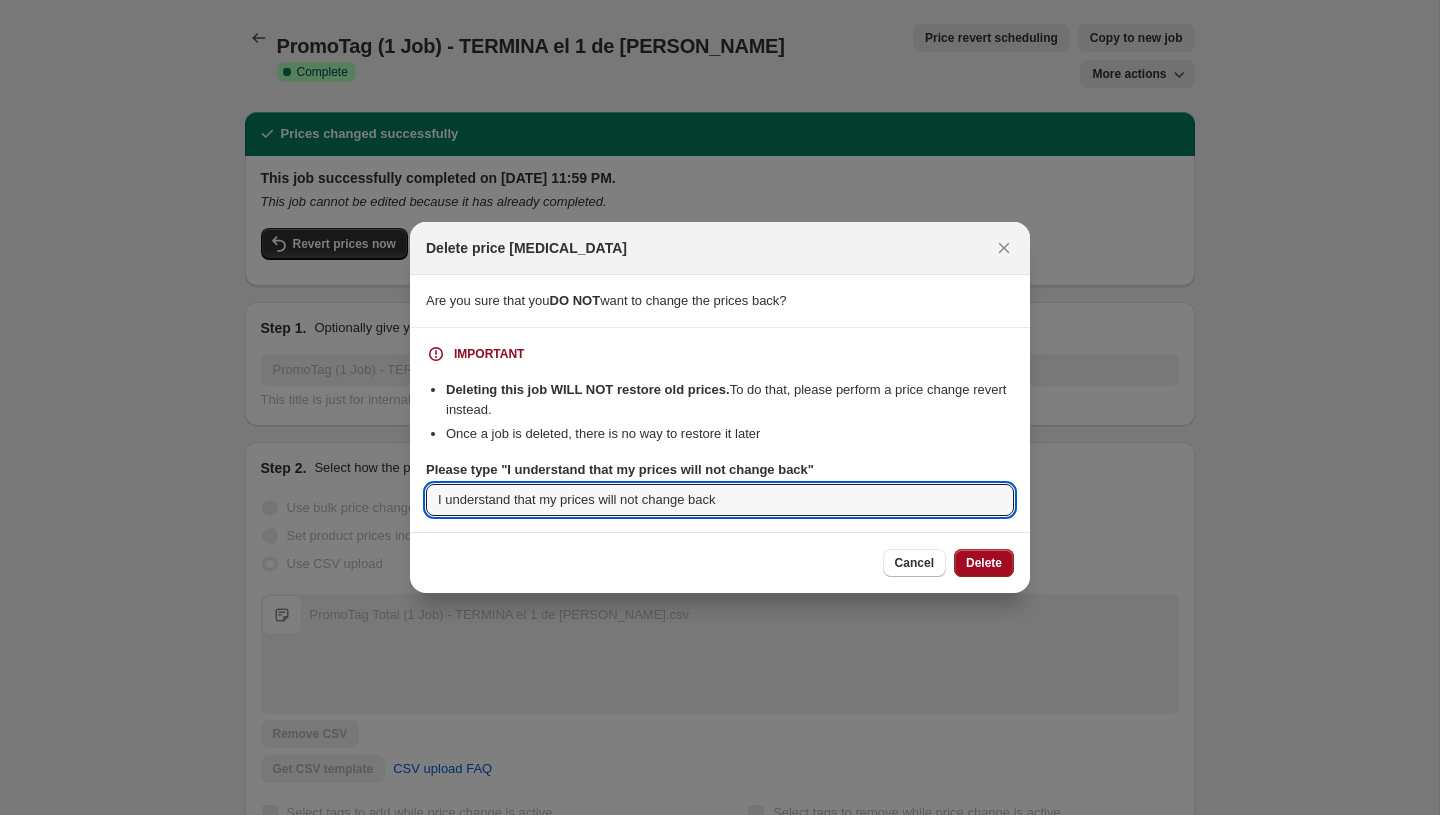 type on "I understand that my prices will not change back" 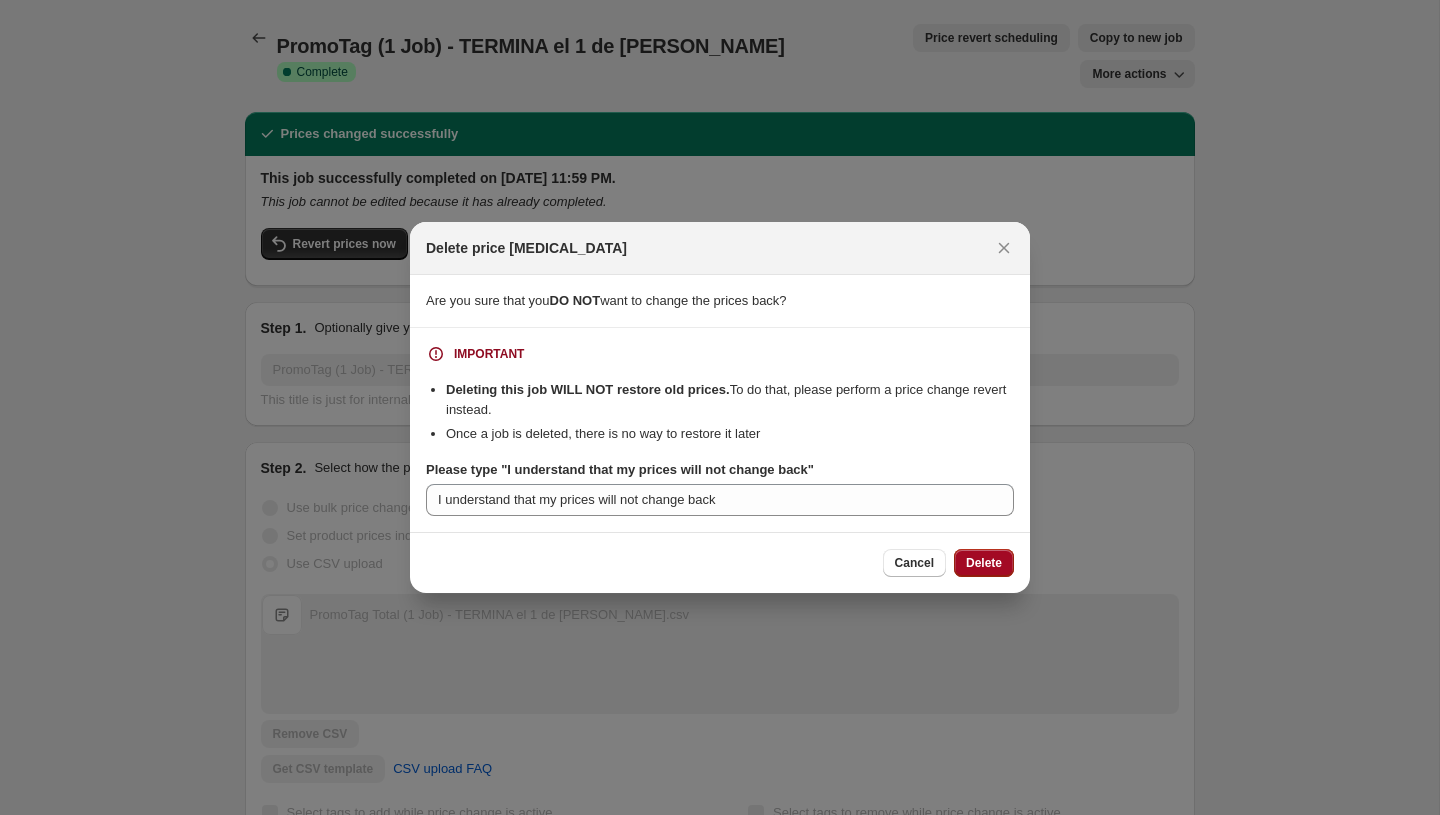 click on "Delete" at bounding box center (984, 563) 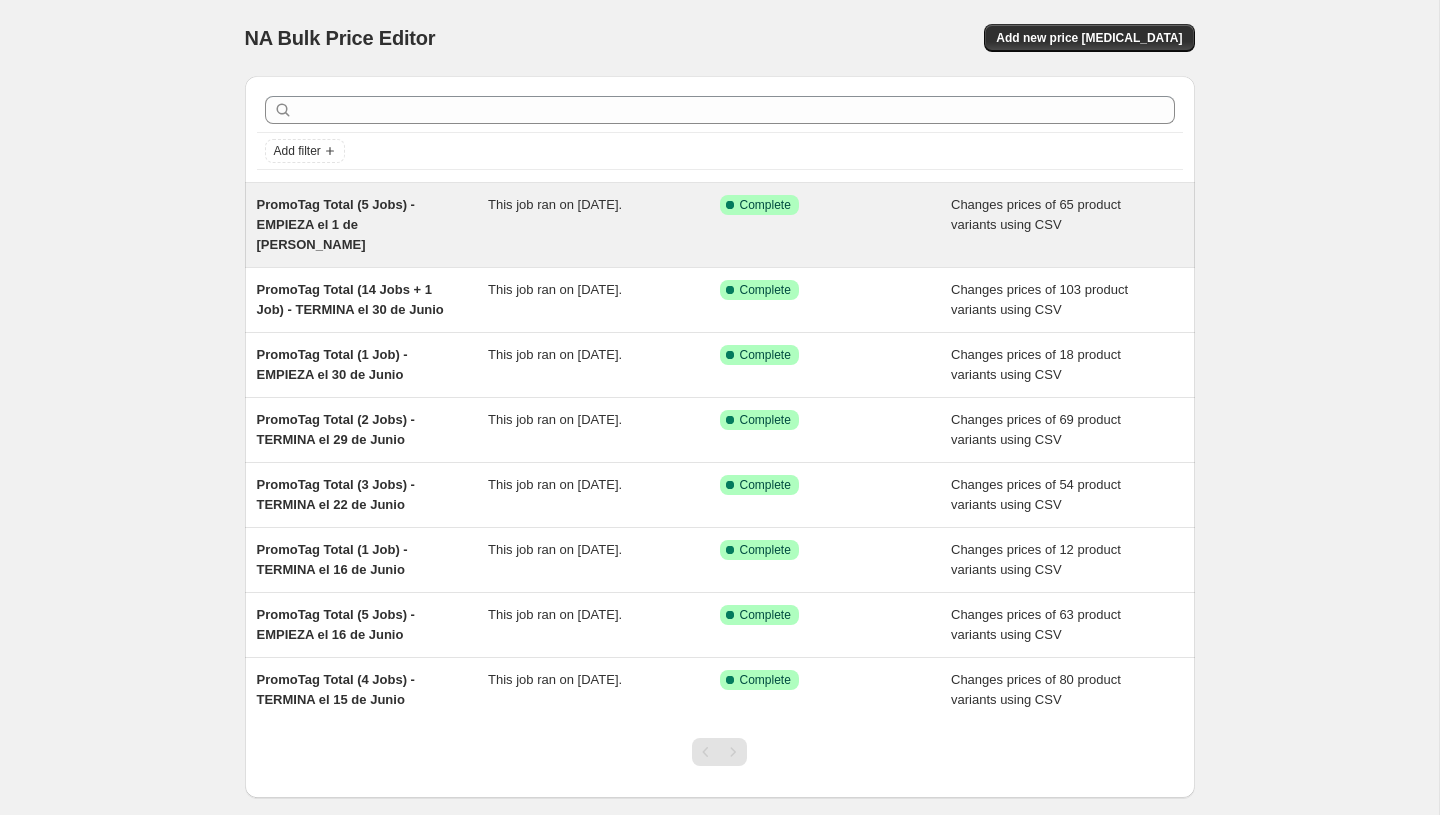 click on "PromoTag Total (5 Jobs) - EMPIEZA el 1 de [PERSON_NAME] This job ran on [DATE]. Success Complete Complete Changes prices of 65 product variants using CSV" at bounding box center (720, 225) 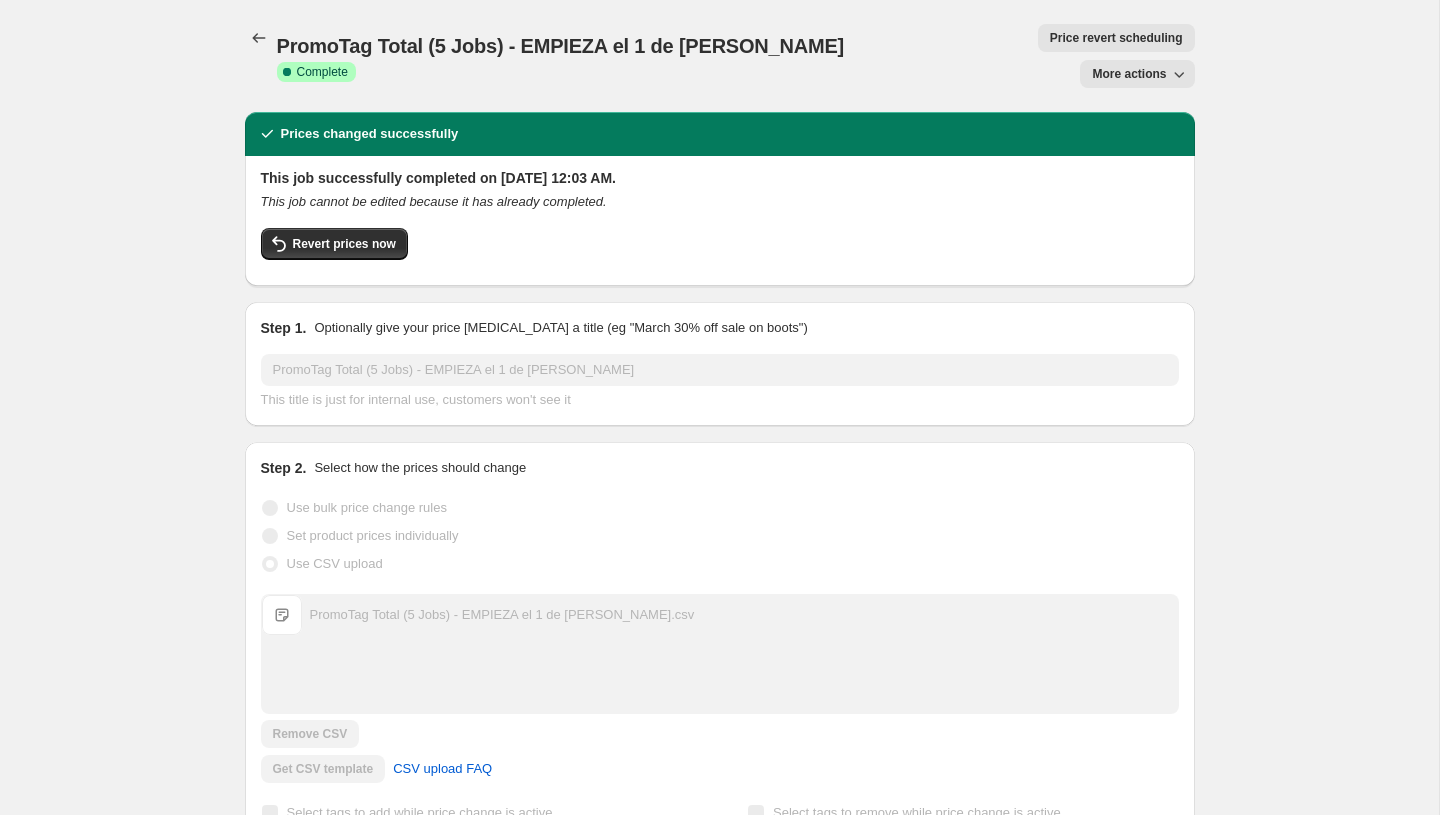 click on "PromoTag Total (5 Jobs) - EMPIEZA el 1 de [PERSON_NAME]. This page is ready PromoTag Total (5 Jobs) - EMPIEZA el 1 de [PERSON_NAME] Complete Complete Price revert scheduling Copy to new job Export Recap CSV Delete job More actions Price revert scheduling More actions" at bounding box center (720, 56) 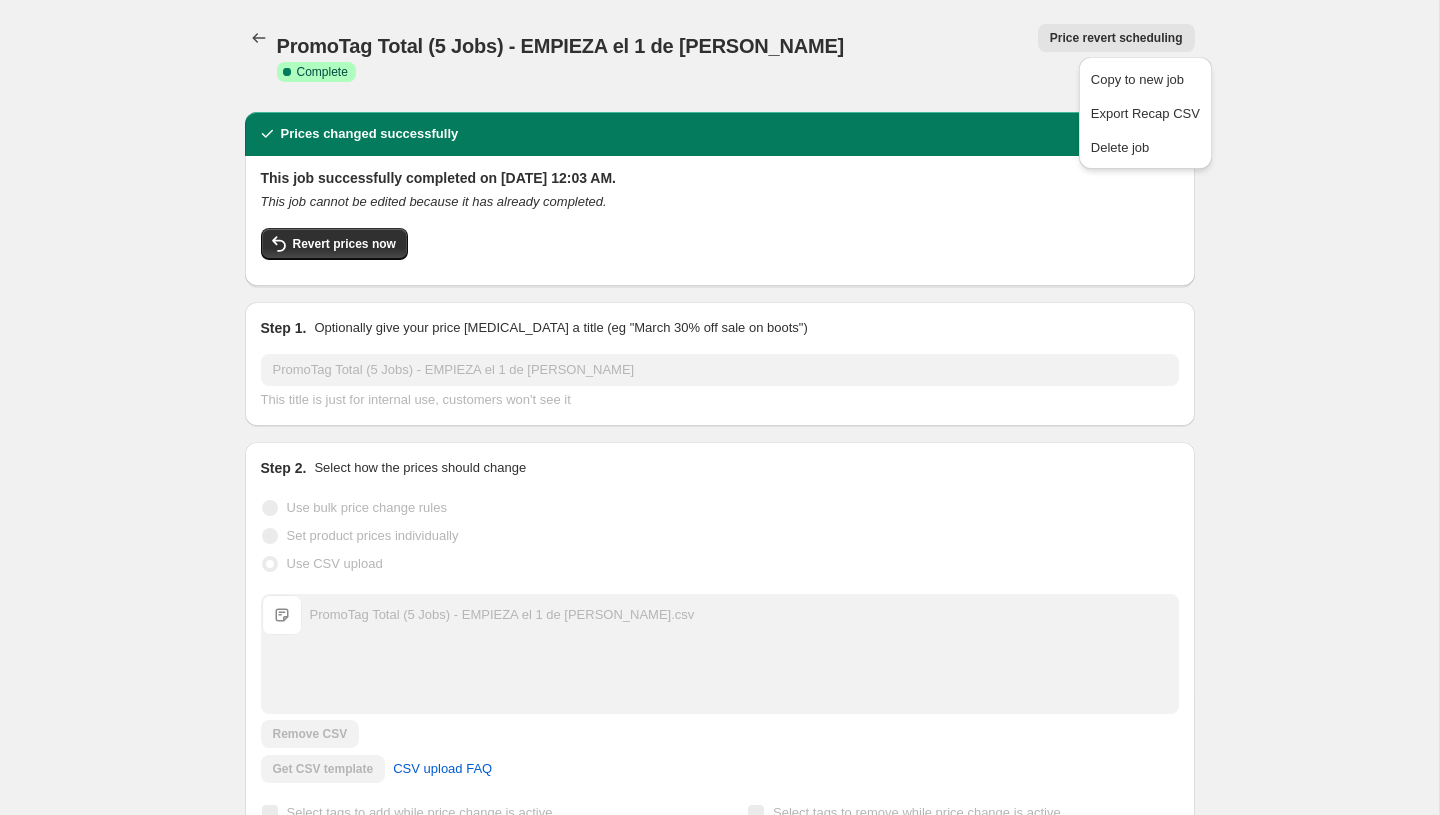 click on "Copy to new job Export Recap CSV Delete job" at bounding box center (1145, 113) 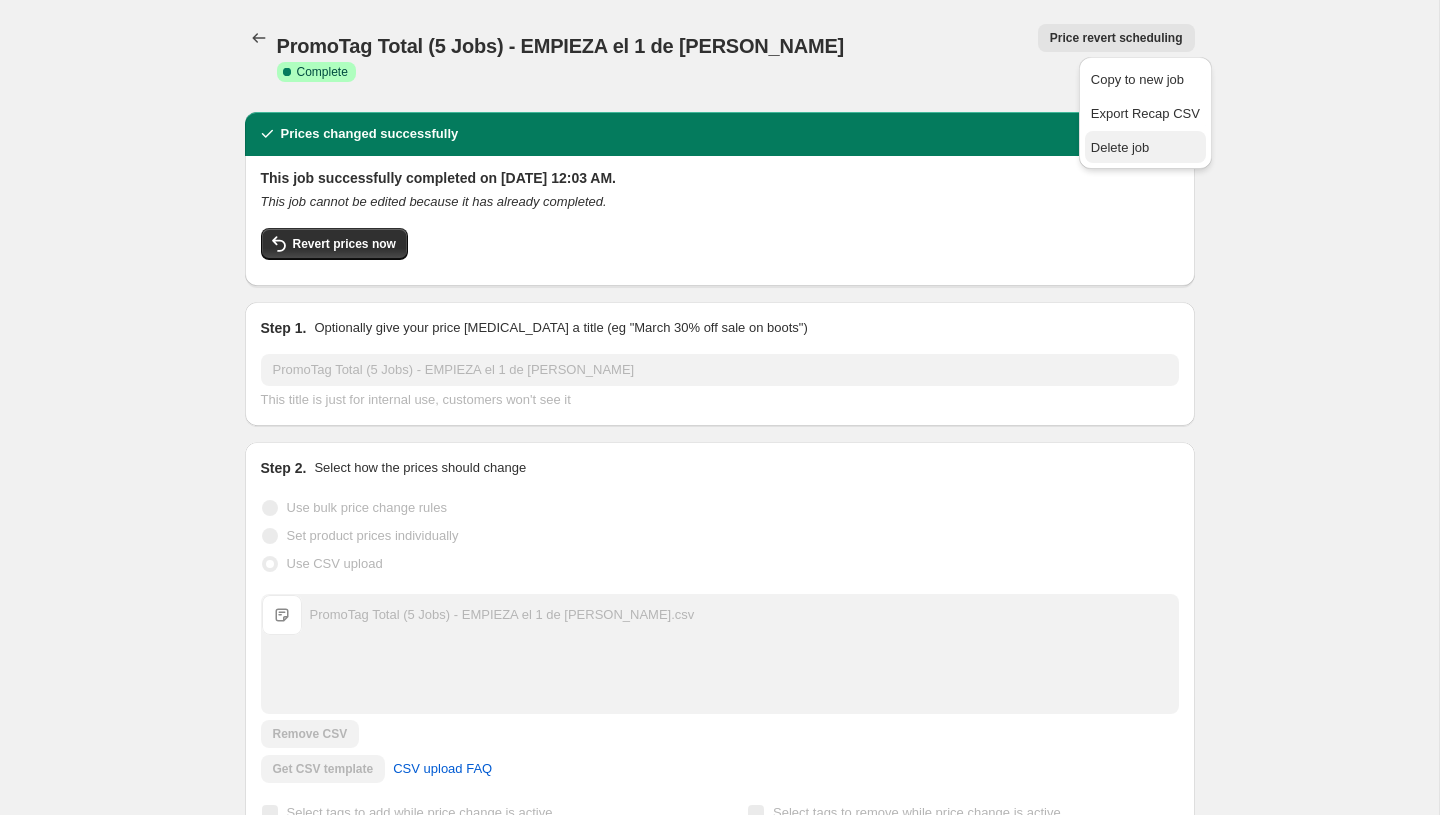 click on "Delete job" at bounding box center (1120, 147) 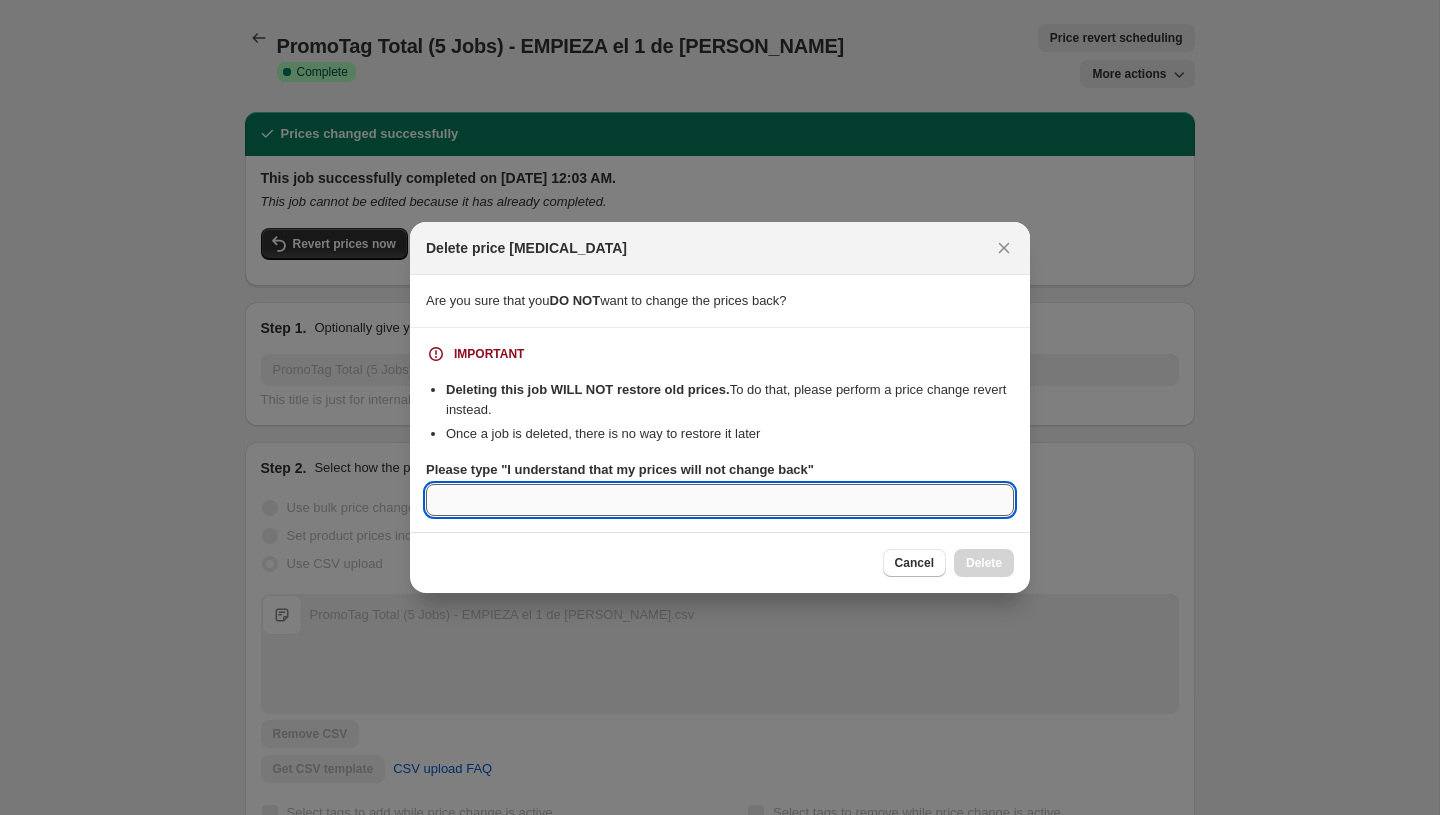 click on "Please type "I understand that my prices will not change back"" at bounding box center [720, 500] 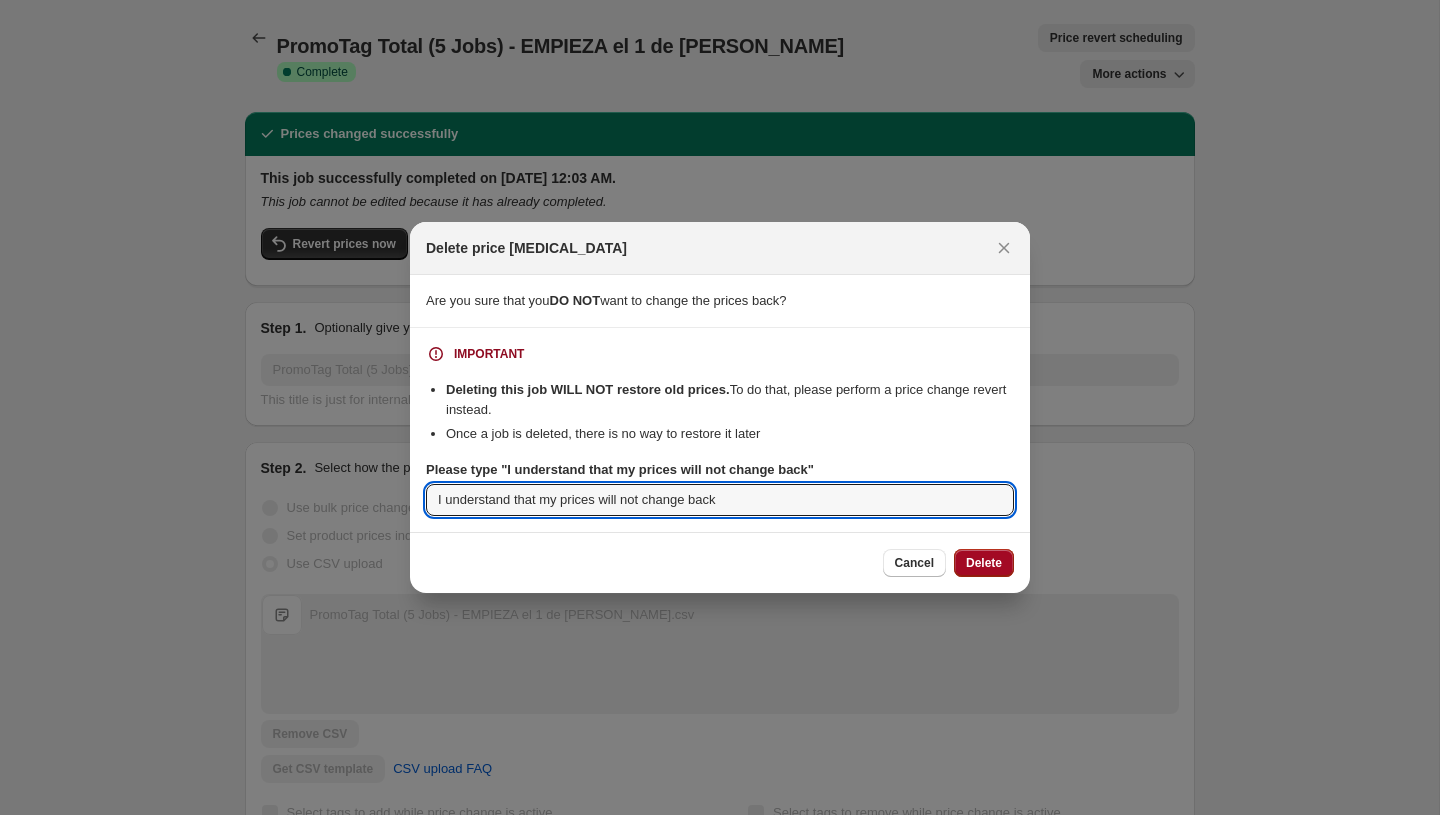 type on "I understand that my prices will not change back" 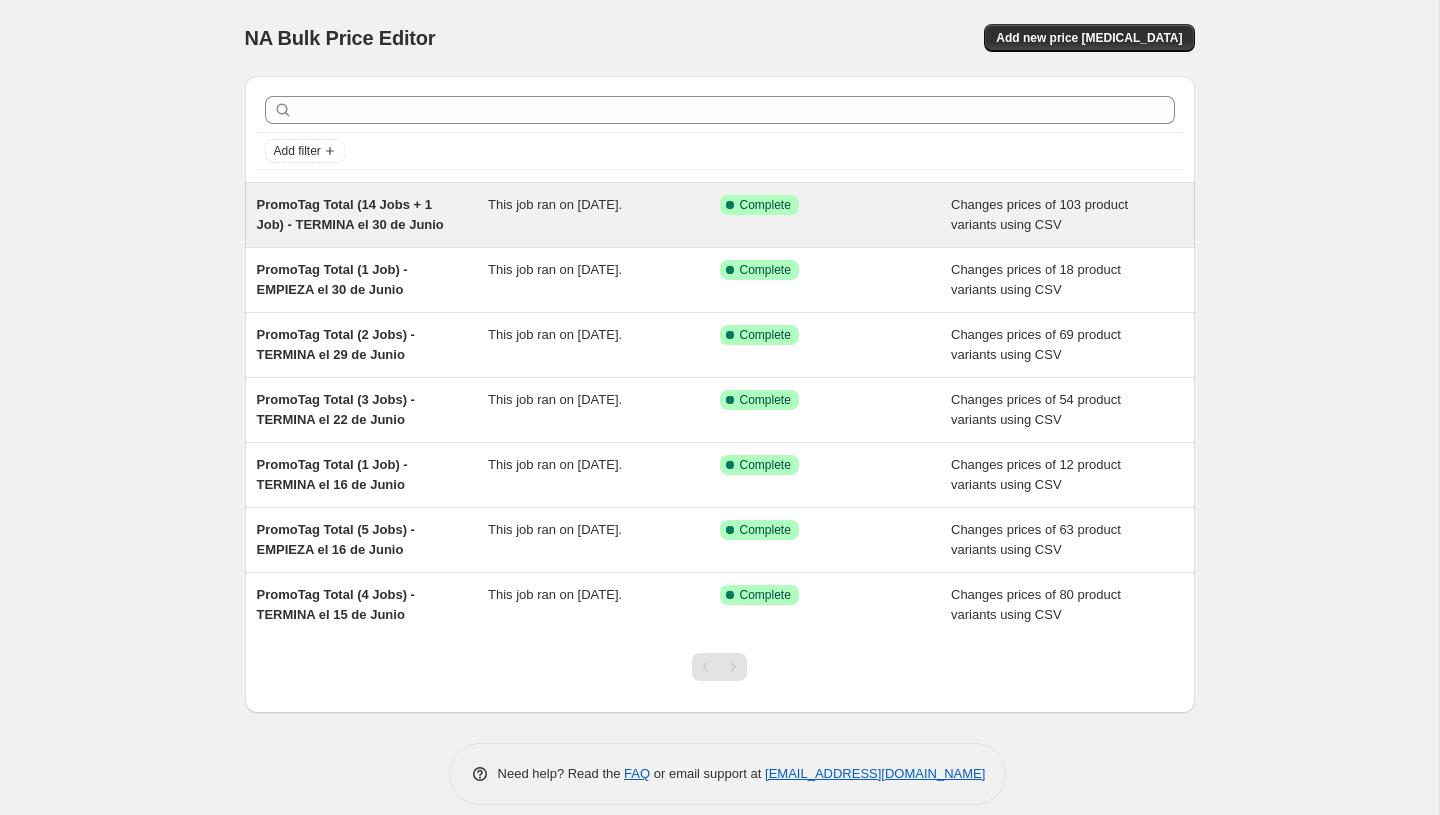 click on "Success Complete Complete" at bounding box center (836, 215) 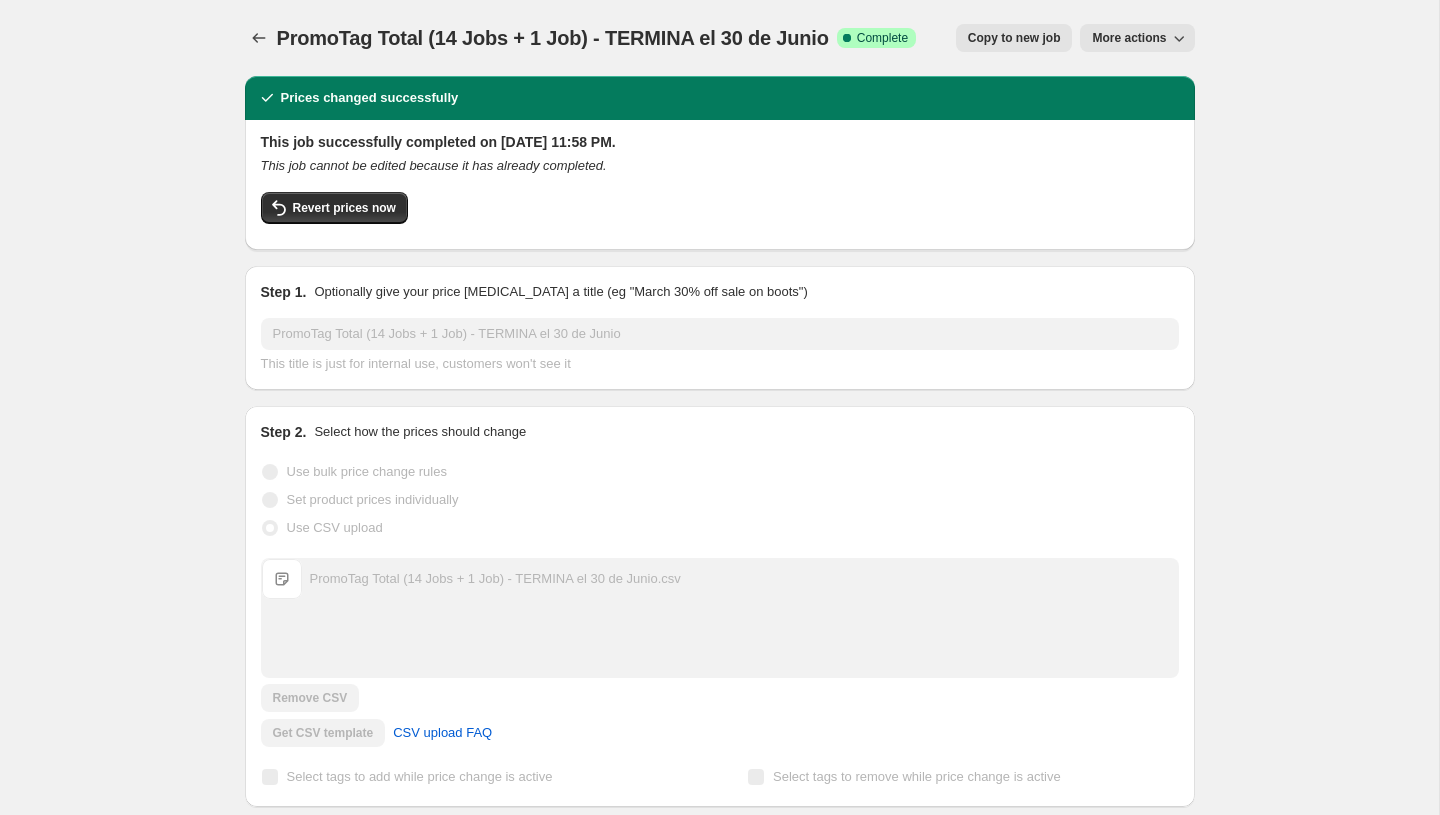 click on "More actions" at bounding box center (1129, 38) 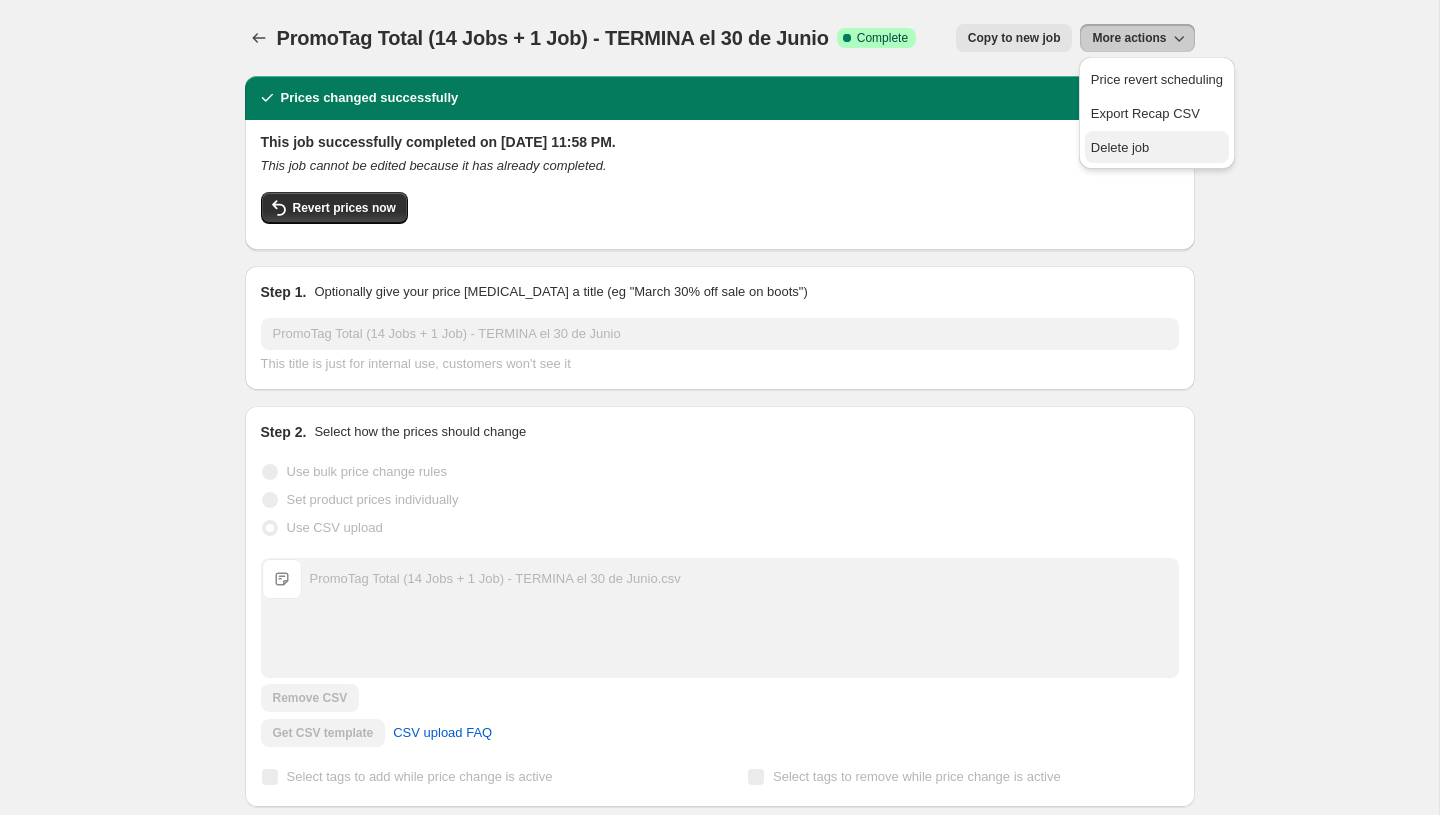 click on "Delete job" at bounding box center (1120, 147) 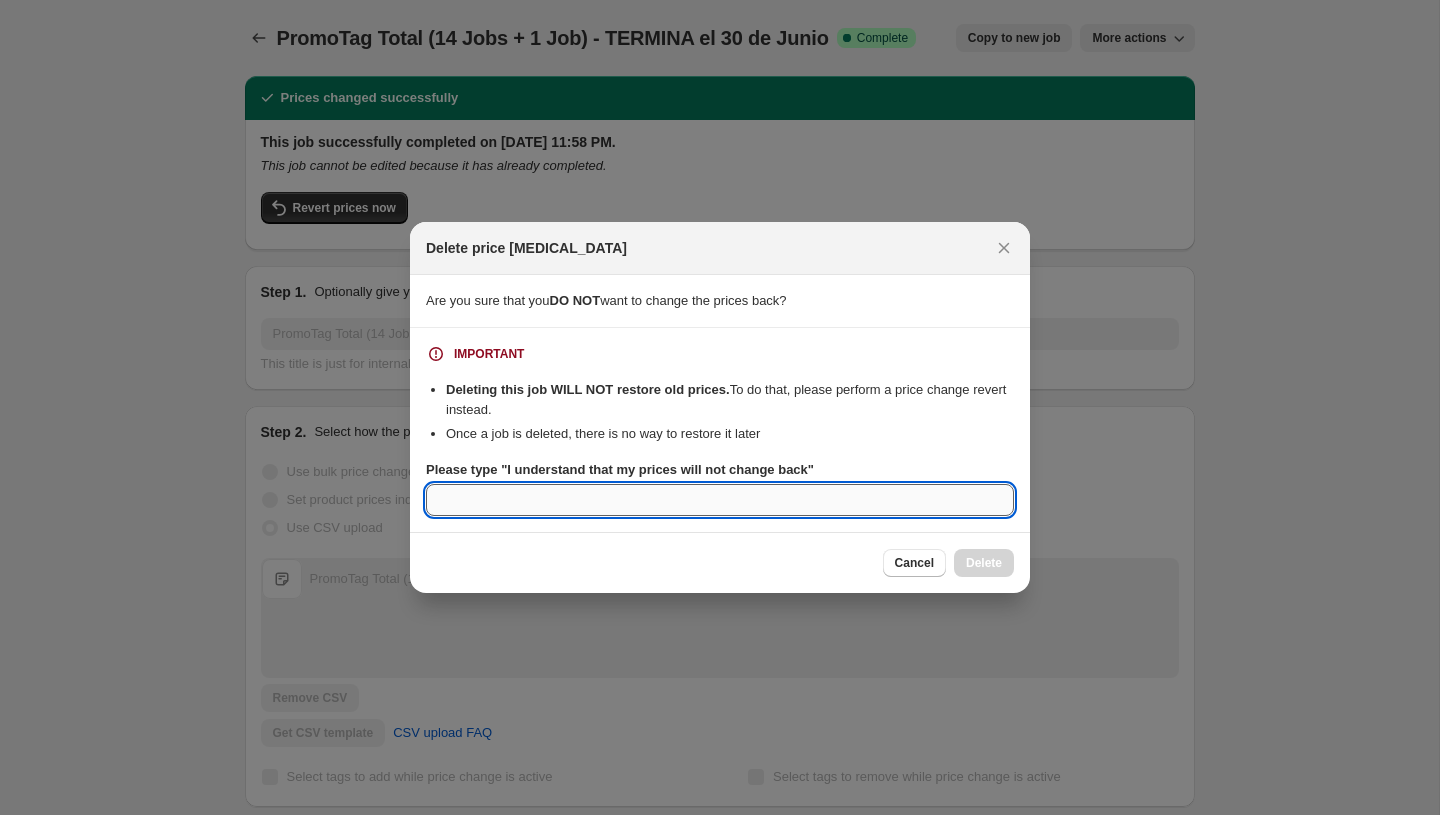 click on "Please type "I understand that my prices will not change back"" at bounding box center (720, 500) 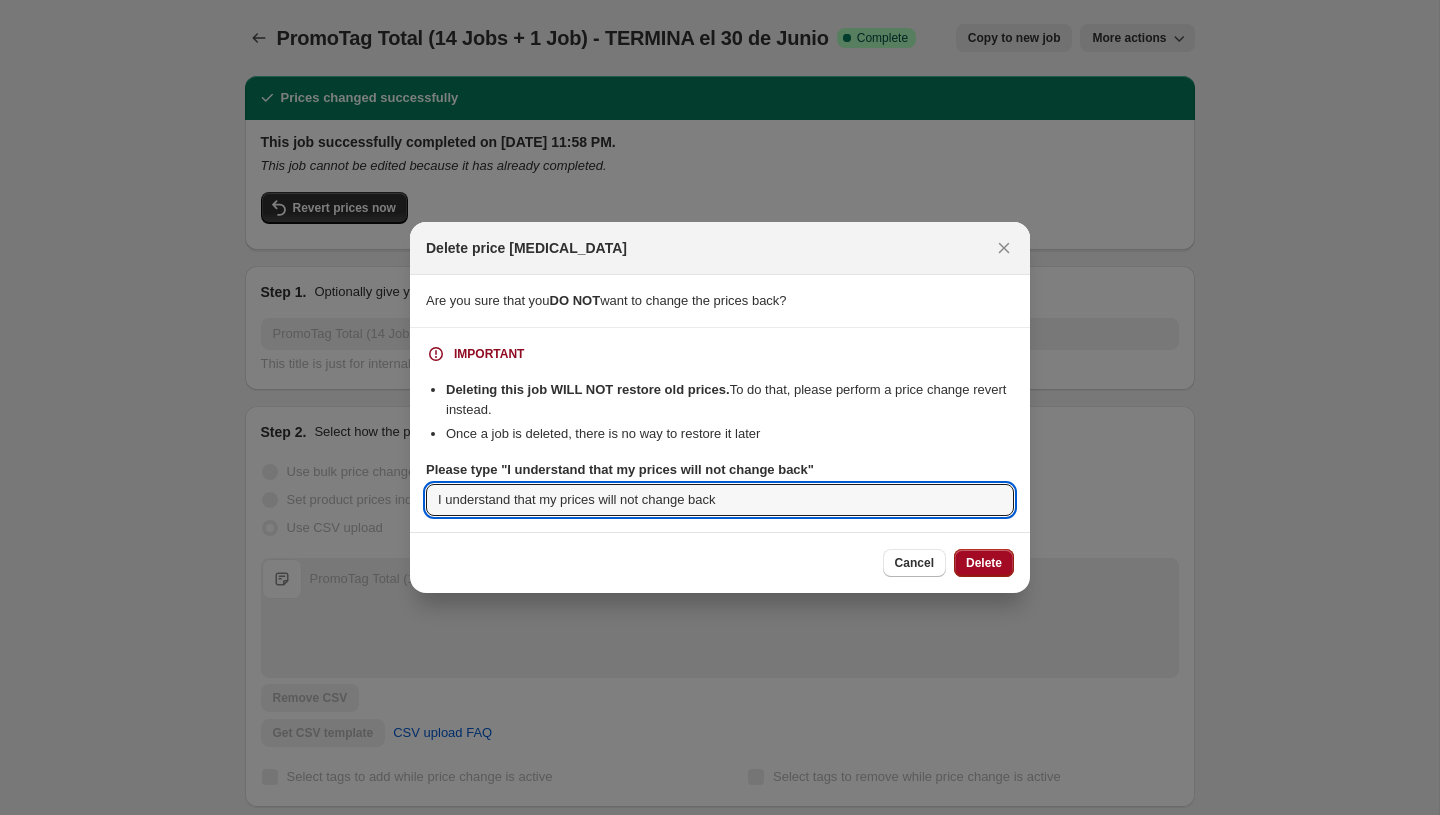 type on "I understand that my prices will not change back" 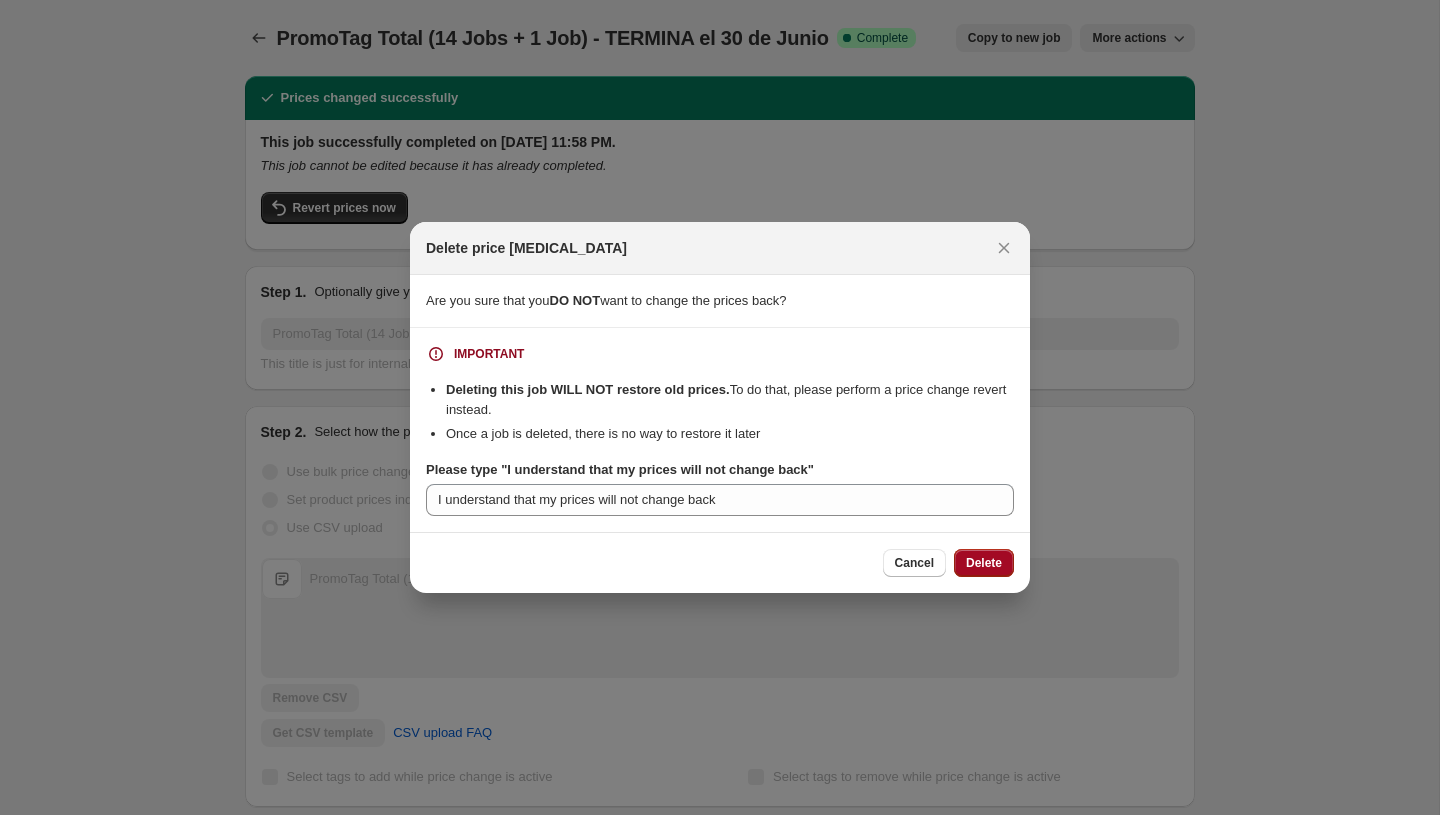 click on "Delete" at bounding box center [984, 563] 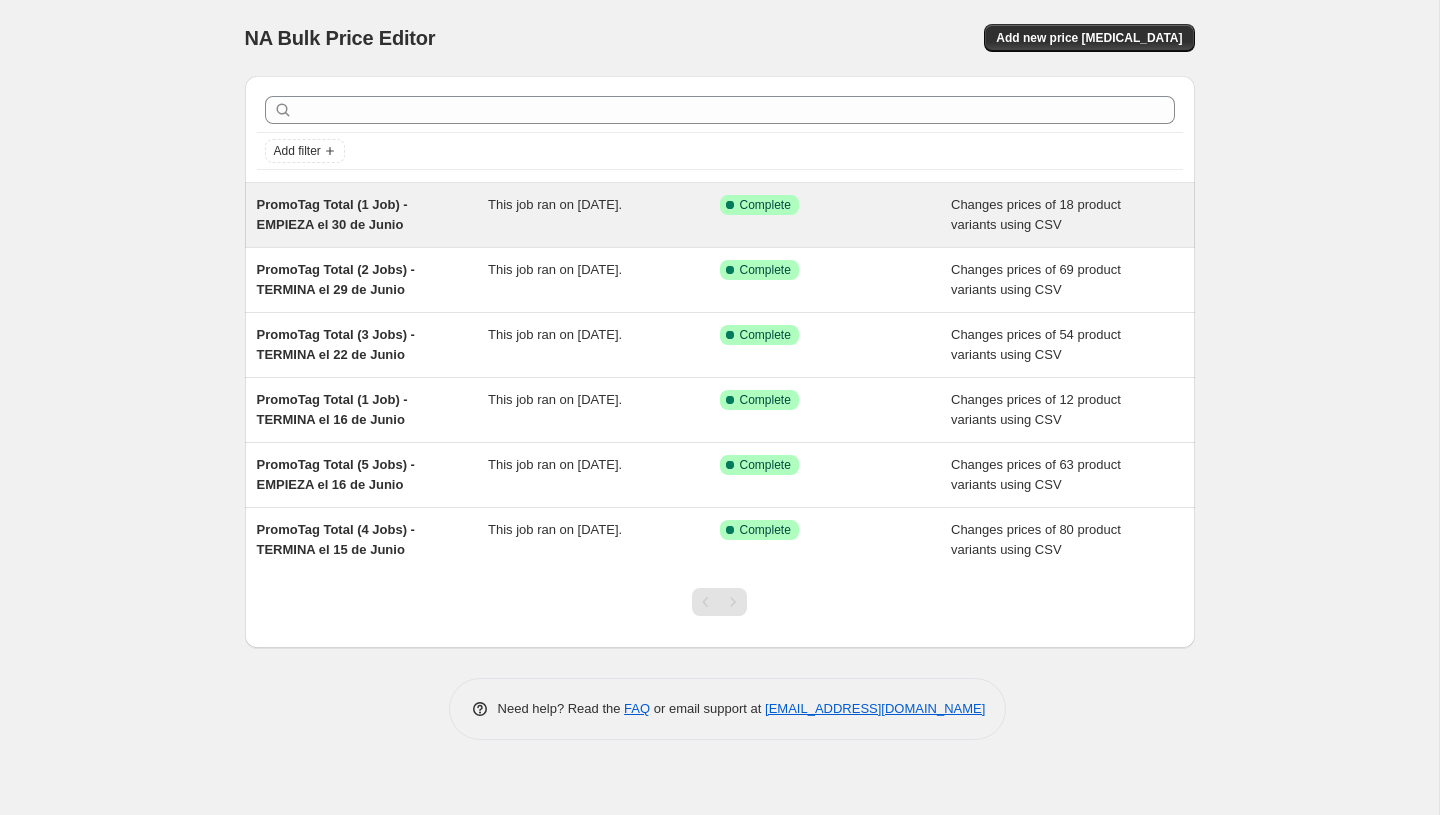 click on "Changes prices of 18 product variants using CSV" at bounding box center [1067, 215] 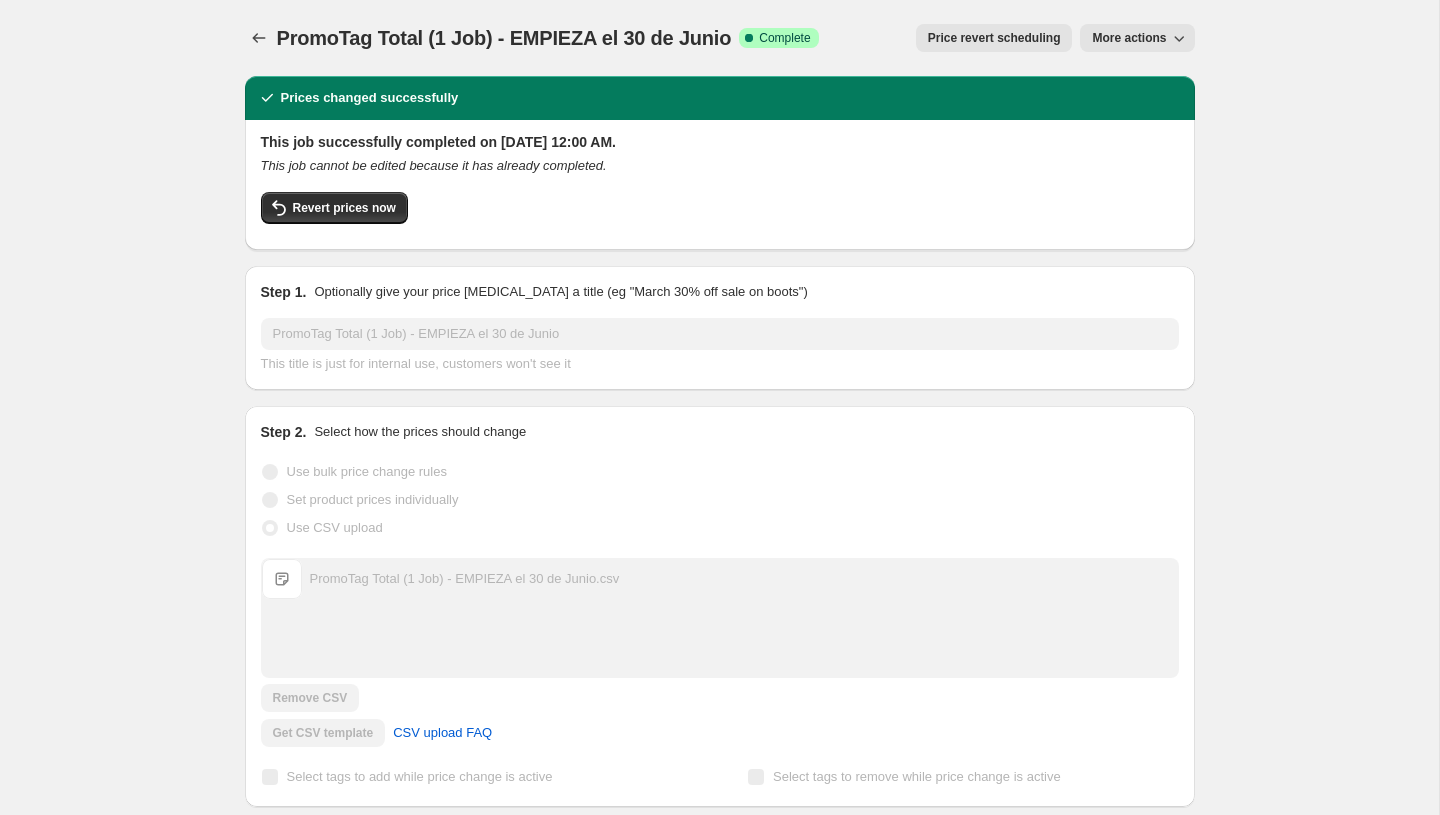click on "More actions" at bounding box center (1129, 38) 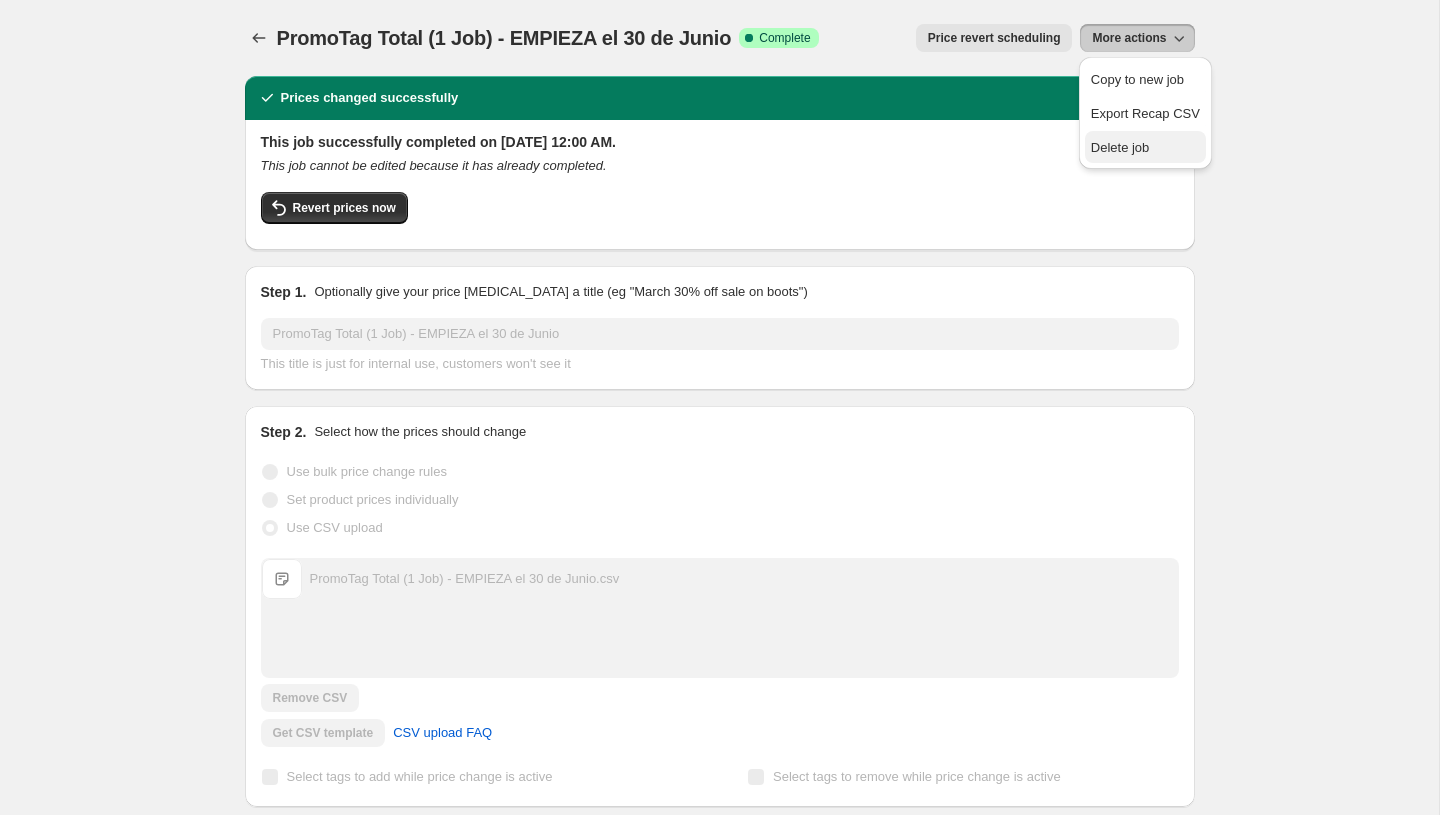 click on "Delete job" at bounding box center [1145, 147] 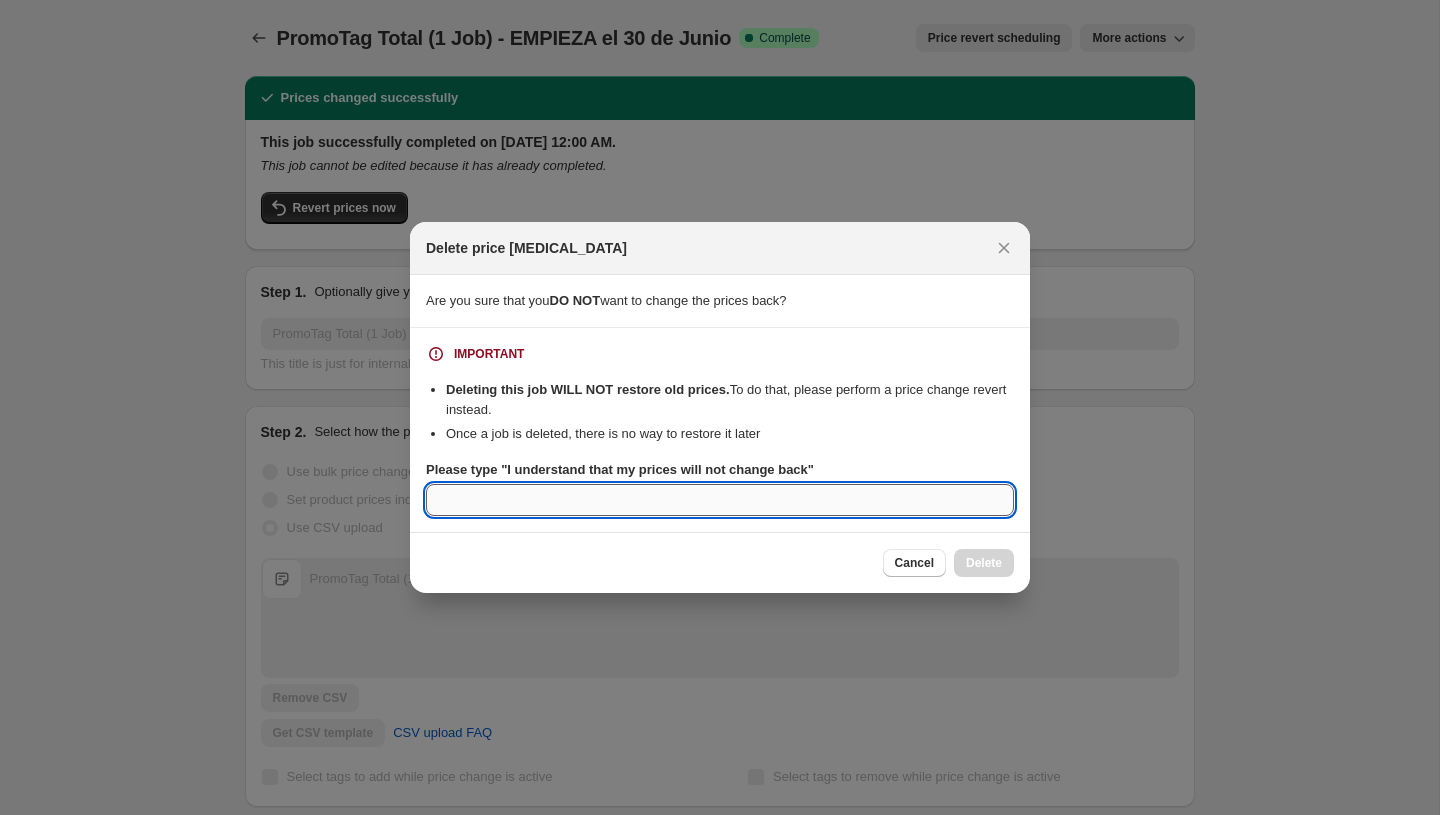 click on "Please type "I understand that my prices will not change back"" at bounding box center (720, 500) 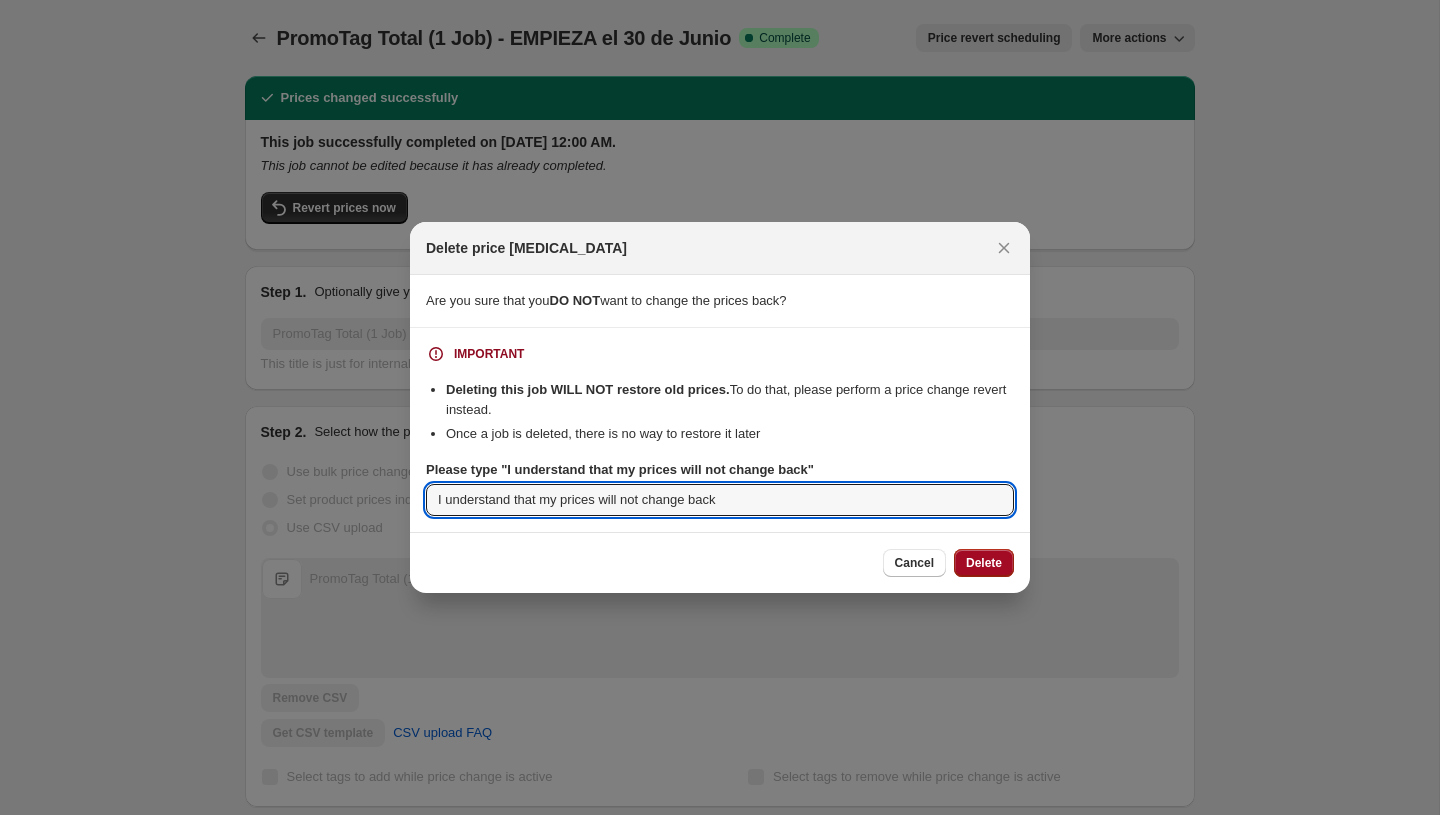 type on "I understand that my prices will not change back" 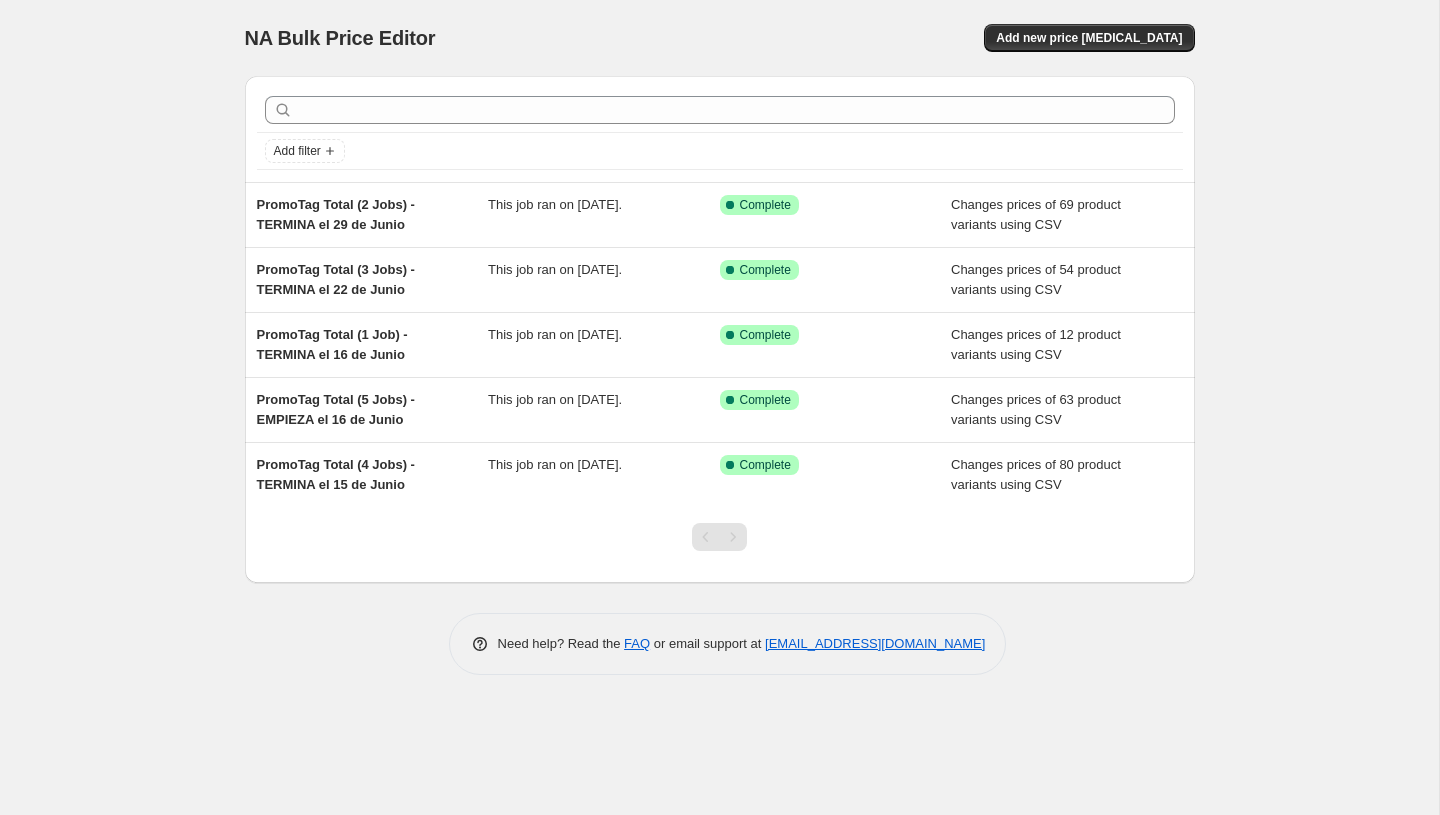click on "Changes prices of 69 product variants using CSV" at bounding box center [1036, 214] 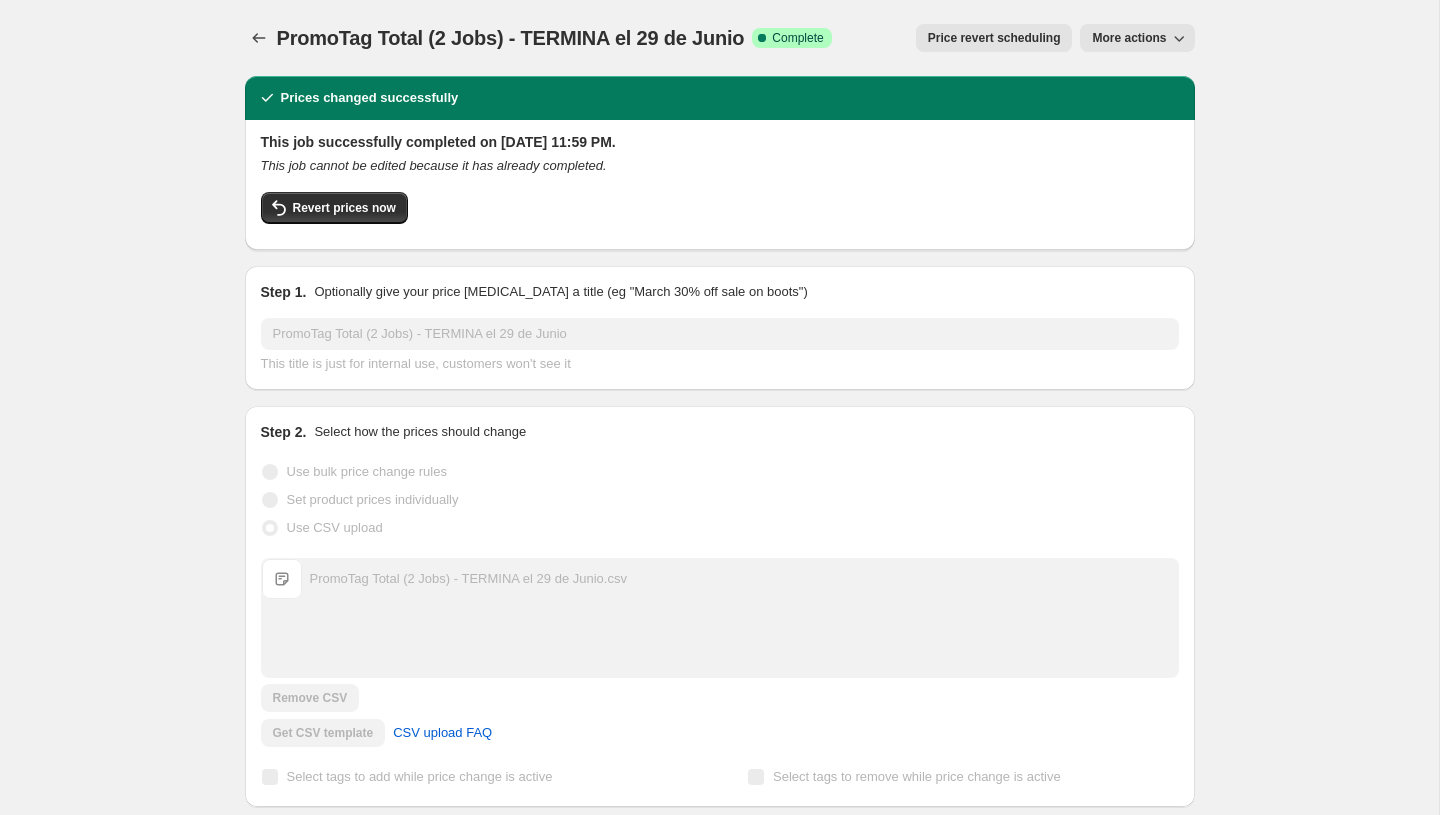 click on "PromoTag Total (2 Jobs) - TERMINA el 29 de Junio. This page is ready PromoTag Total (2 Jobs) - TERMINA el 29 de Junio Success Complete Complete Price revert scheduling Copy to new job Export Recap CSV Delete job More actions Price revert scheduling More actions" at bounding box center (720, 38) 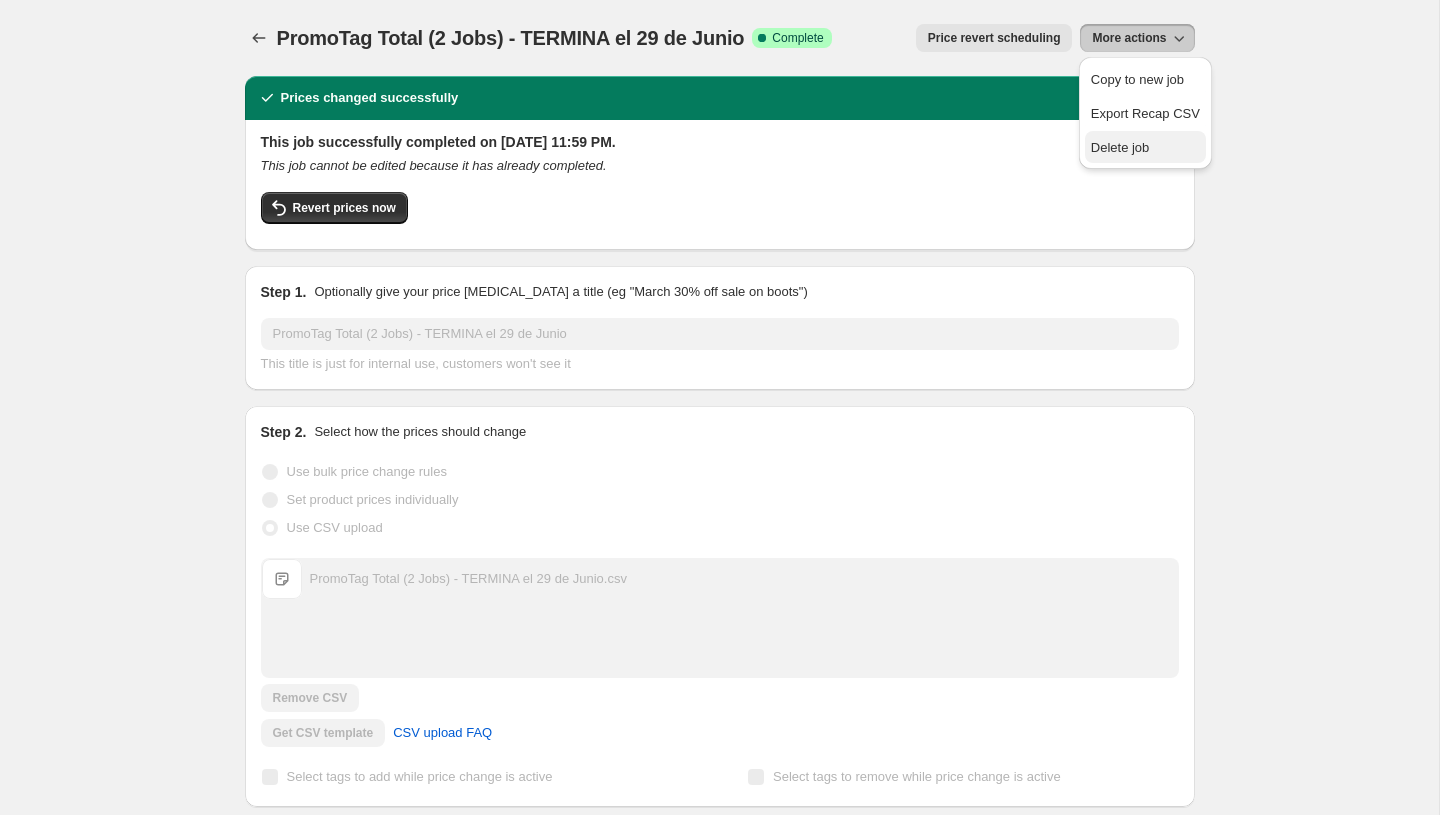 click on "Delete job" at bounding box center [1120, 147] 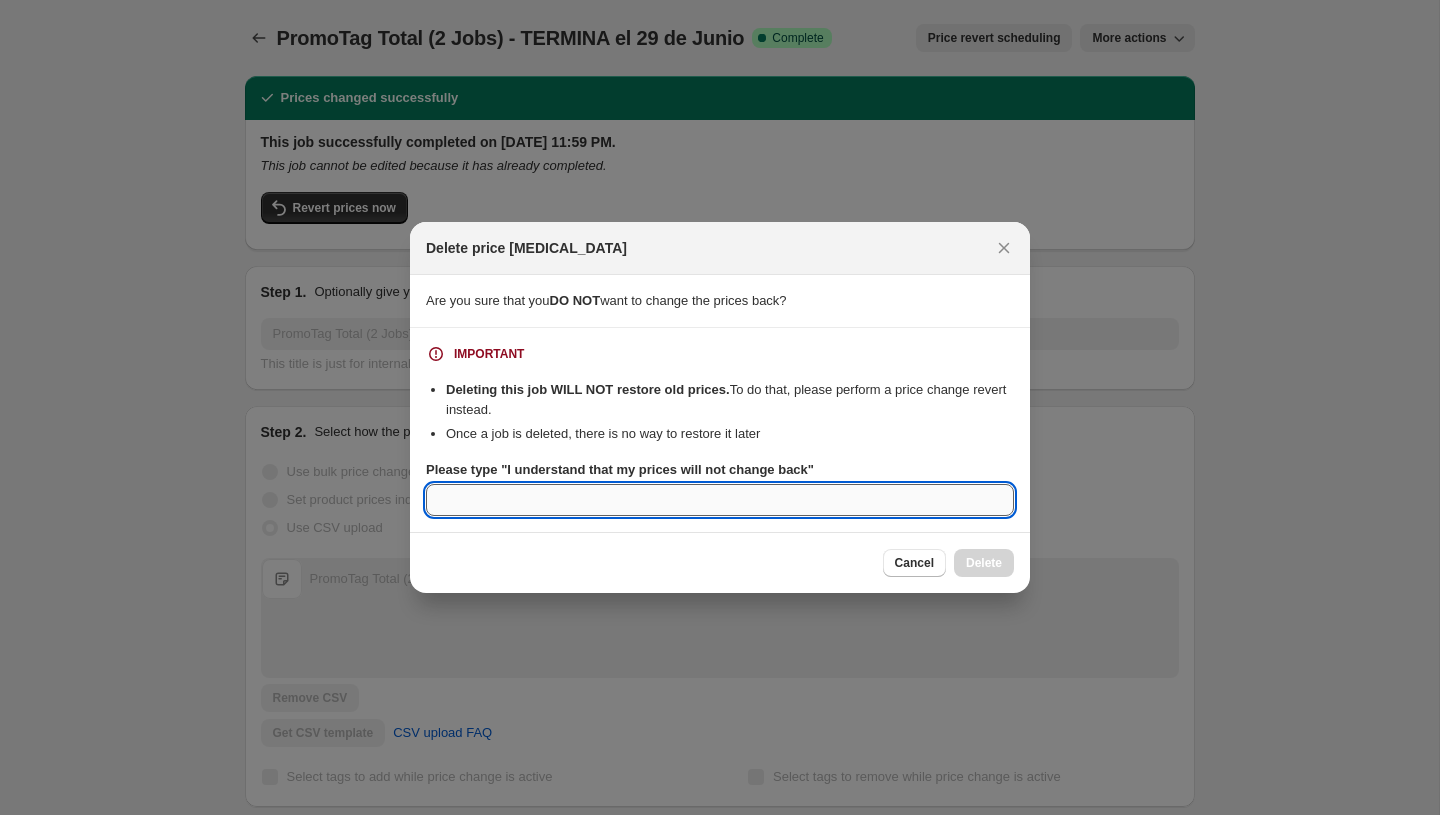 click on "Please type "I understand that my prices will not change back"" at bounding box center (720, 500) 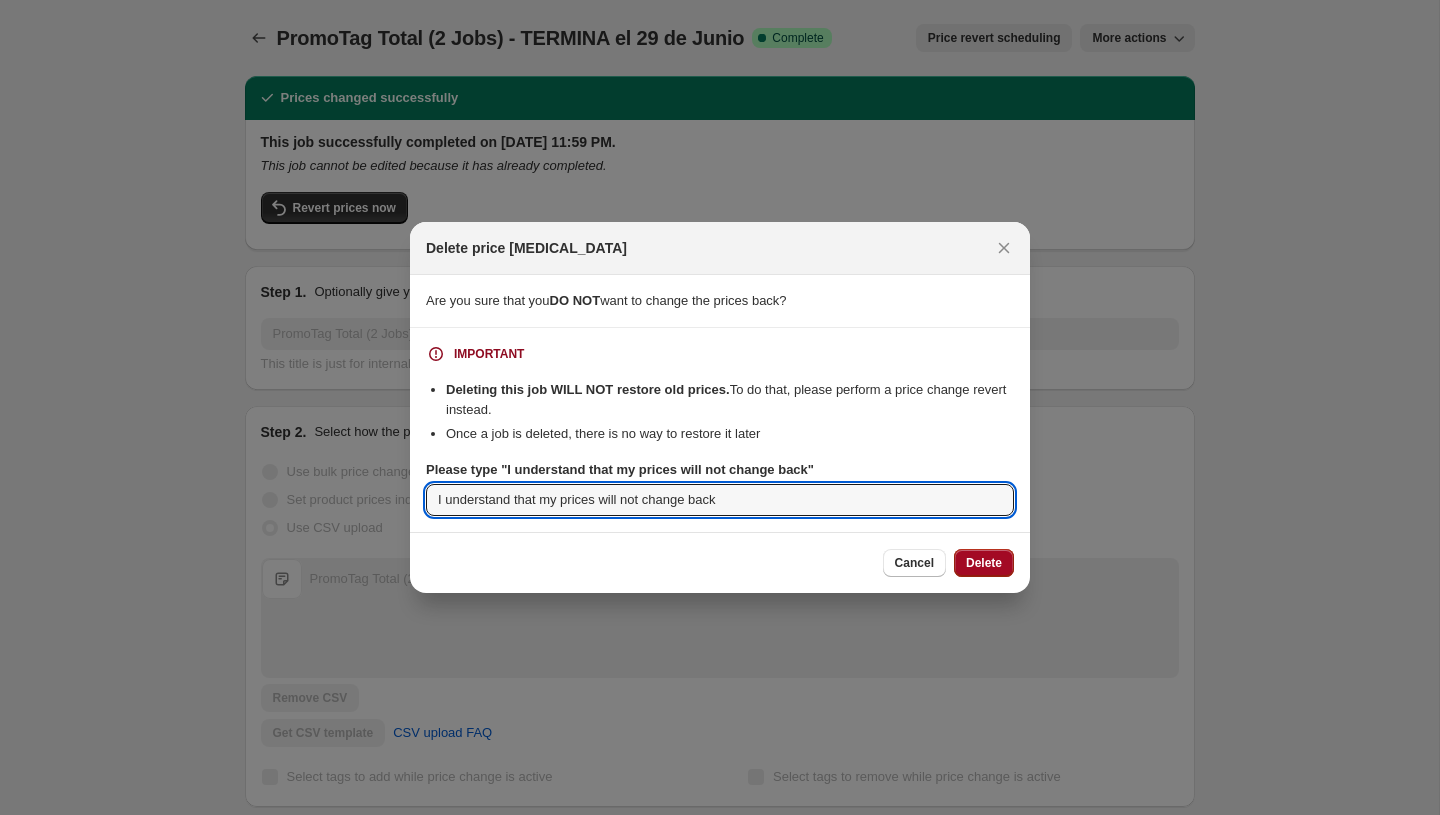 type on "I understand that my prices will not change back" 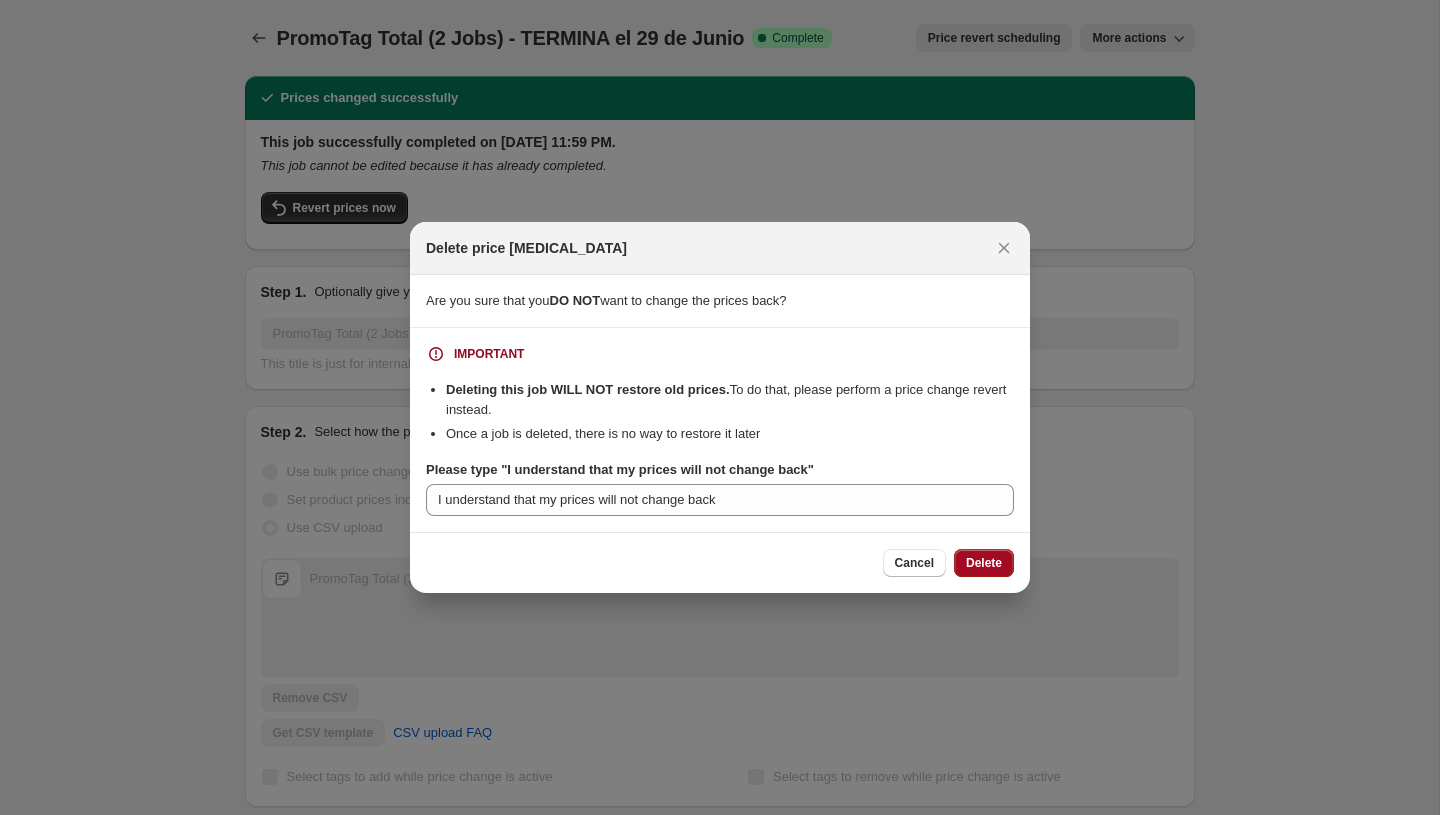 click on "Delete" at bounding box center [984, 563] 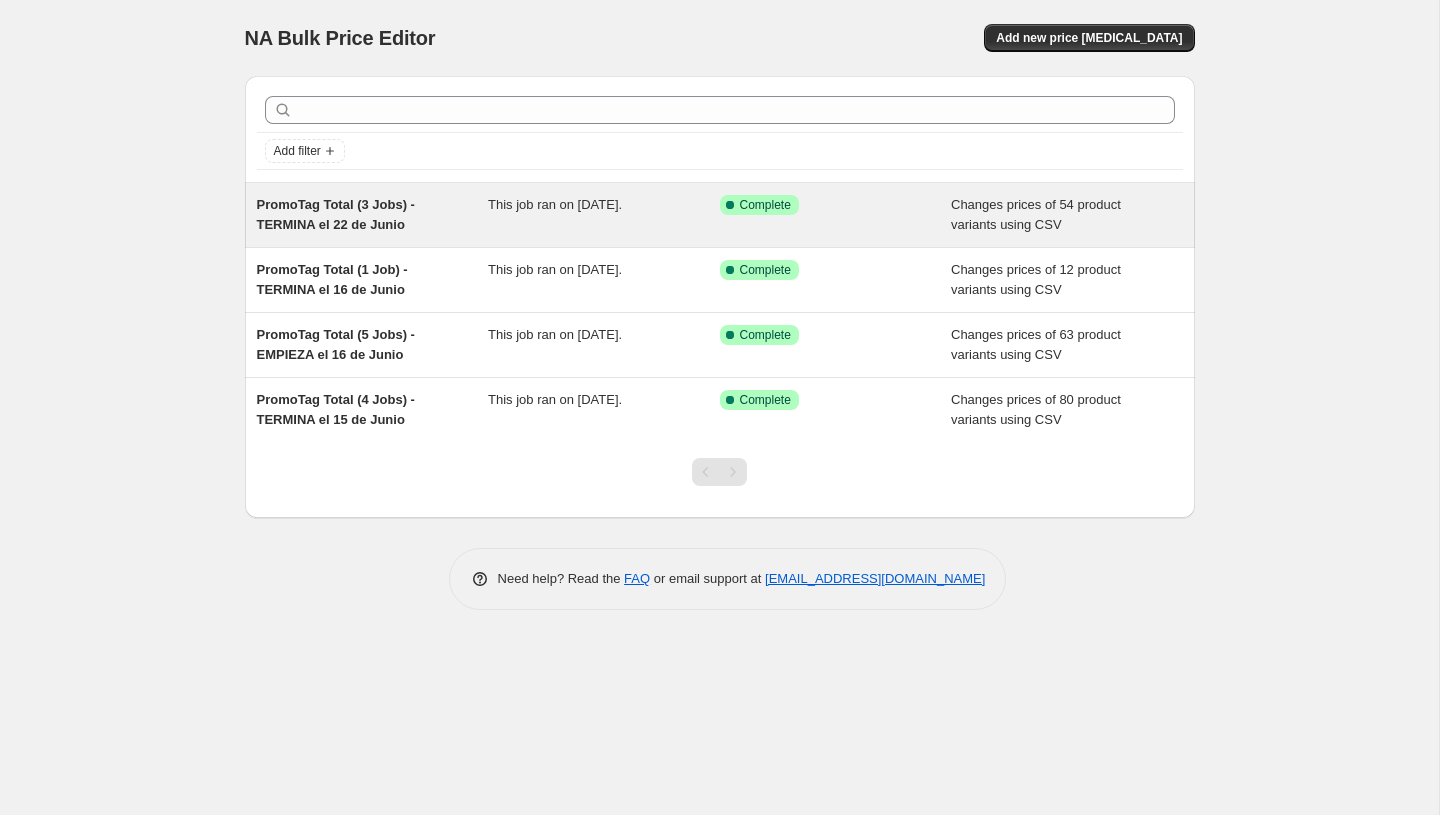 click on "PromoTag Total (3 Jobs) - TERMINA el 22 de Junio This job ran on [DATE]. Success Complete Complete Changes prices of 54 product variants using CSV" at bounding box center (720, 215) 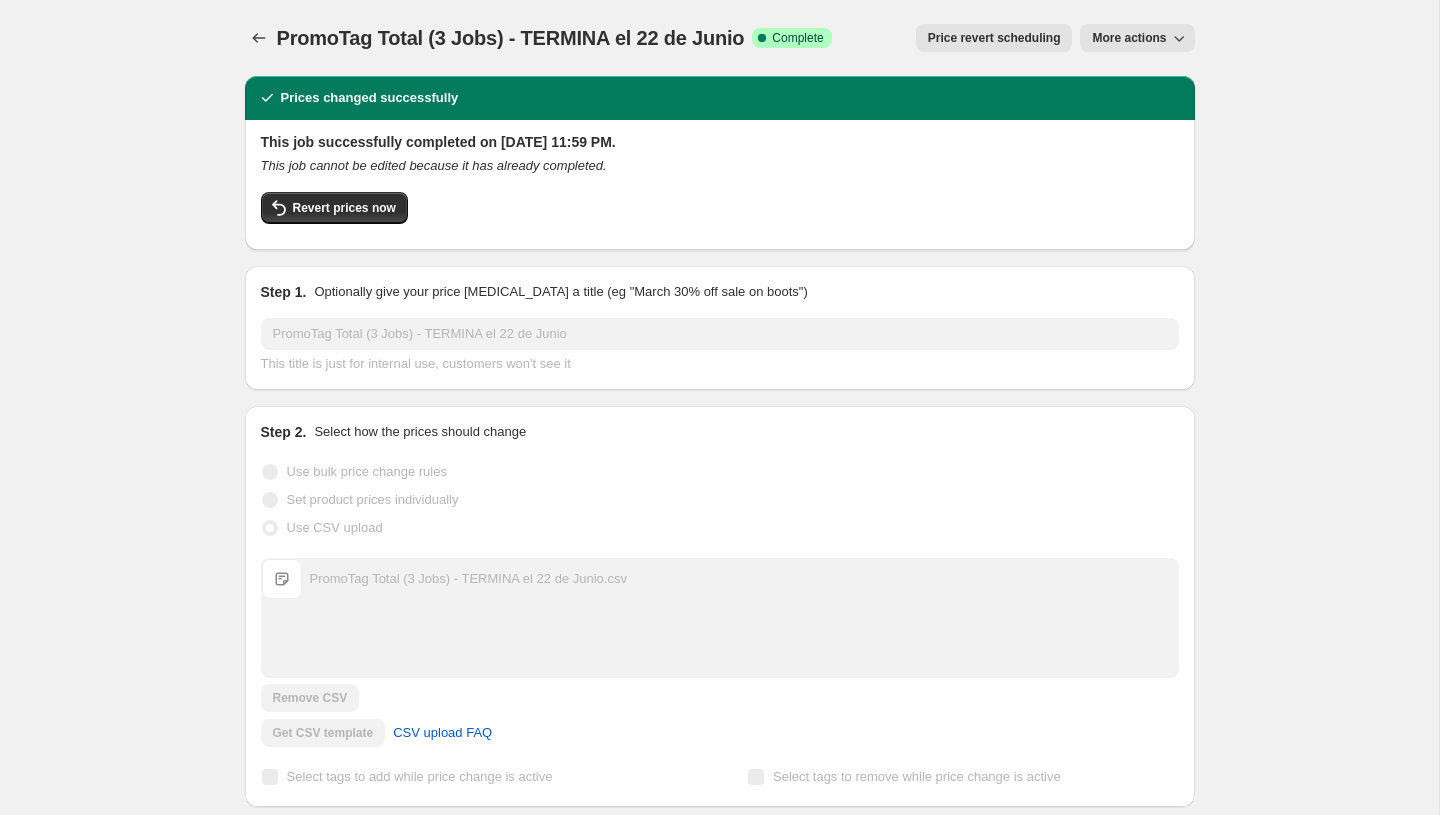 click on "PromoTag Total (3 Jobs) - TERMINA el 22 de Junio. This page is ready PromoTag Total (3 Jobs) - TERMINA el 22 de Junio Success Complete Complete Price revert scheduling Copy to new job Export Recap CSV Delete job More actions Price revert scheduling More actions" at bounding box center (720, 38) 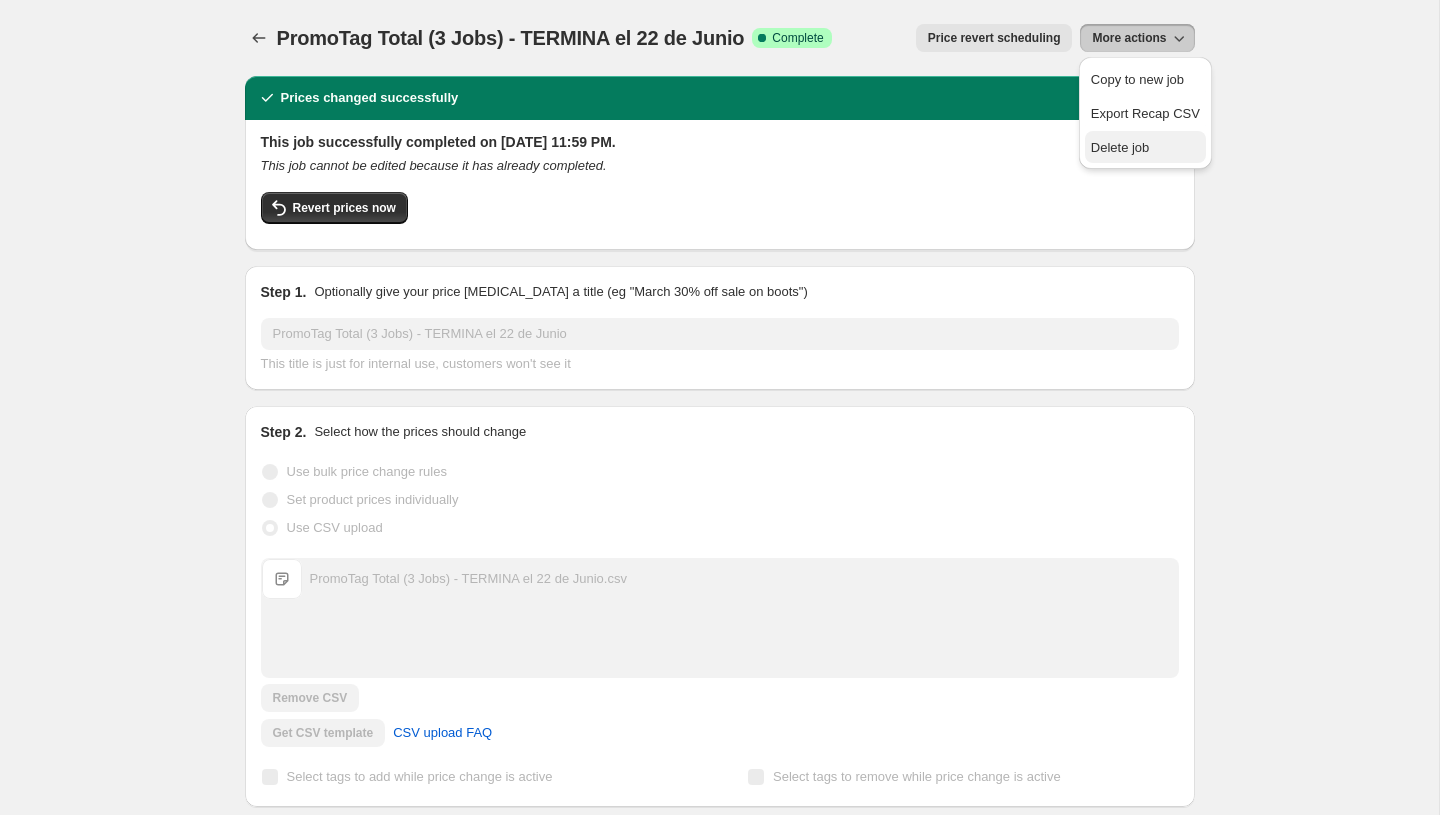 click on "Delete job" at bounding box center [1120, 147] 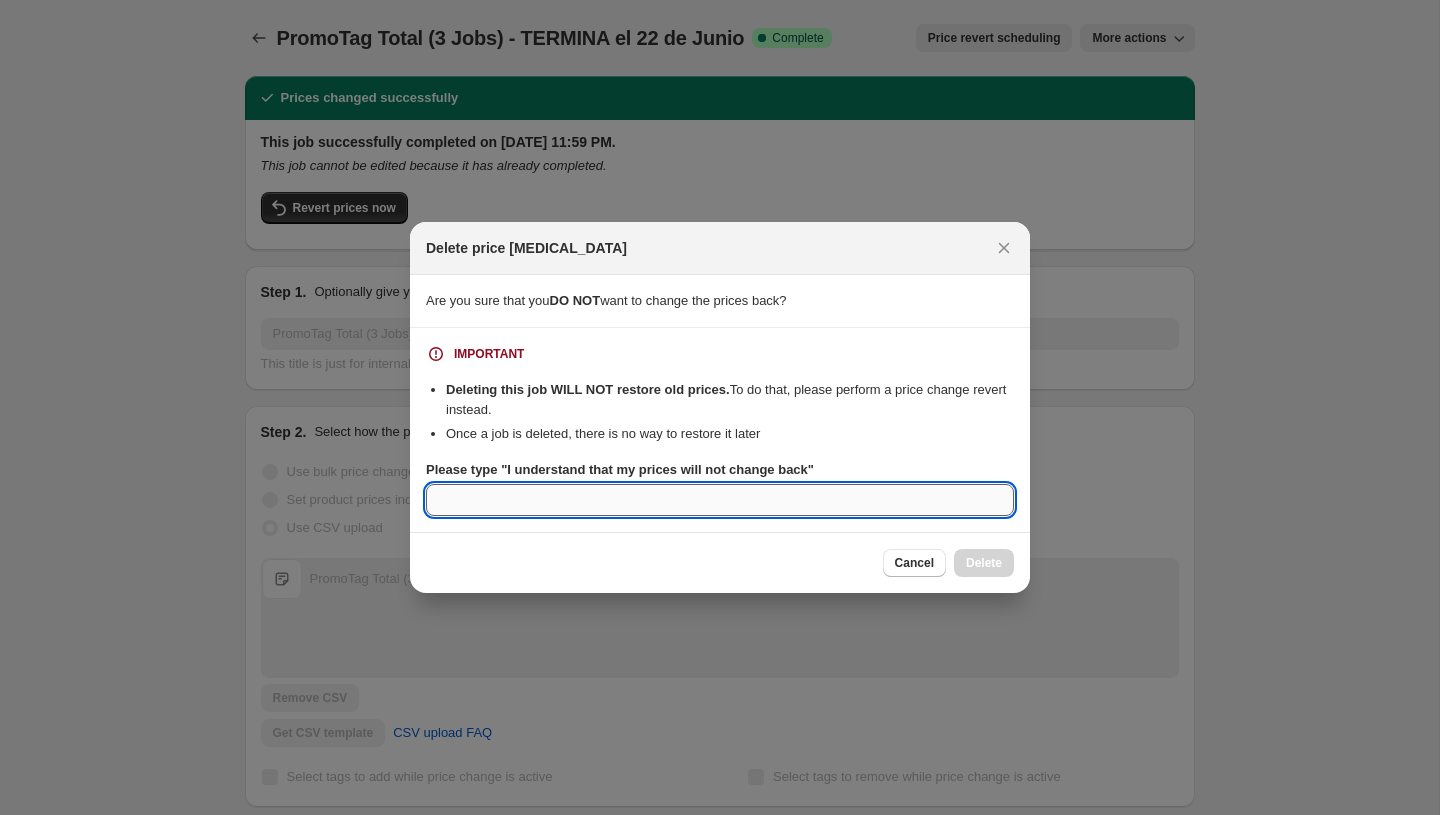 click on "Please type "I understand that my prices will not change back"" at bounding box center (720, 500) 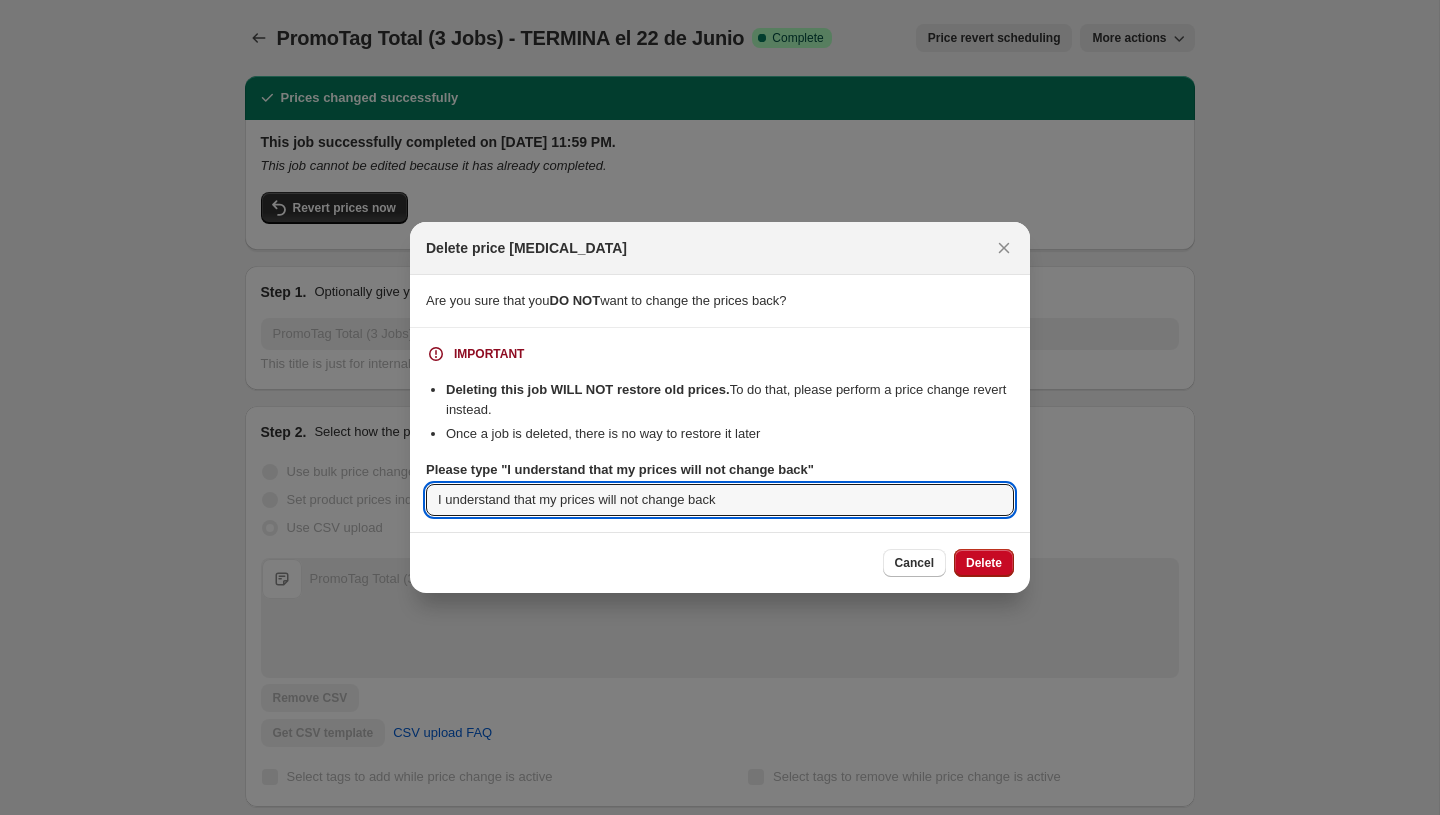 type on "I understand that my prices will not change back" 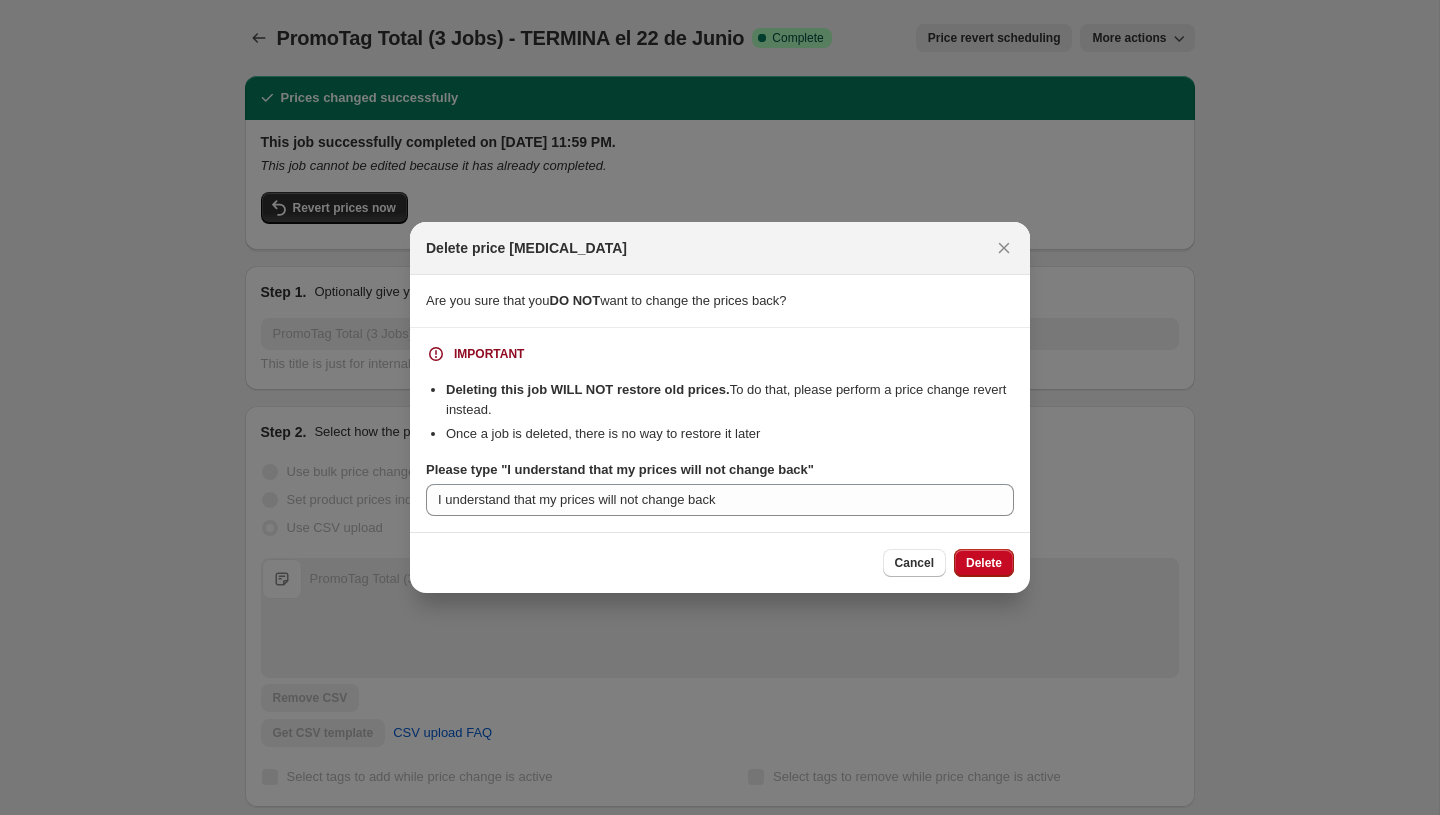 click on "Cancel Delete" at bounding box center (720, 562) 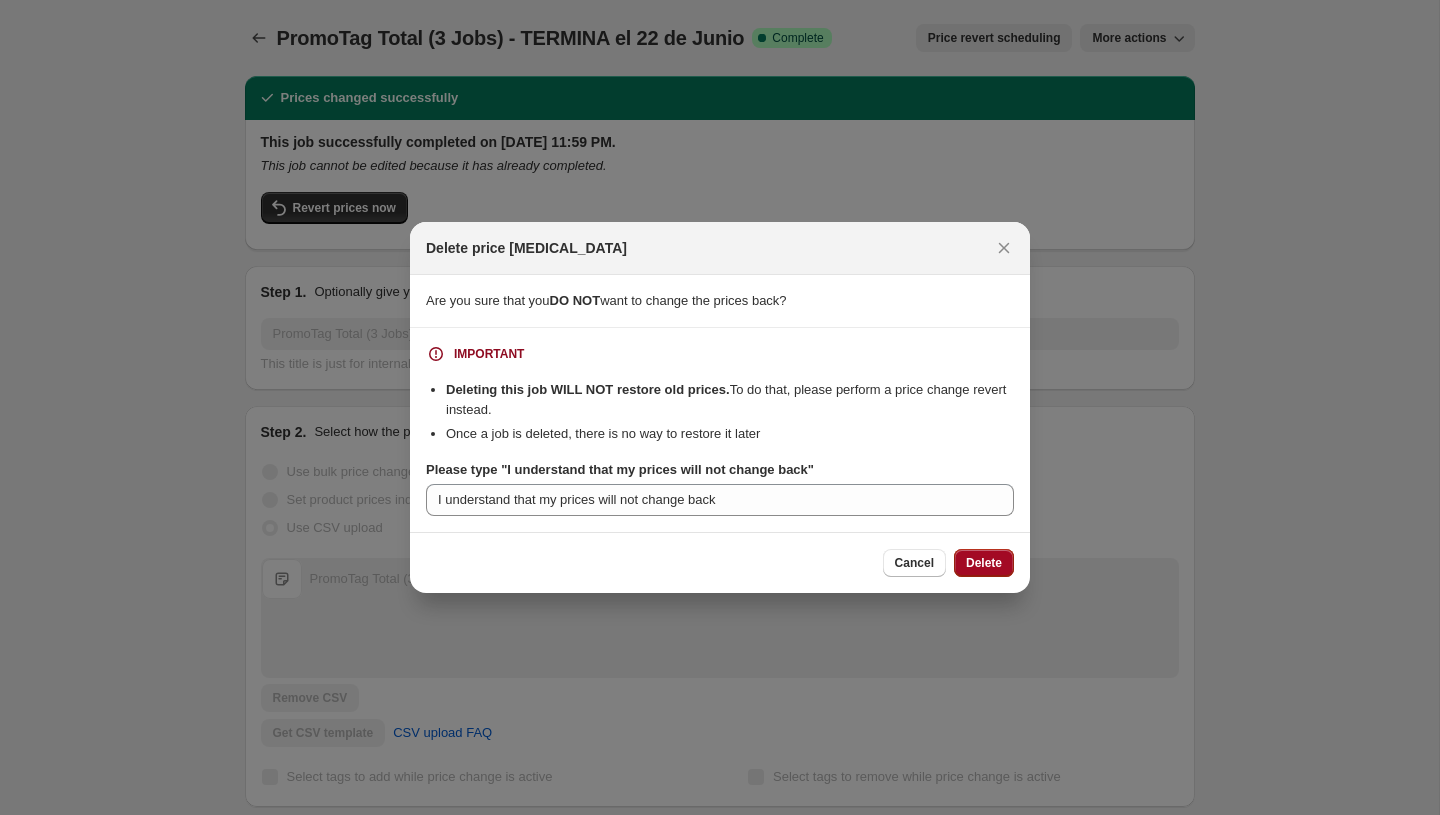 click on "Delete" at bounding box center [984, 563] 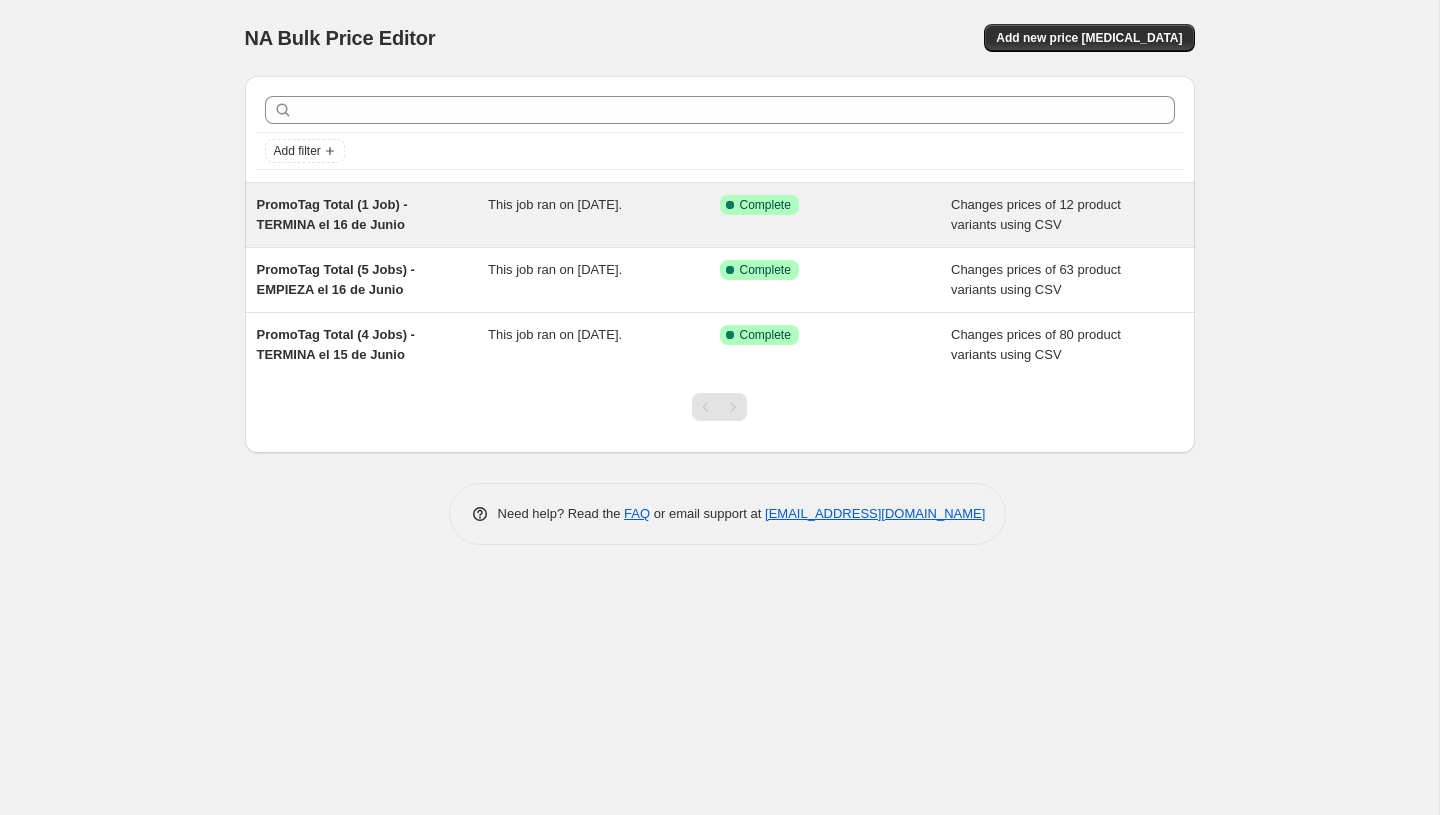 click on "Changes prices of 12 product variants using CSV" at bounding box center (1067, 215) 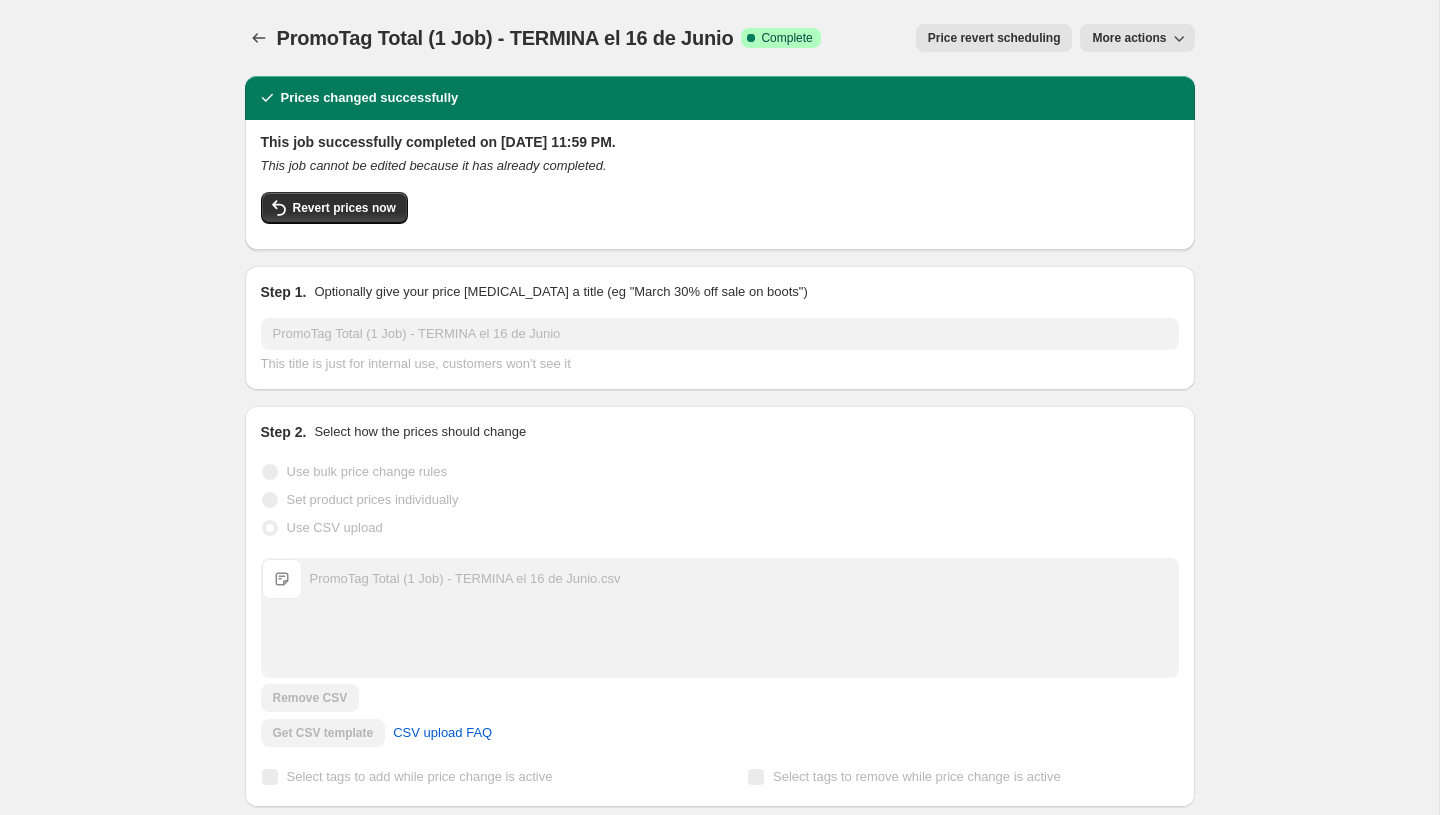 click on "More actions" at bounding box center [1137, 38] 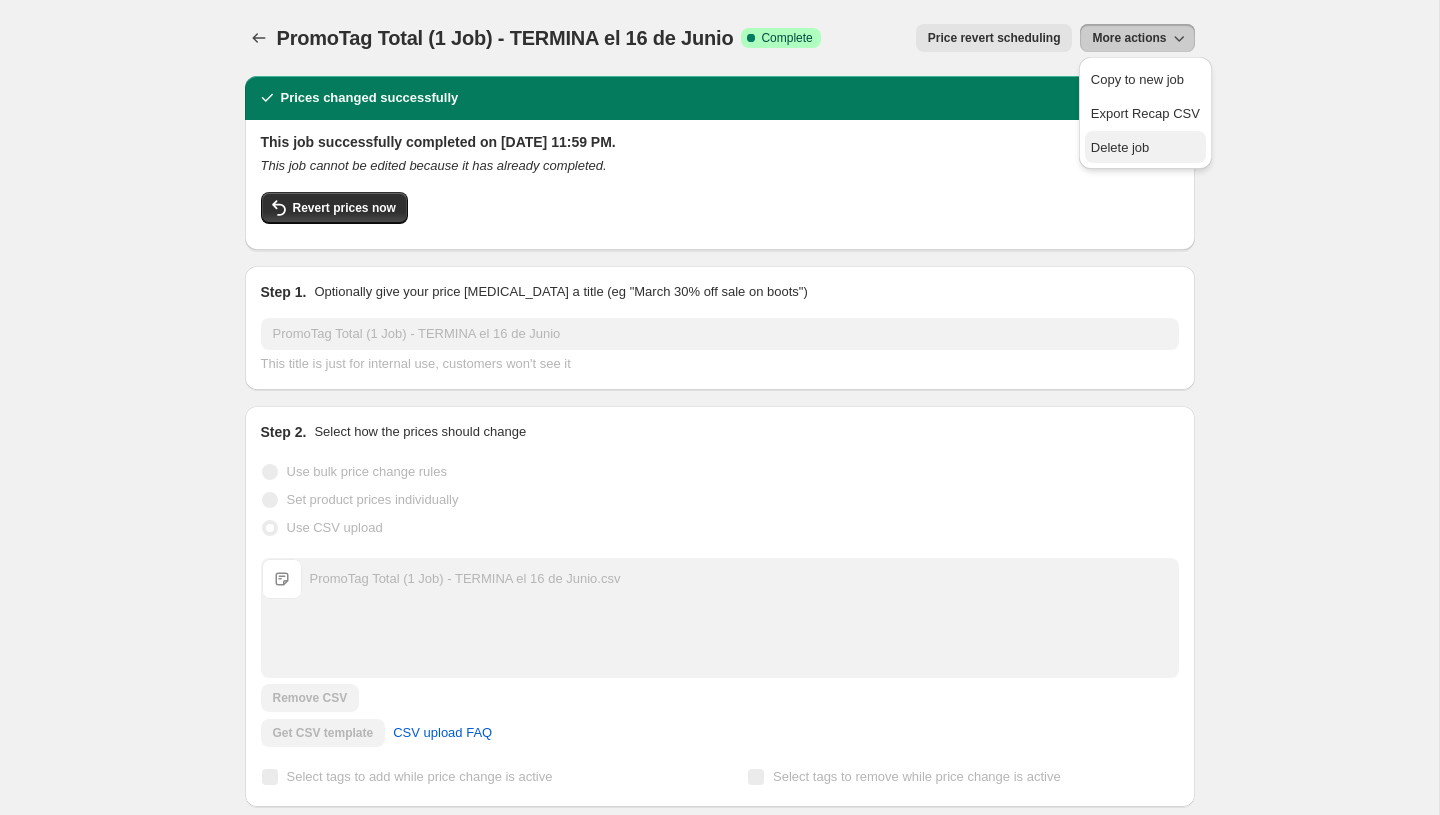 click on "Delete job" at bounding box center [1120, 147] 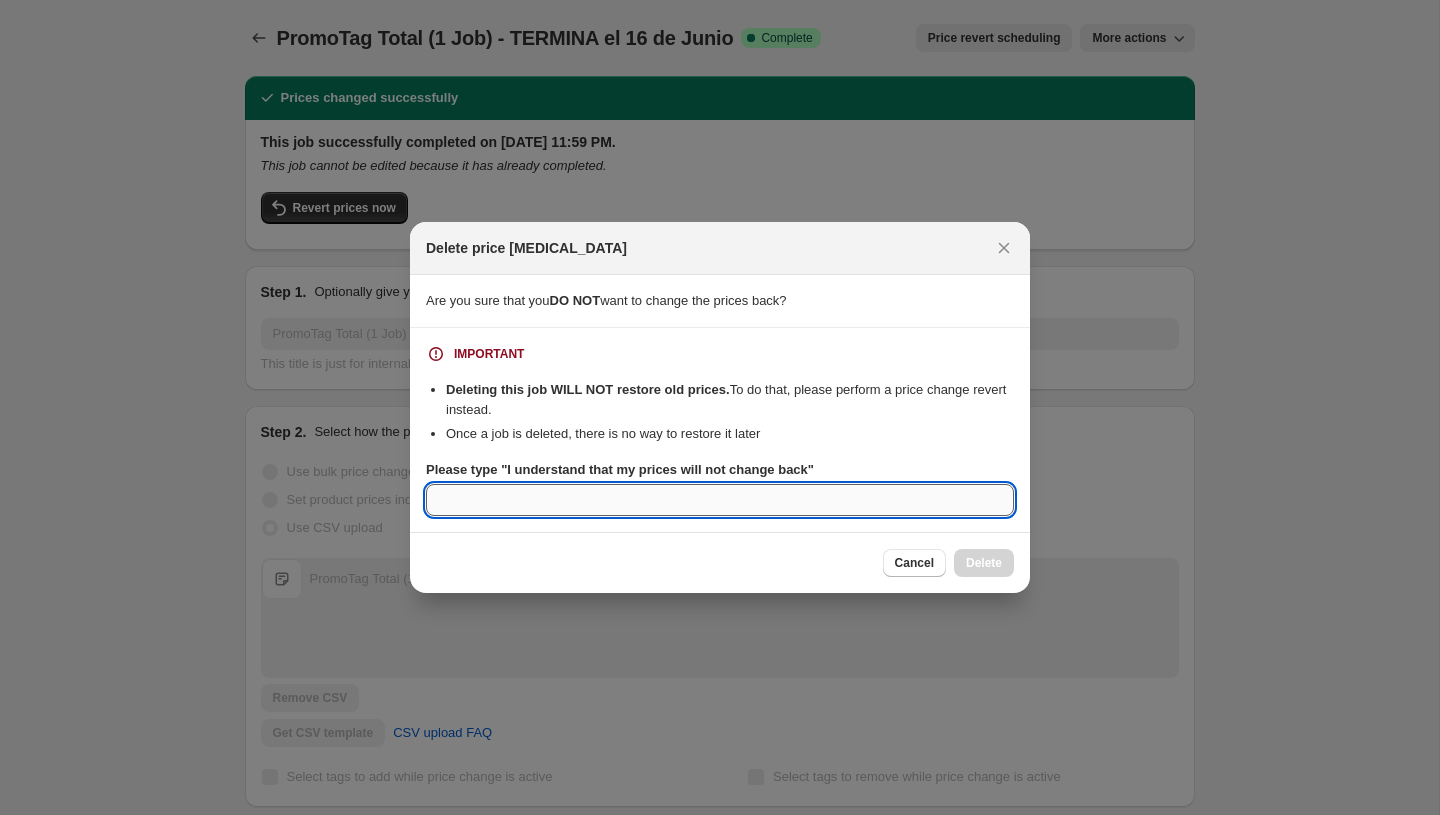 click on "Please type "I understand that my prices will not change back"" at bounding box center [720, 500] 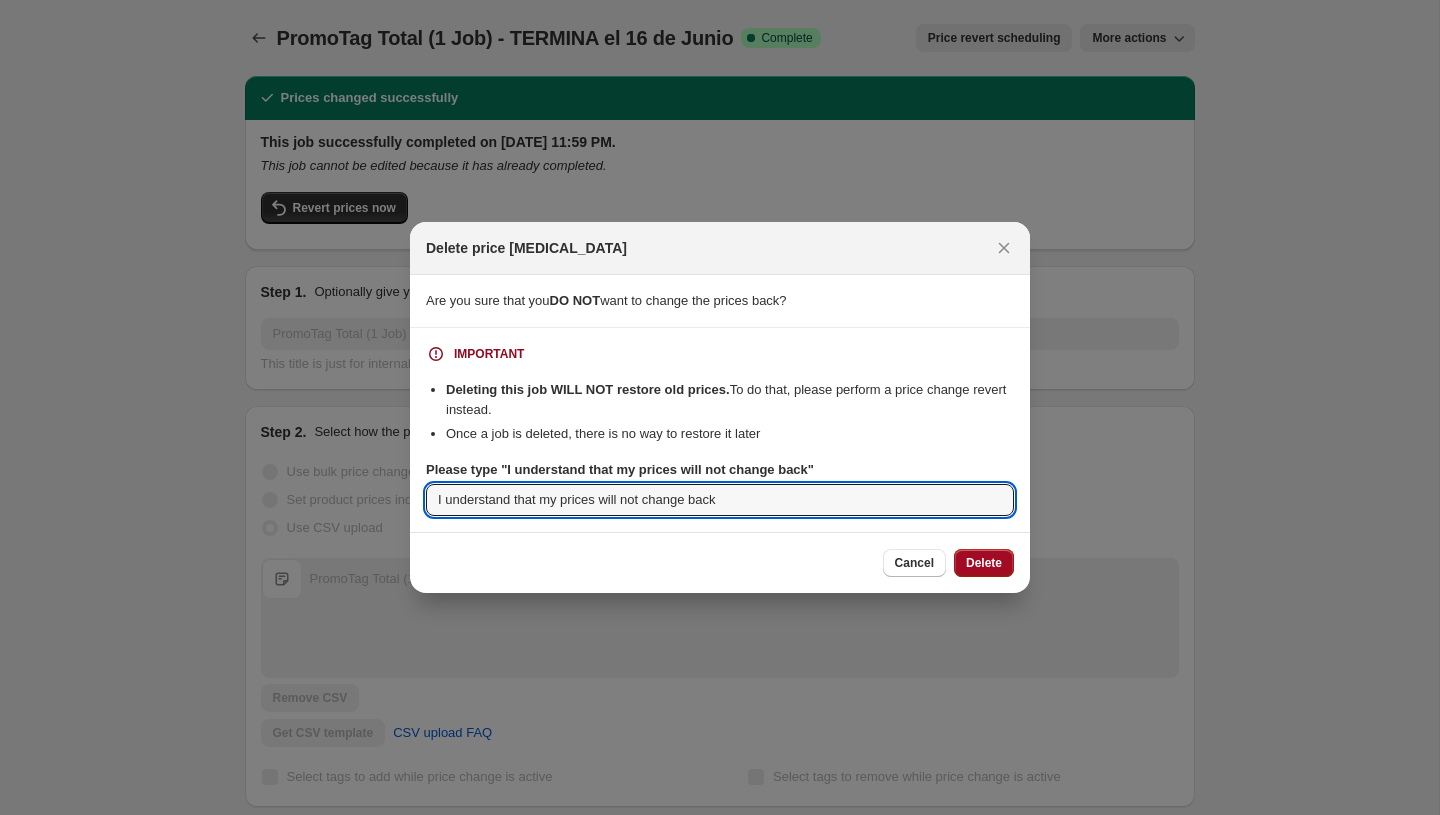 type on "I understand that my prices will not change back" 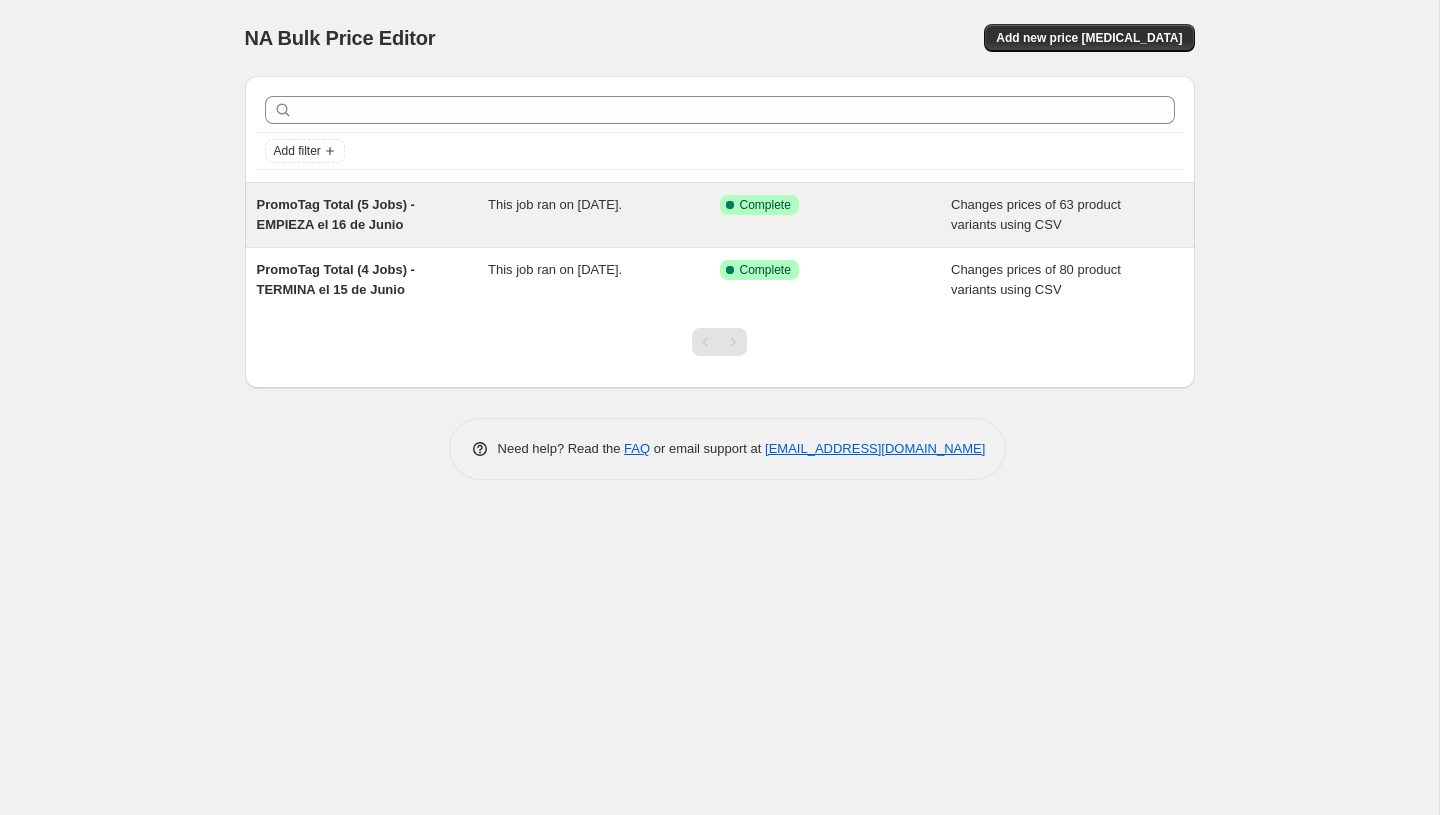click on "Changes prices of 63 product variants using CSV" at bounding box center (1036, 214) 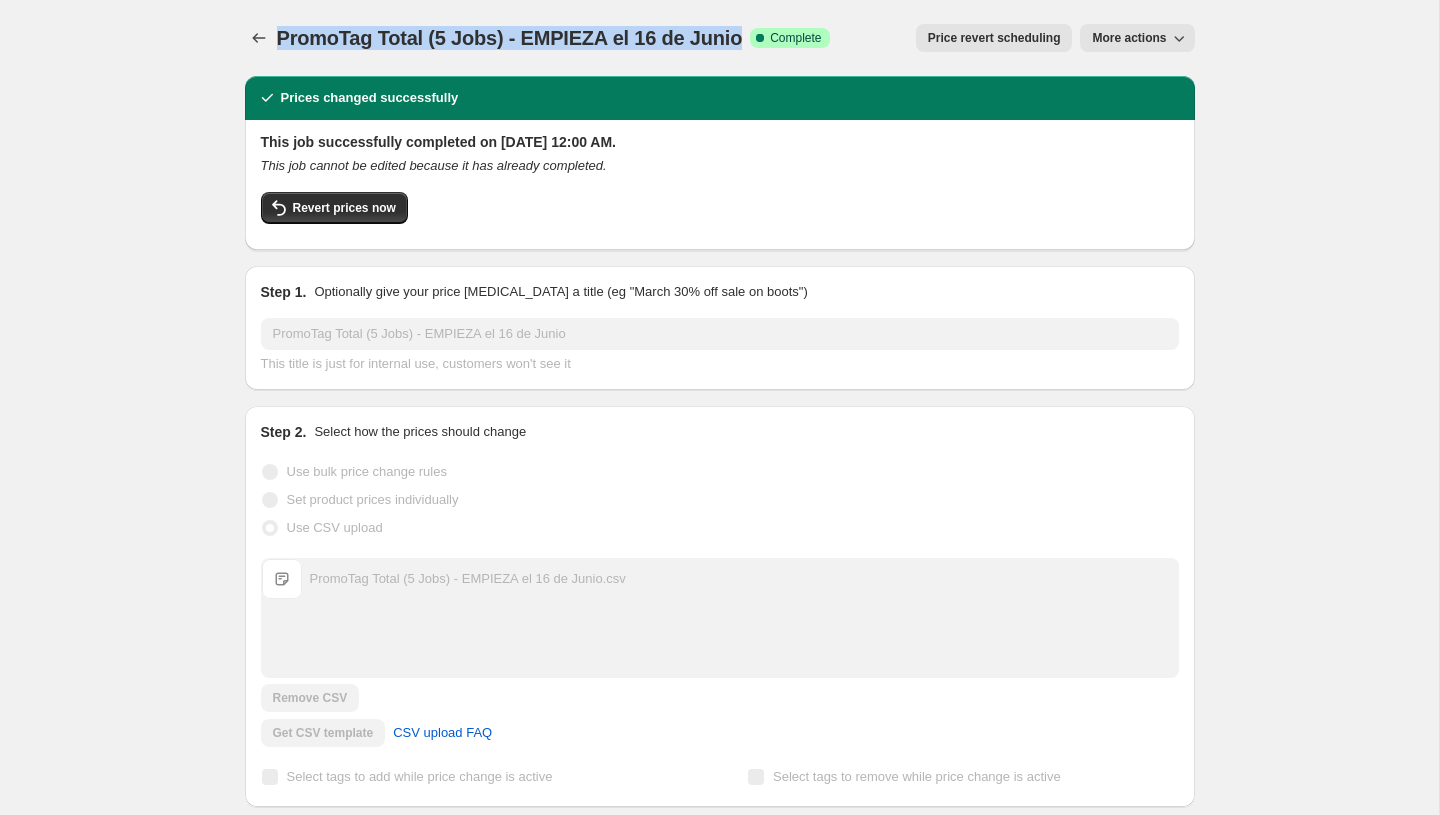 drag, startPoint x: 728, startPoint y: 42, endPoint x: 278, endPoint y: 29, distance: 450.18774 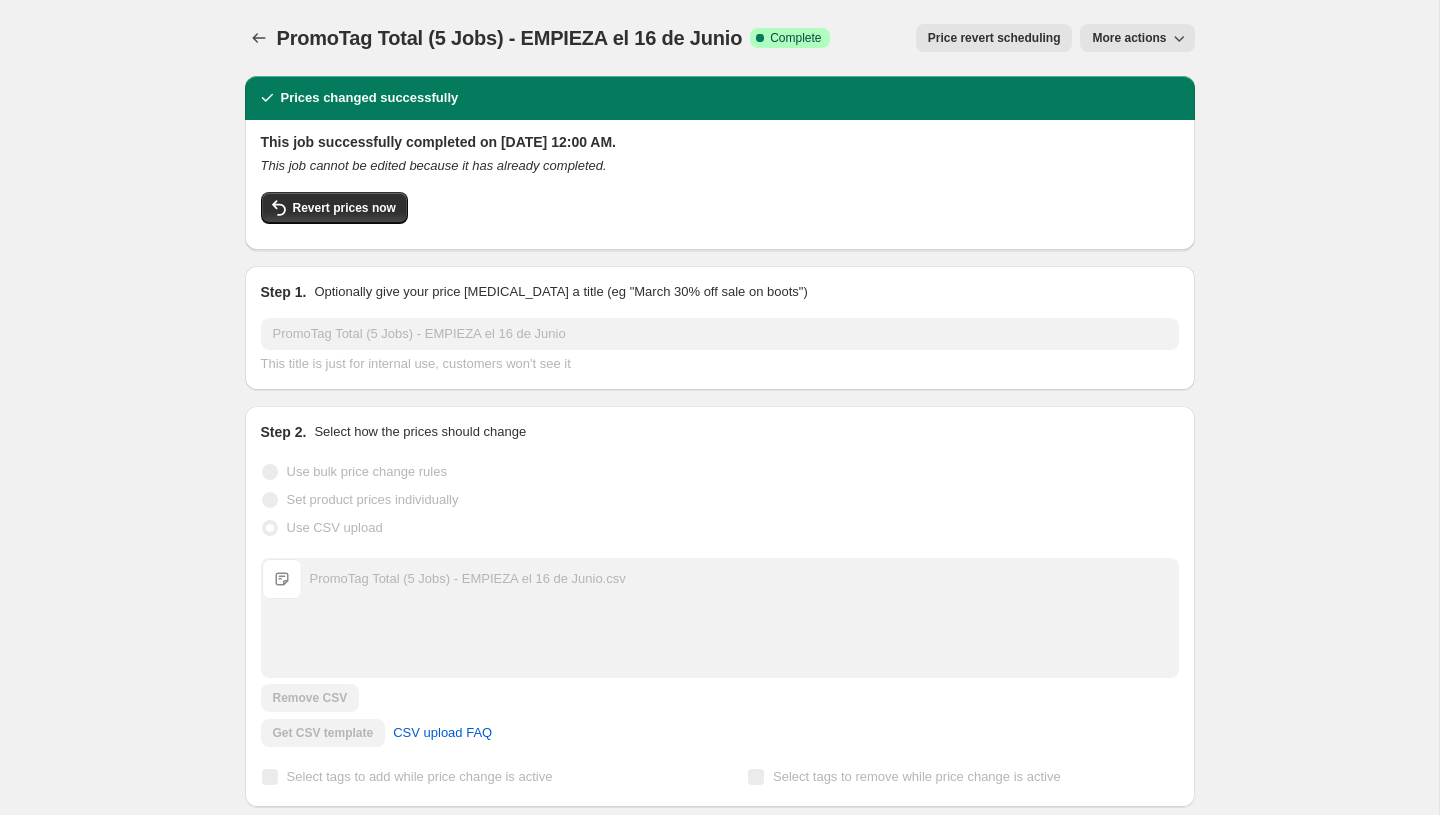 click on "PromoTag Total (5 Jobs) - EMPIEZA el 16 de Junio. This page is ready PromoTag Total (5 Jobs) - EMPIEZA el 16 de Junio Success Complete Complete Price revert scheduling Copy to new job Export Recap CSV Delete job More actions Price revert scheduling More actions" at bounding box center (720, 38) 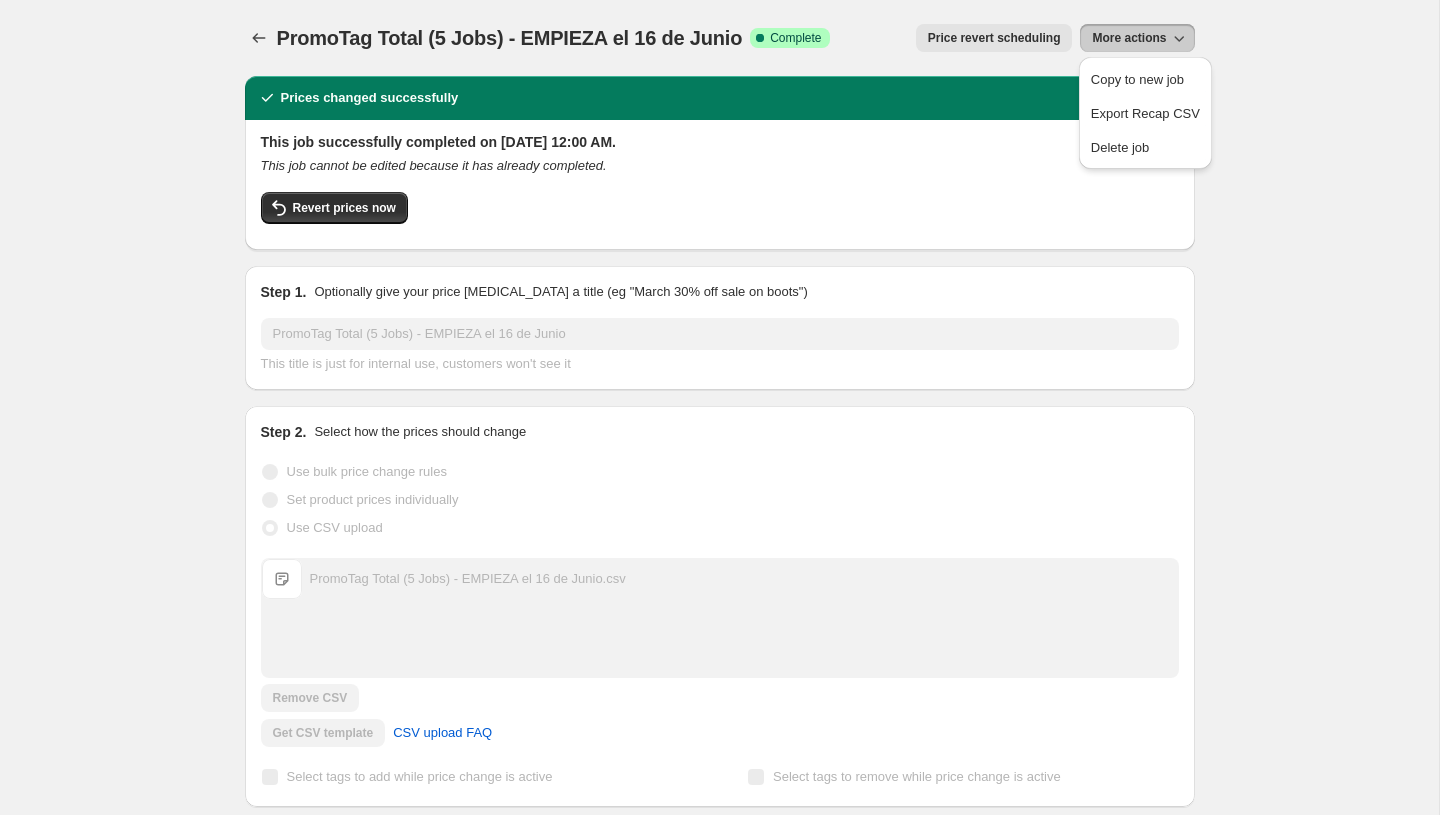 click on "Copy to new job Export Recap CSV Delete job" at bounding box center (1145, 113) 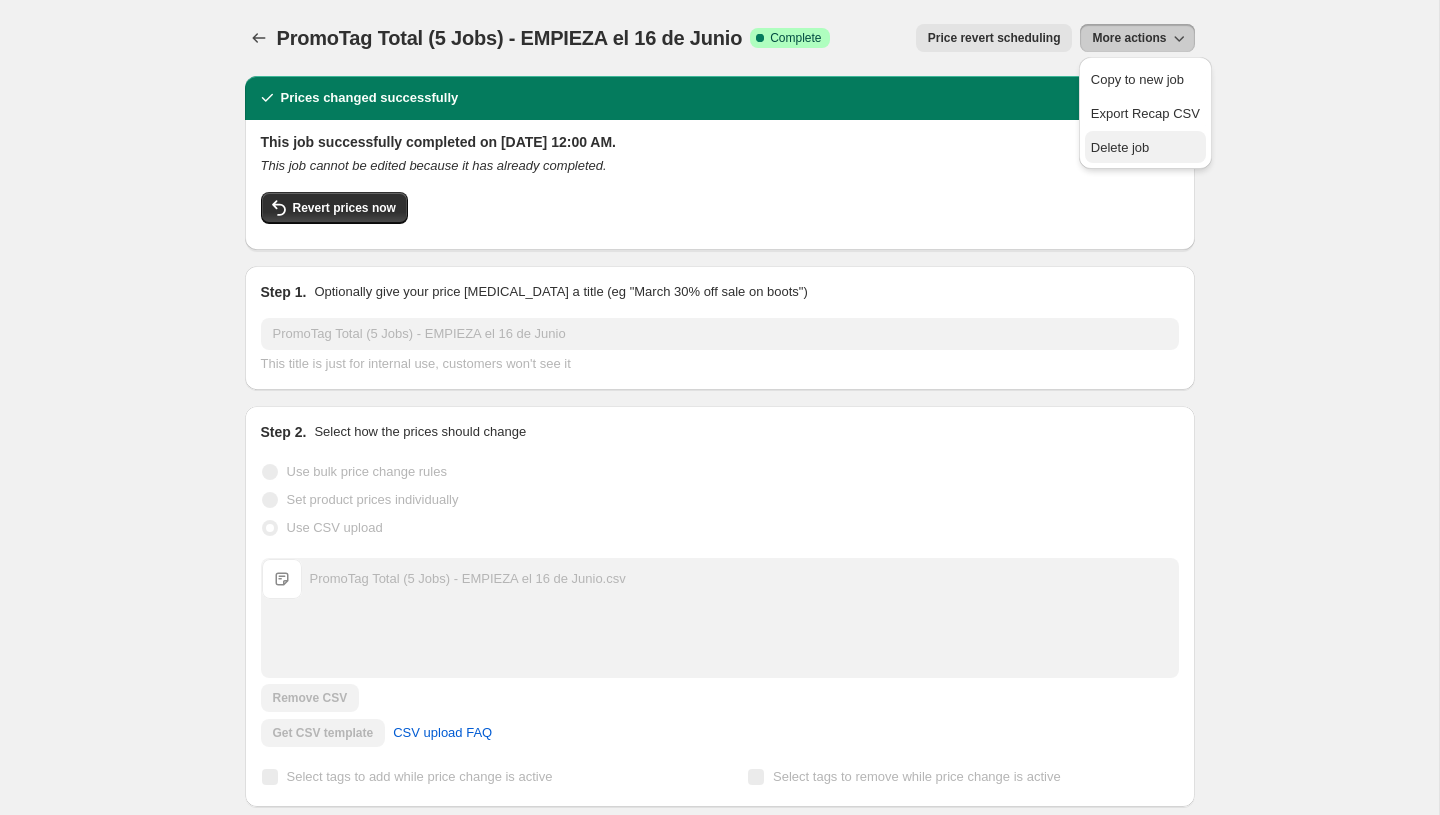 click on "Delete job" at bounding box center (1120, 147) 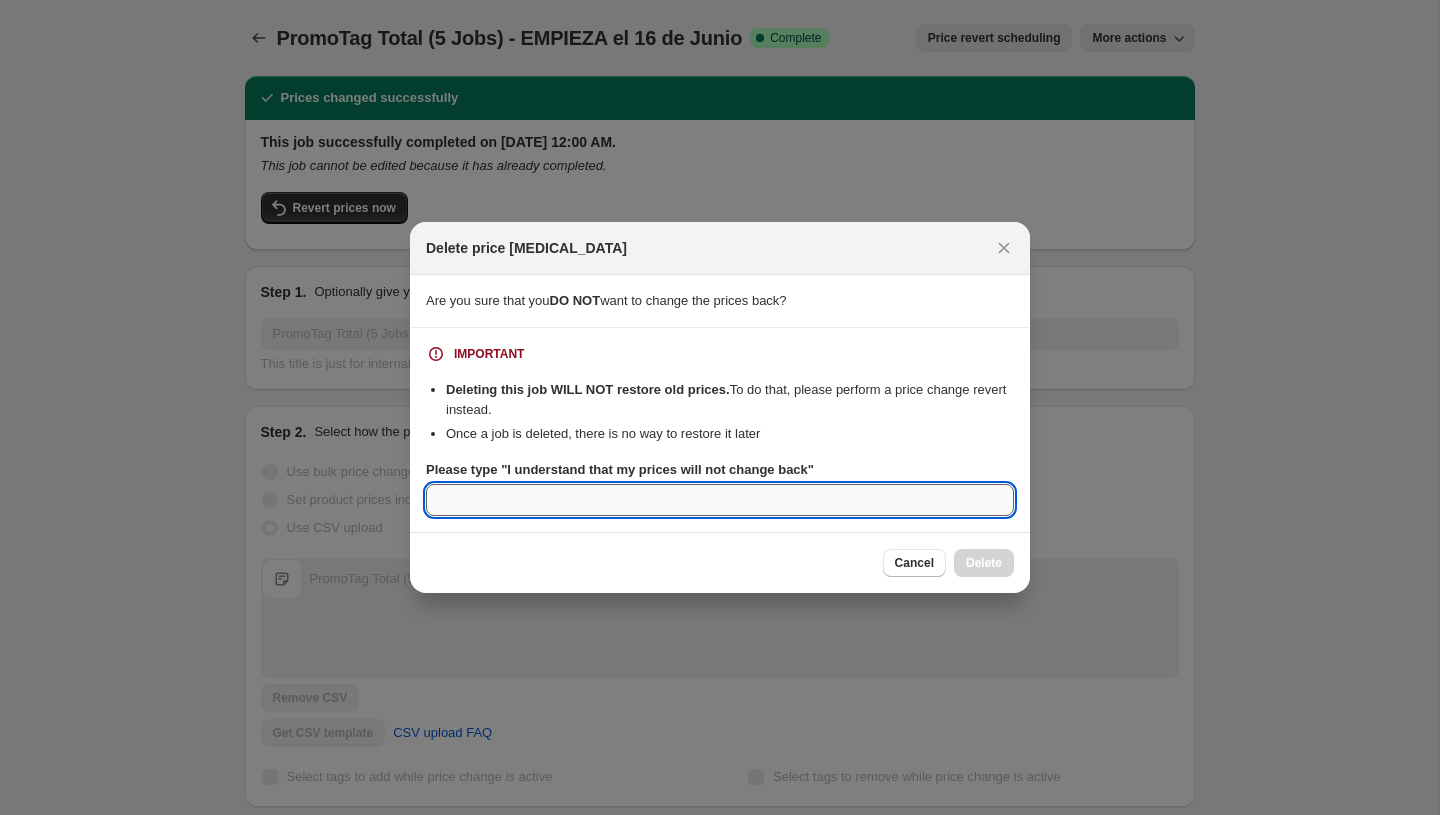 click on "Please type "I understand that my prices will not change back"" at bounding box center (720, 500) 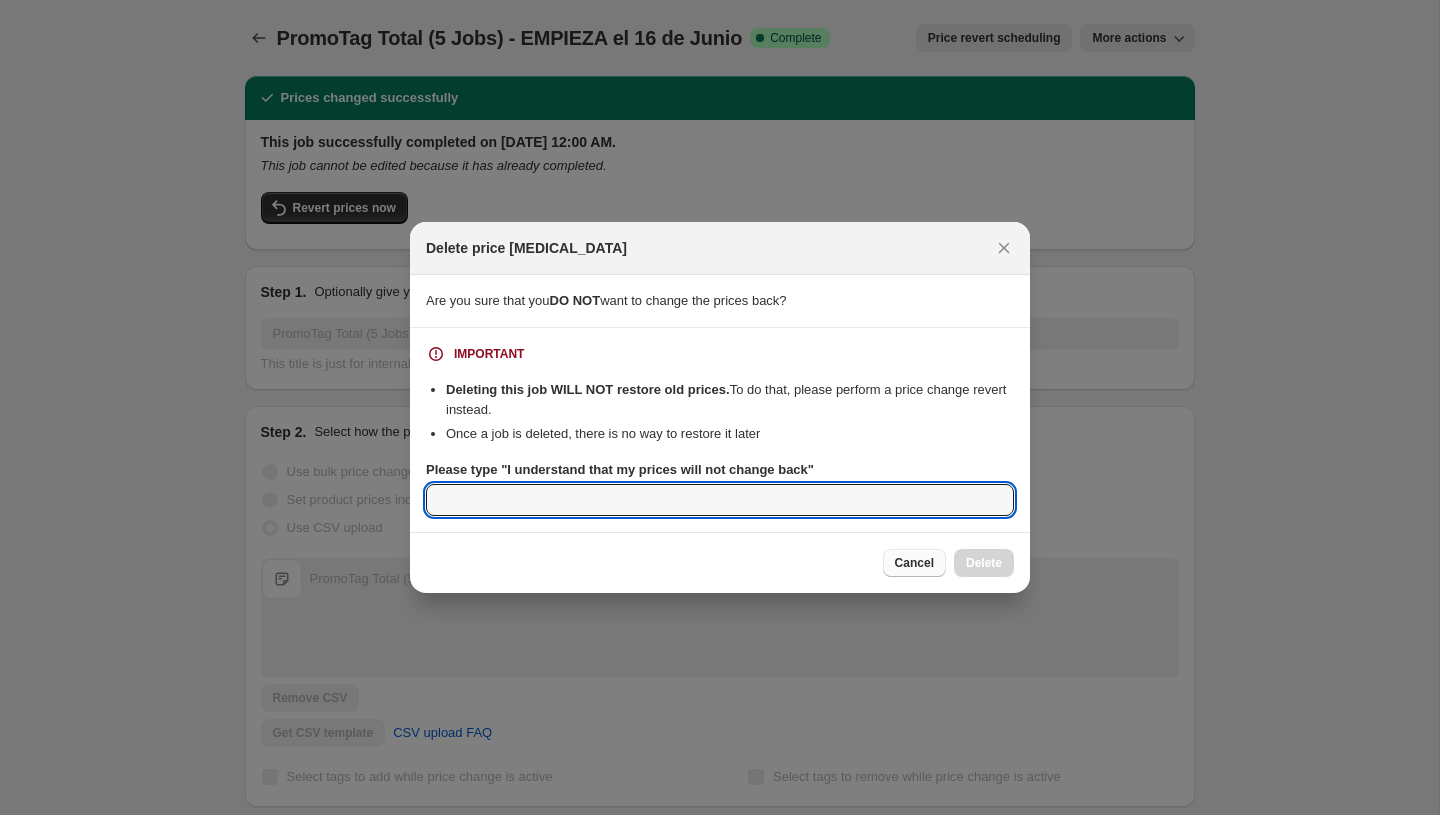 paste on "PromoTag Total (5 Jobs) - EMPIEZA el 16 de Junio" 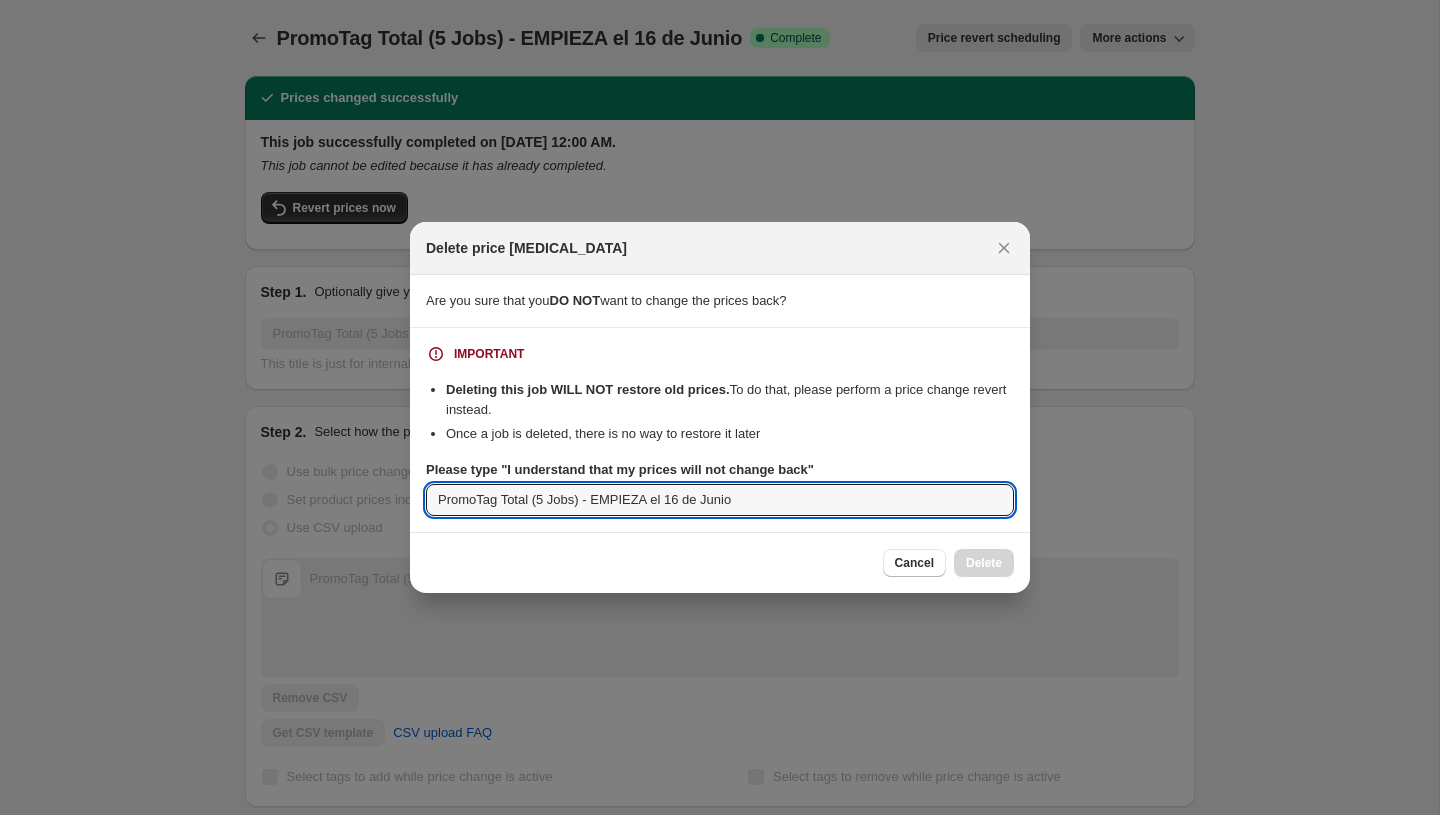 type on "PromoTag Total (5 Jobs) - EMPIEZA el 16 de Junio" 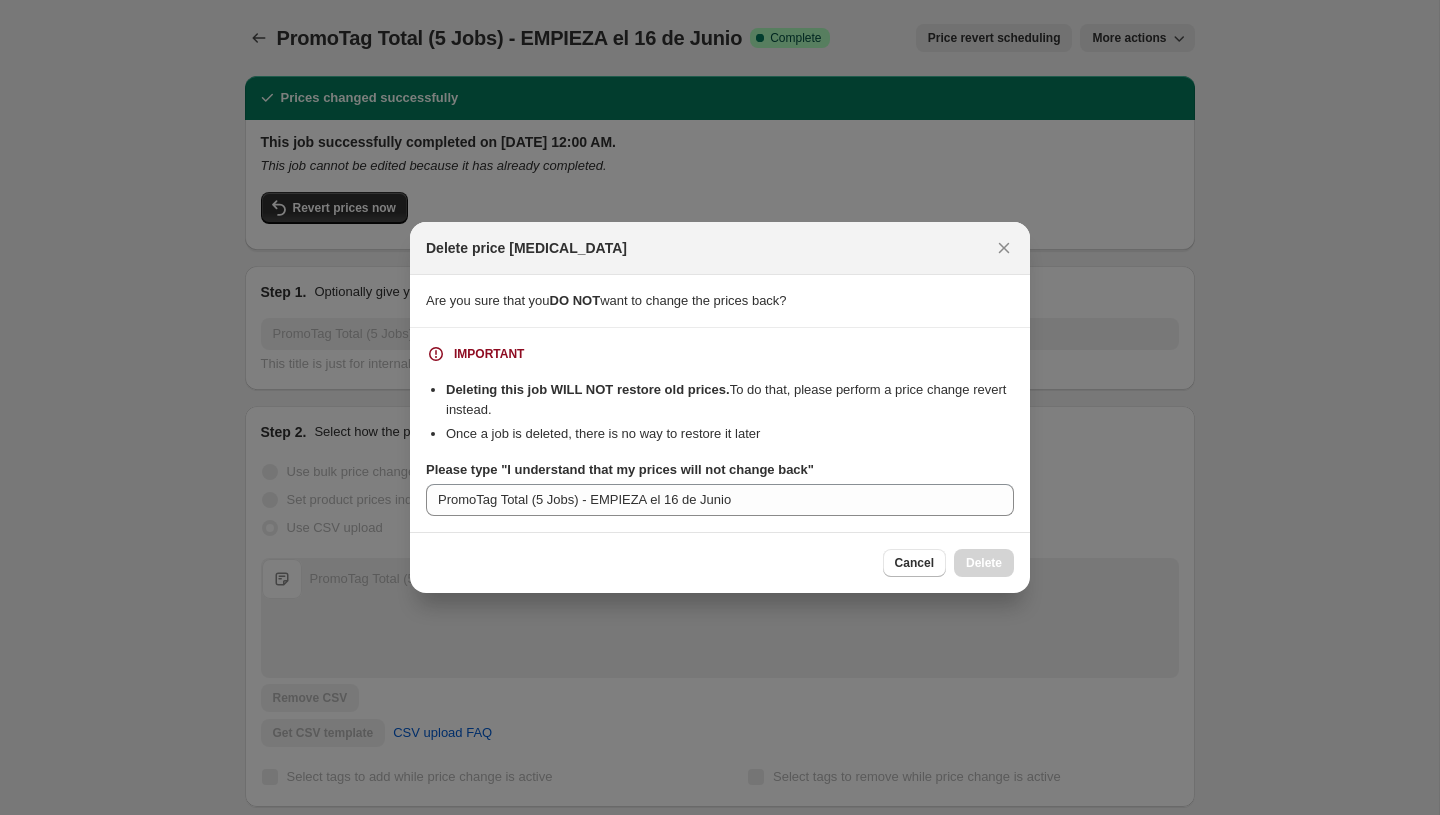 click on "Cancel Delete" at bounding box center (948, 563) 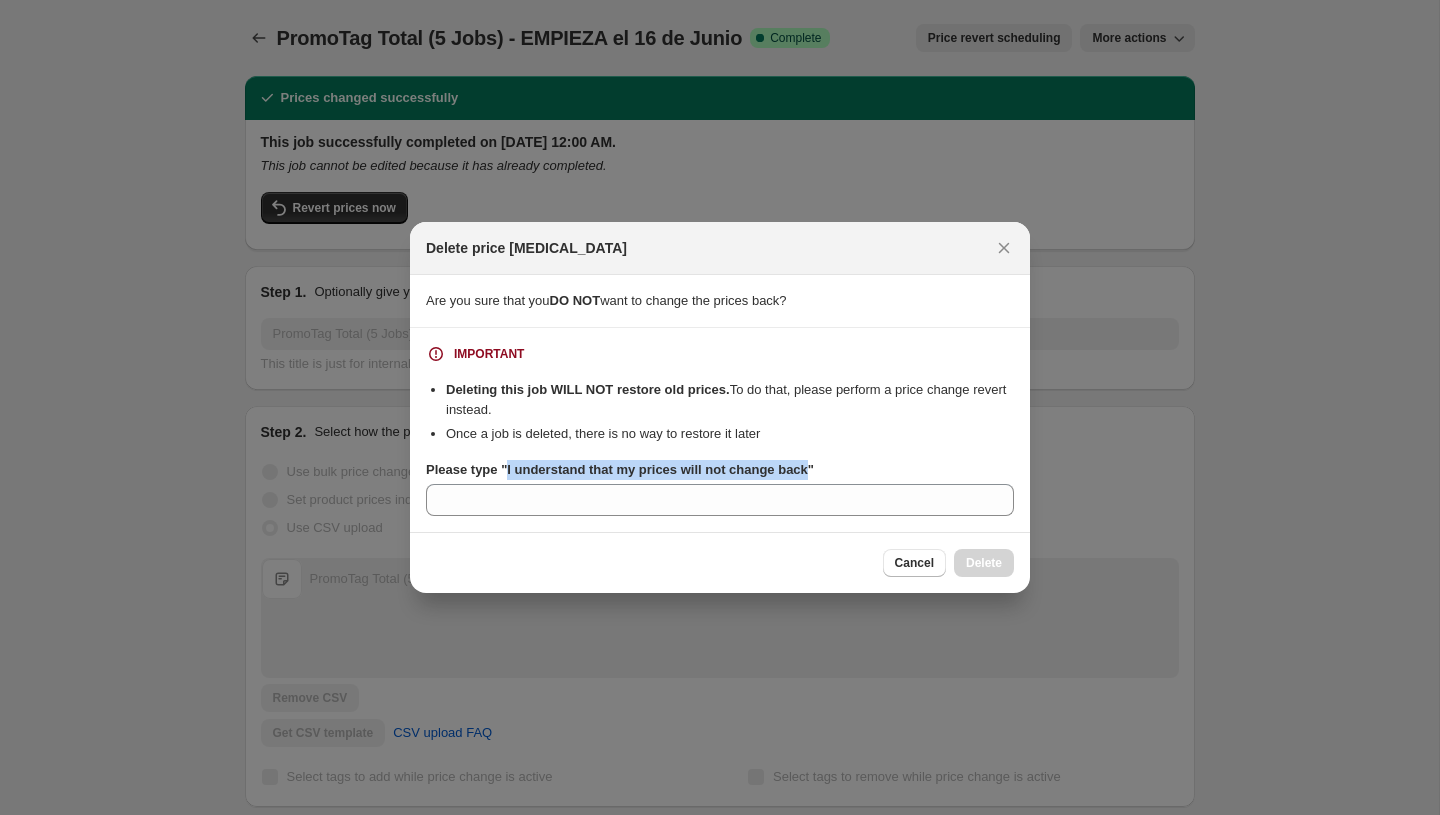 copy on "I understand that my prices will not change back" 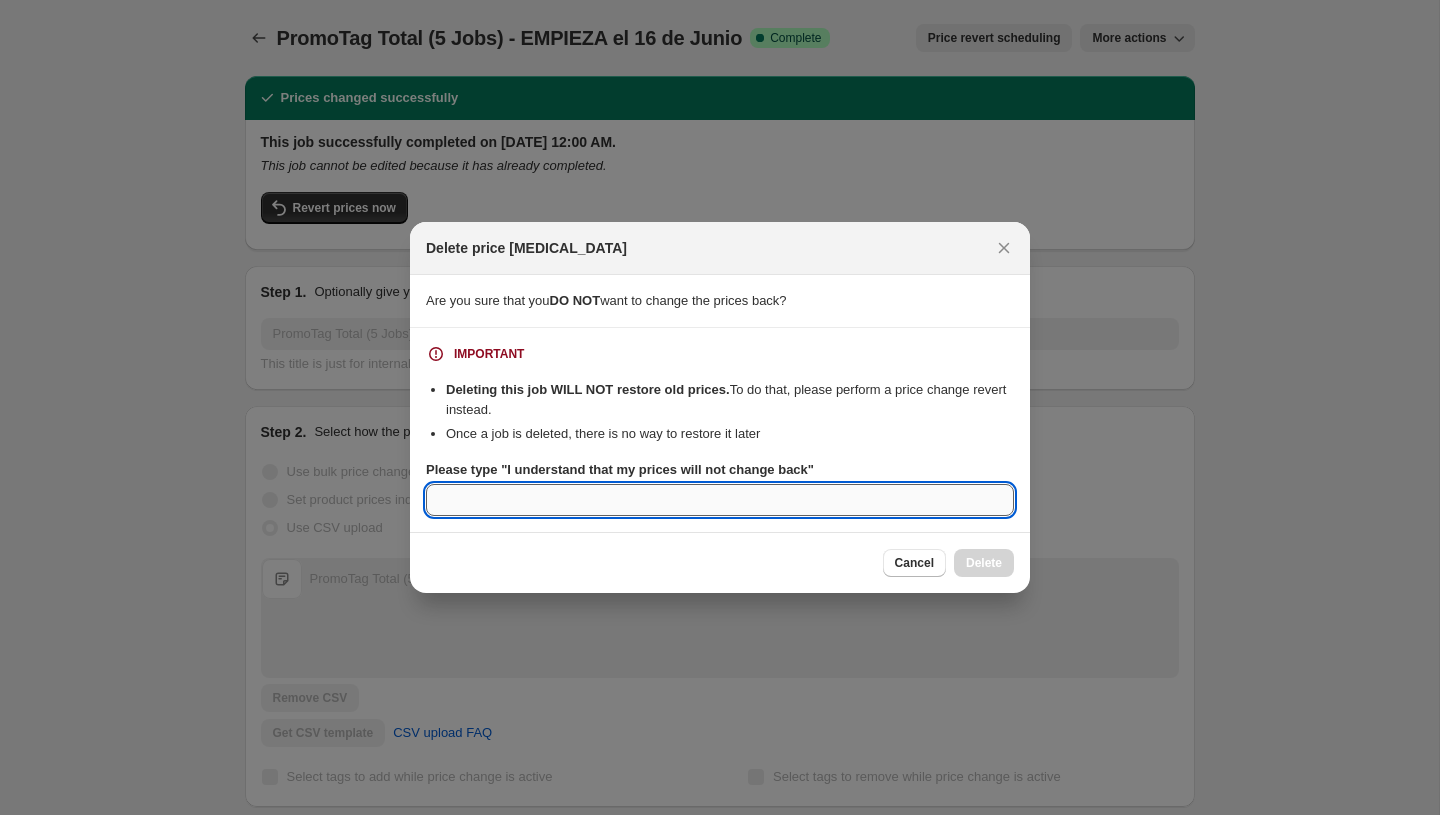 click on "Please type "I understand that my prices will not change back"" at bounding box center (720, 500) 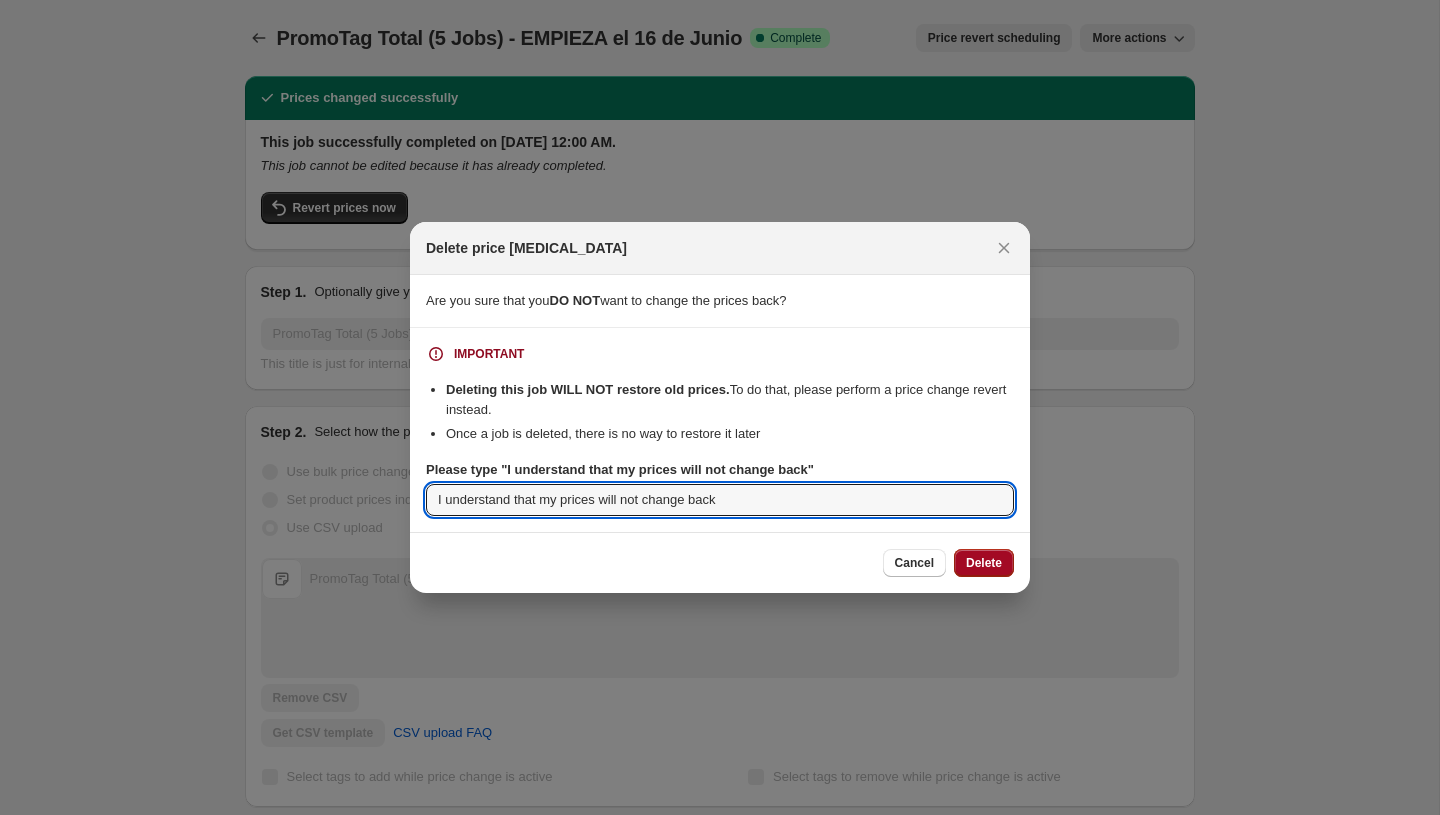 type on "I understand that my prices will not change back" 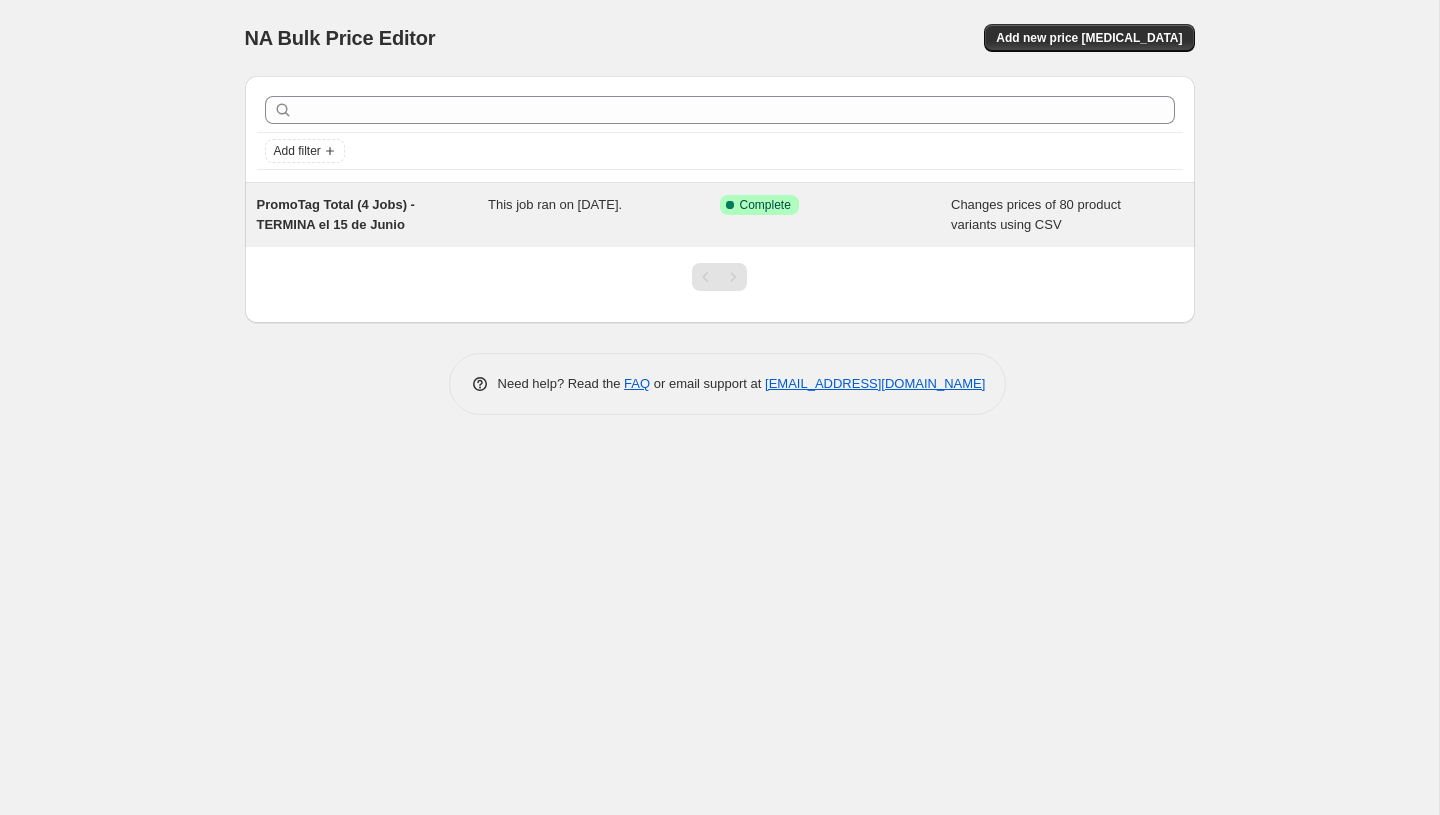 click on "This job ran on [DATE]." at bounding box center (555, 204) 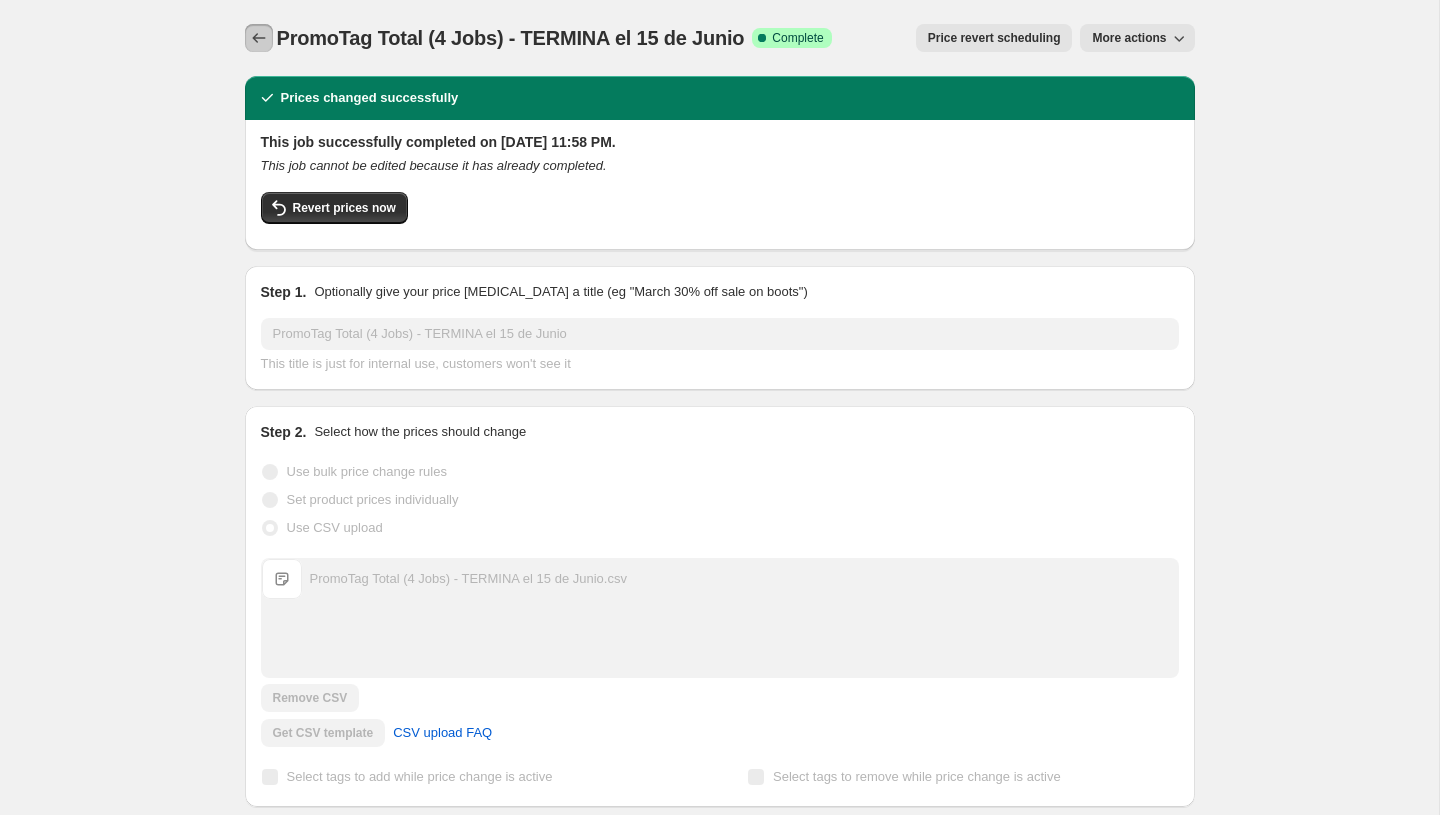 click 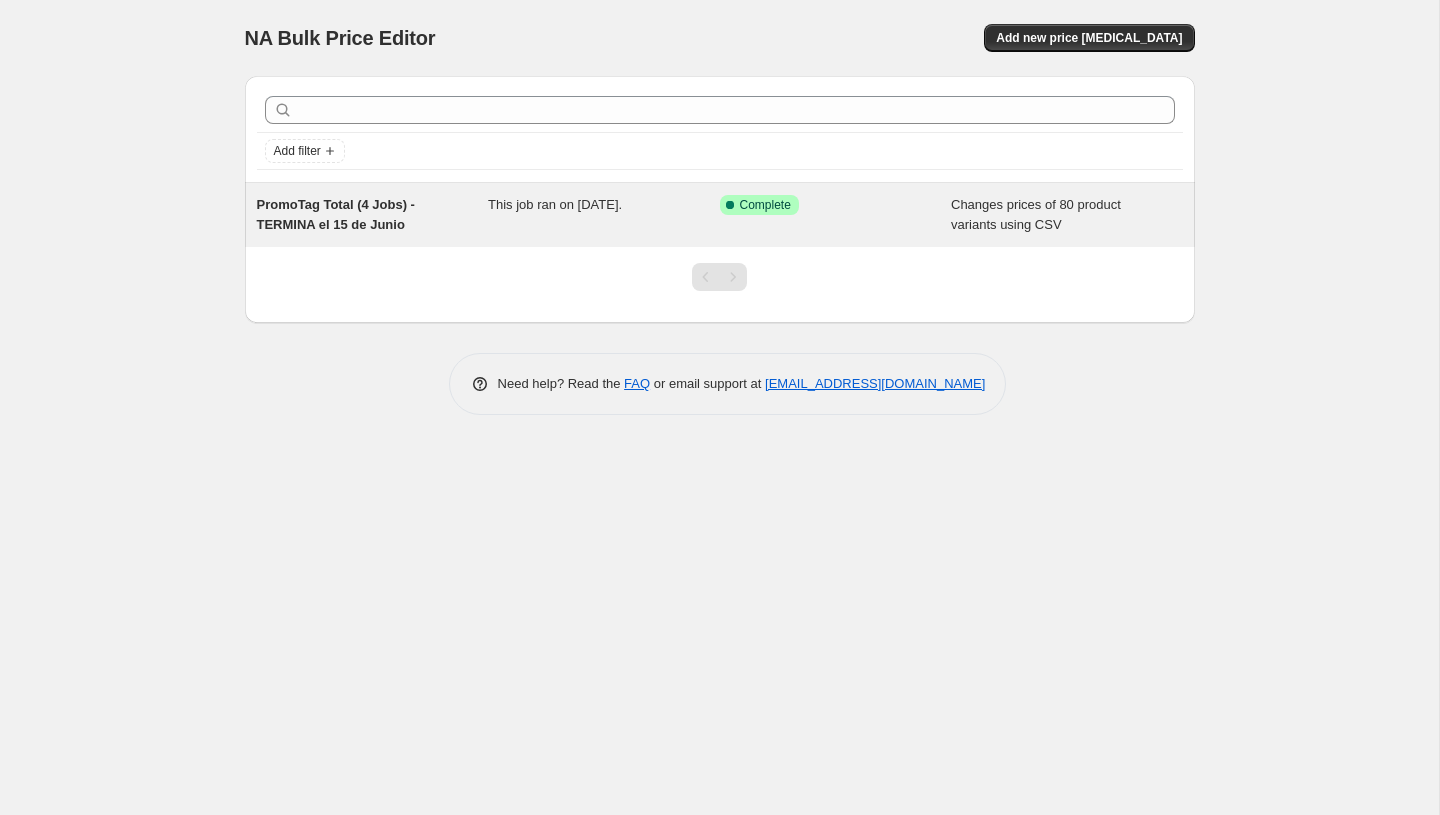 click on "Success Complete Complete" at bounding box center [836, 215] 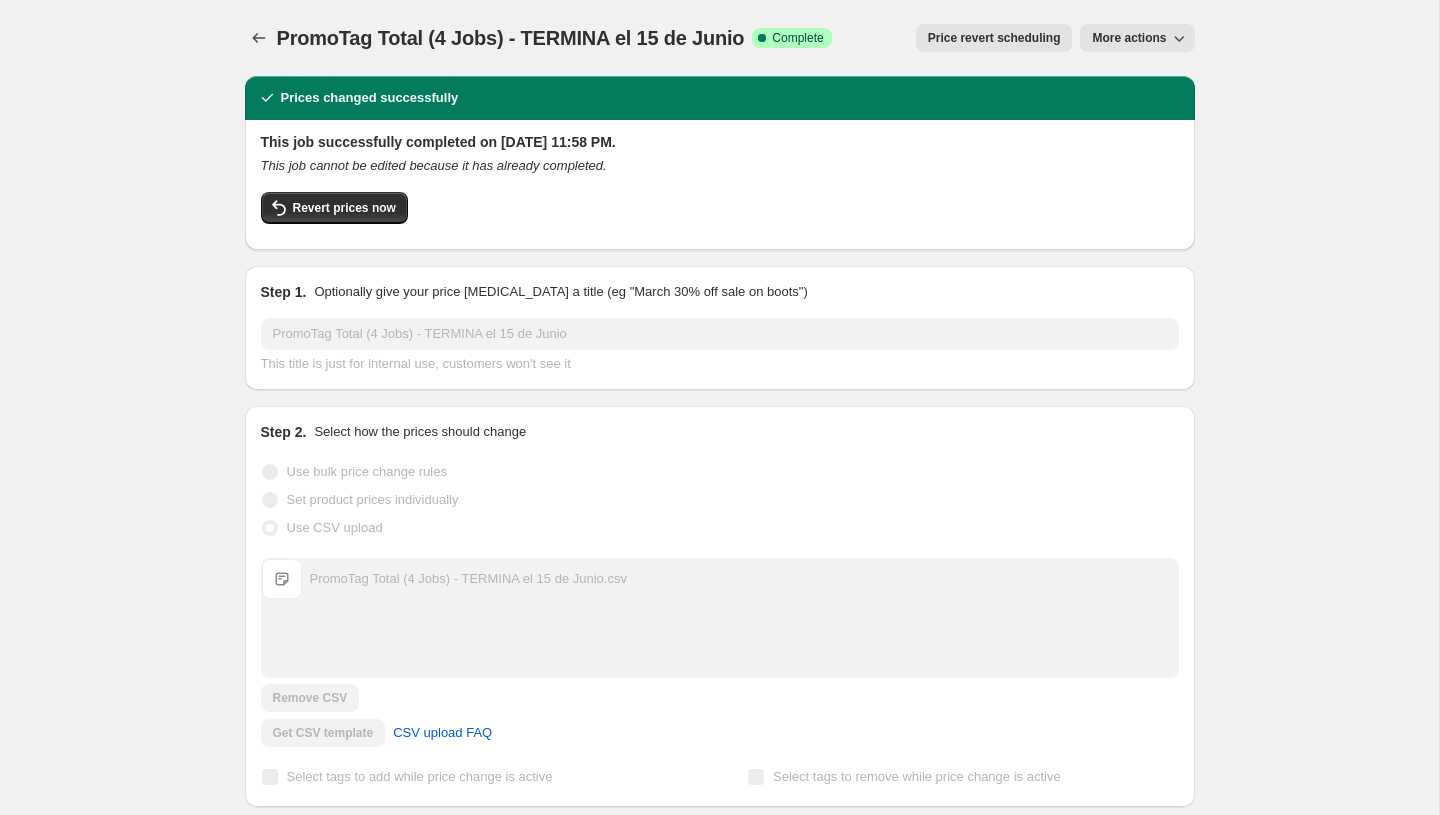 click on "PromoTag Total (4 Jobs) - TERMINA el 15 de Junio. This page is ready PromoTag Total (4 Jobs) - TERMINA el 15 de Junio Success Complete Complete Price revert scheduling Copy to new job Export Recap CSV Delete job More actions Price revert scheduling More actions" at bounding box center (720, 38) 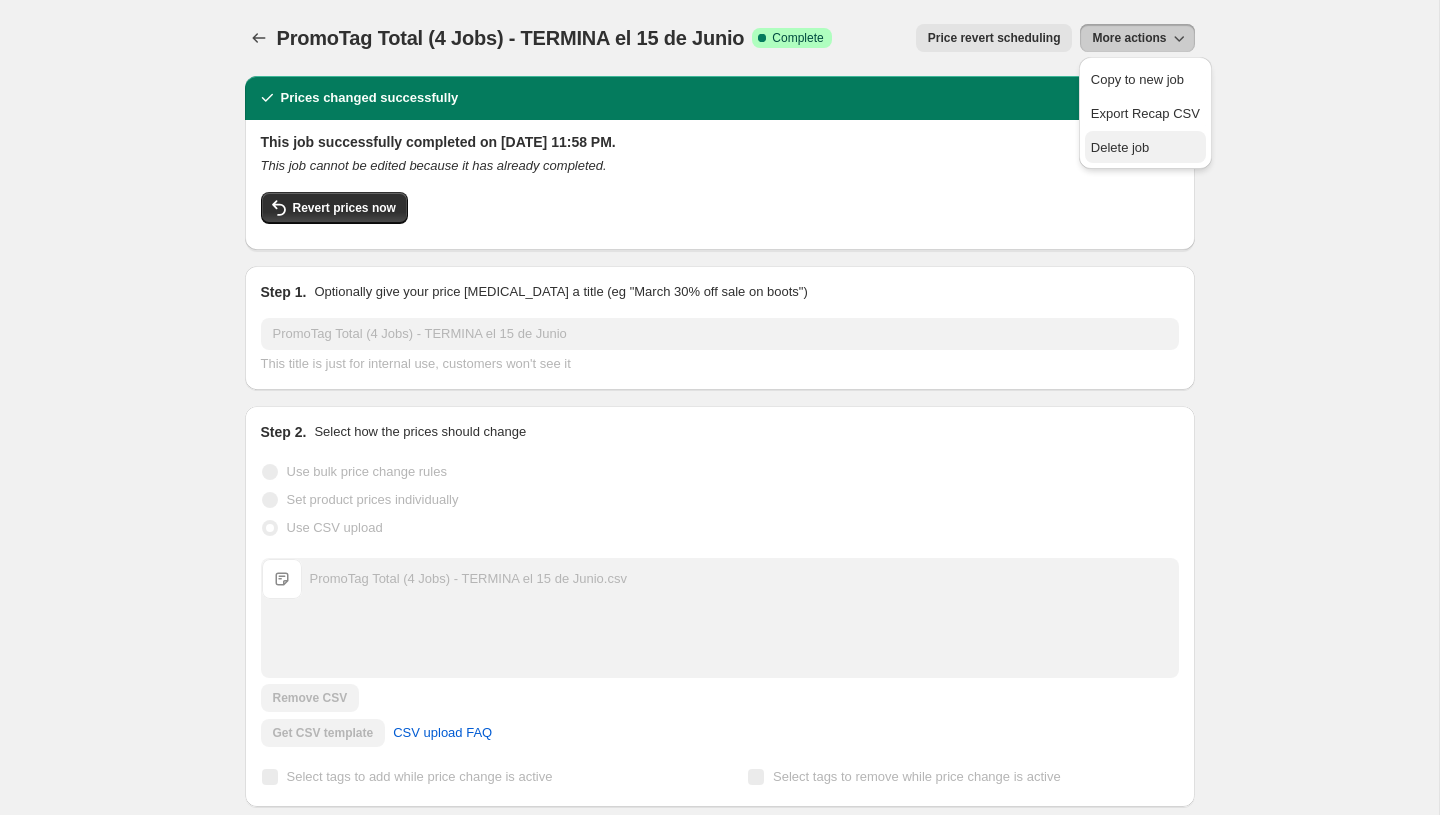 click on "Delete job" at bounding box center (1120, 147) 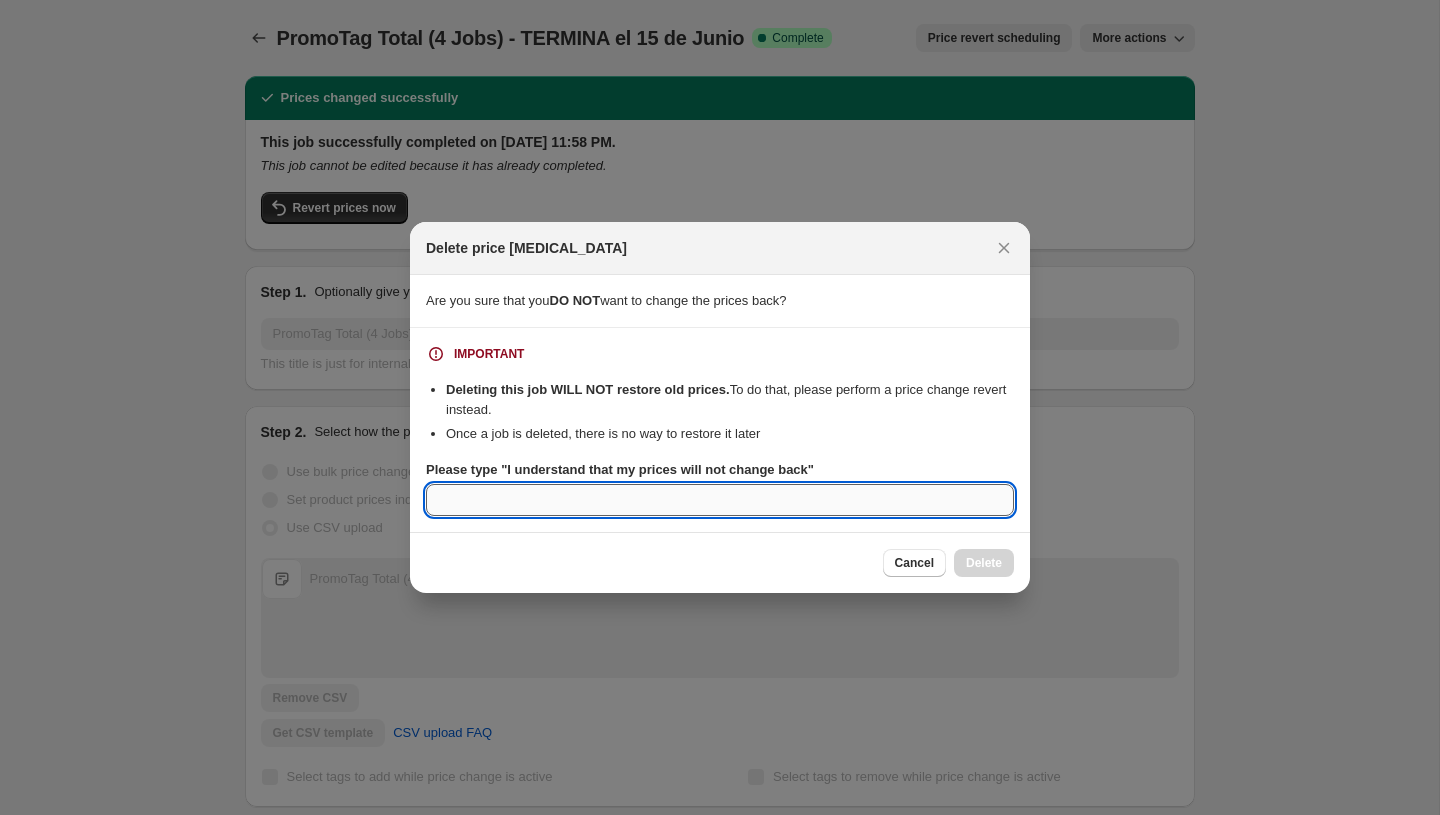 click on "Please type "I understand that my prices will not change back"" at bounding box center [720, 500] 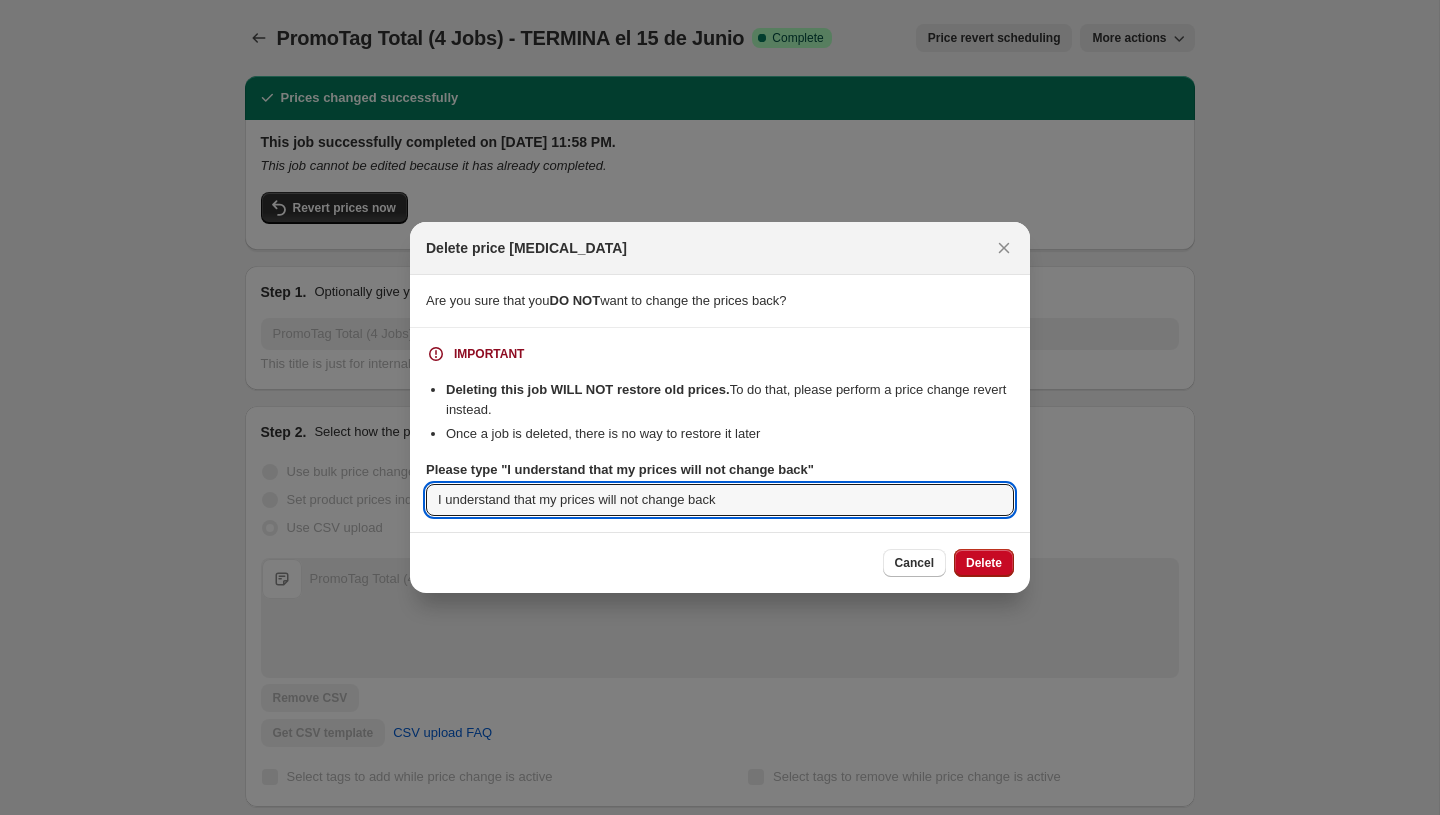 type on "I understand that my prices will not change back" 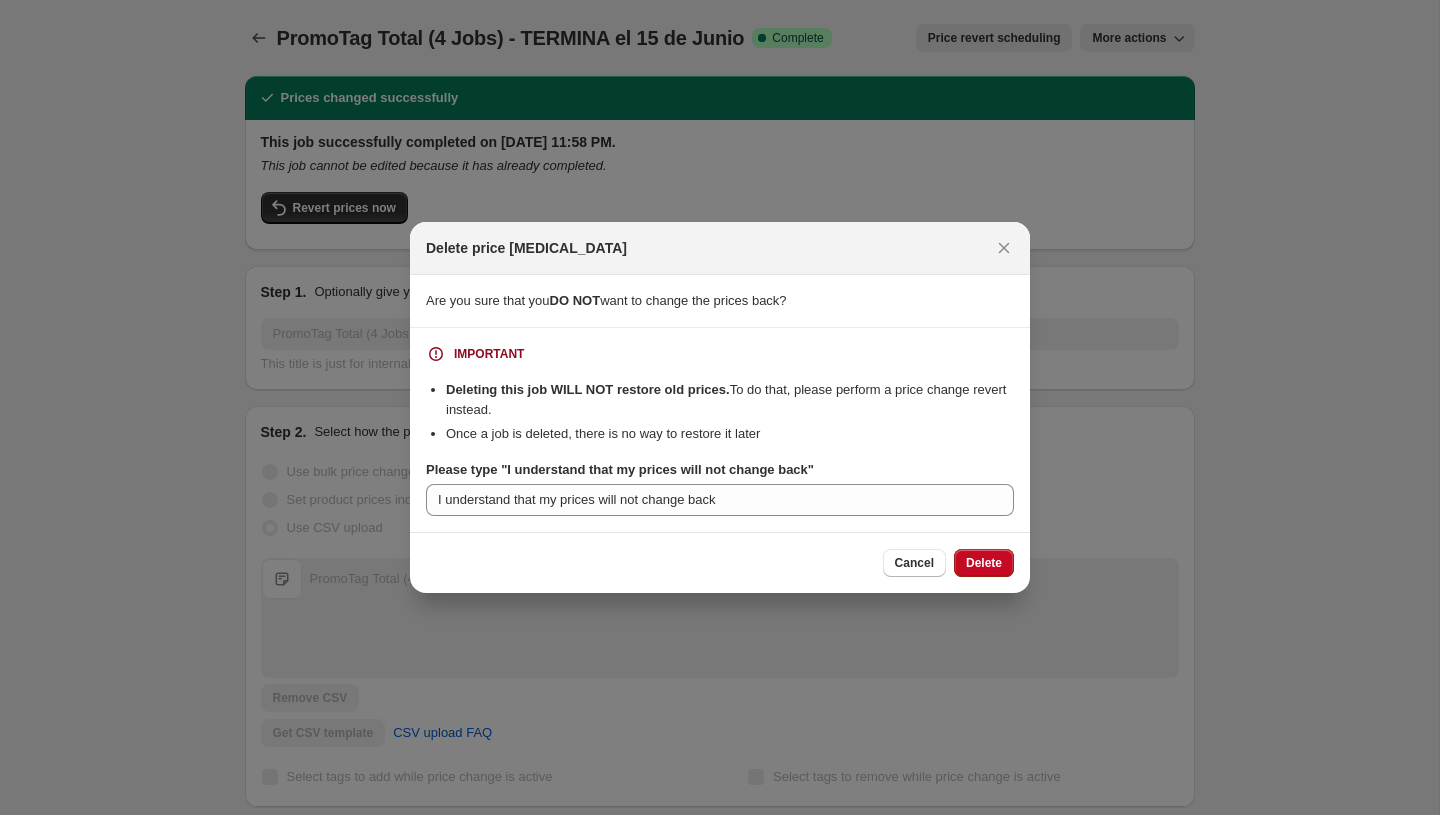 click on "Cancel Delete" at bounding box center [720, 562] 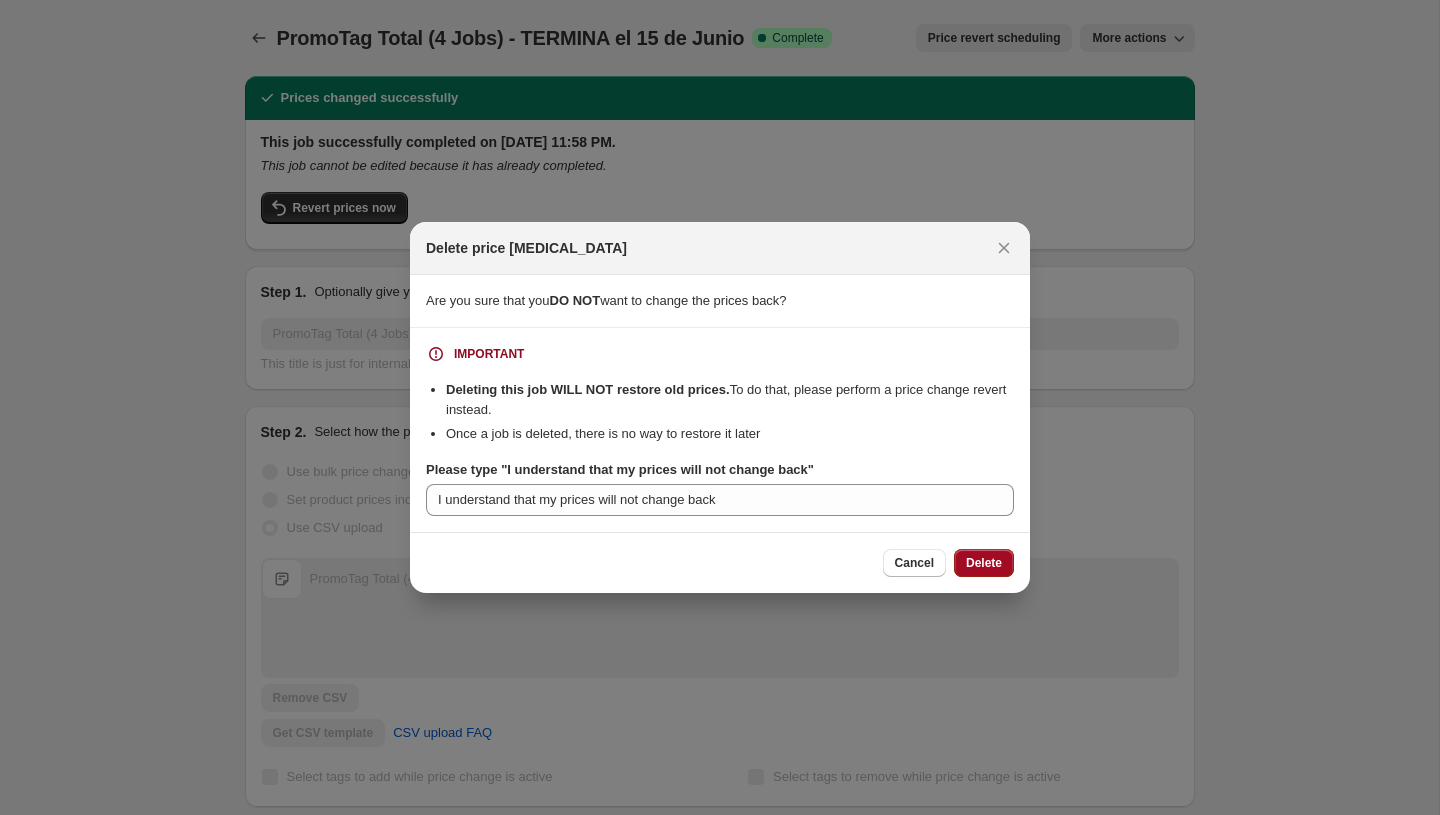 click on "Delete" at bounding box center [984, 563] 